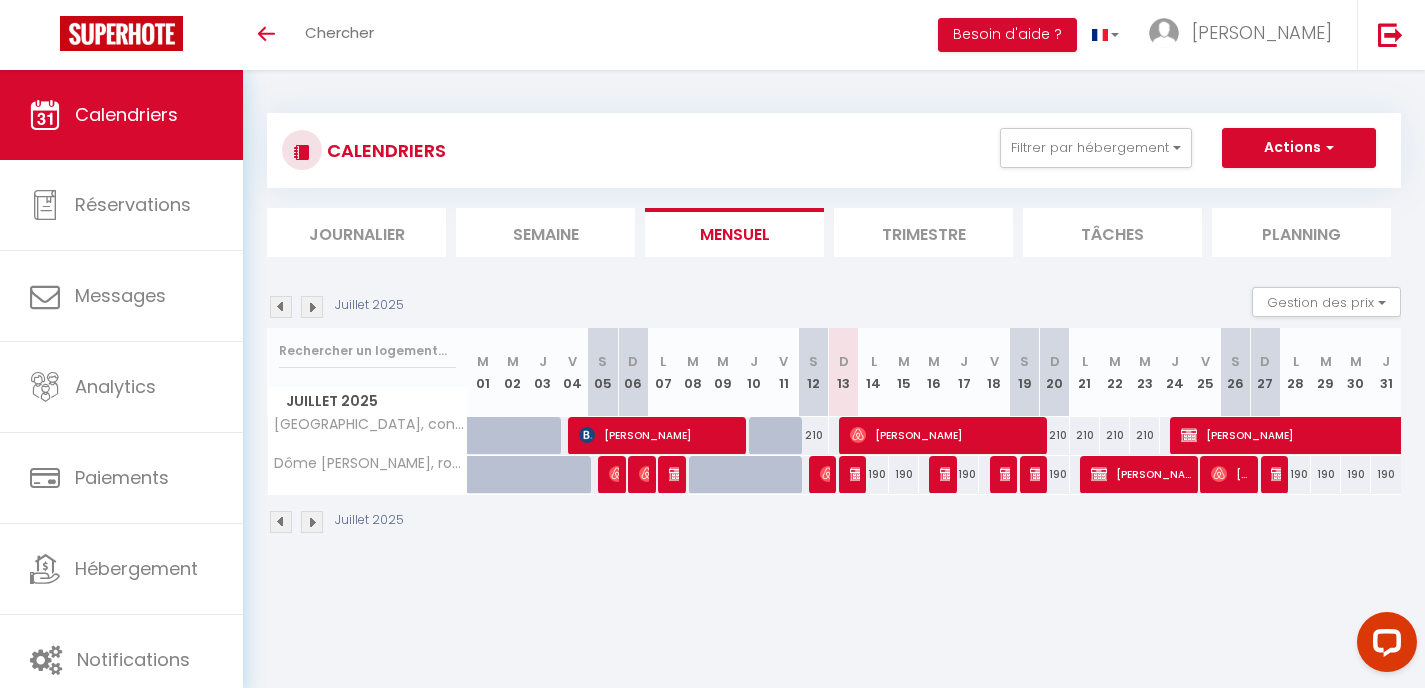scroll, scrollTop: 0, scrollLeft: 0, axis: both 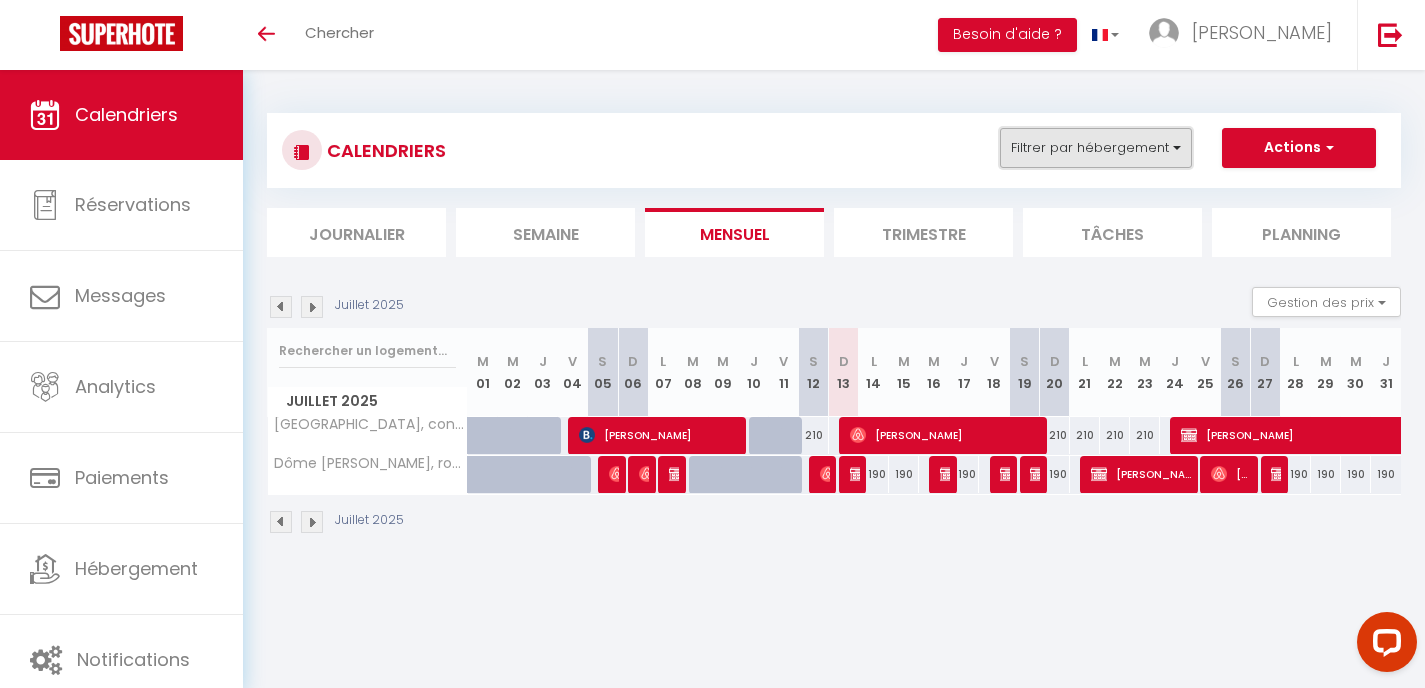 click on "Filtrer par hébergement" at bounding box center [1096, 148] 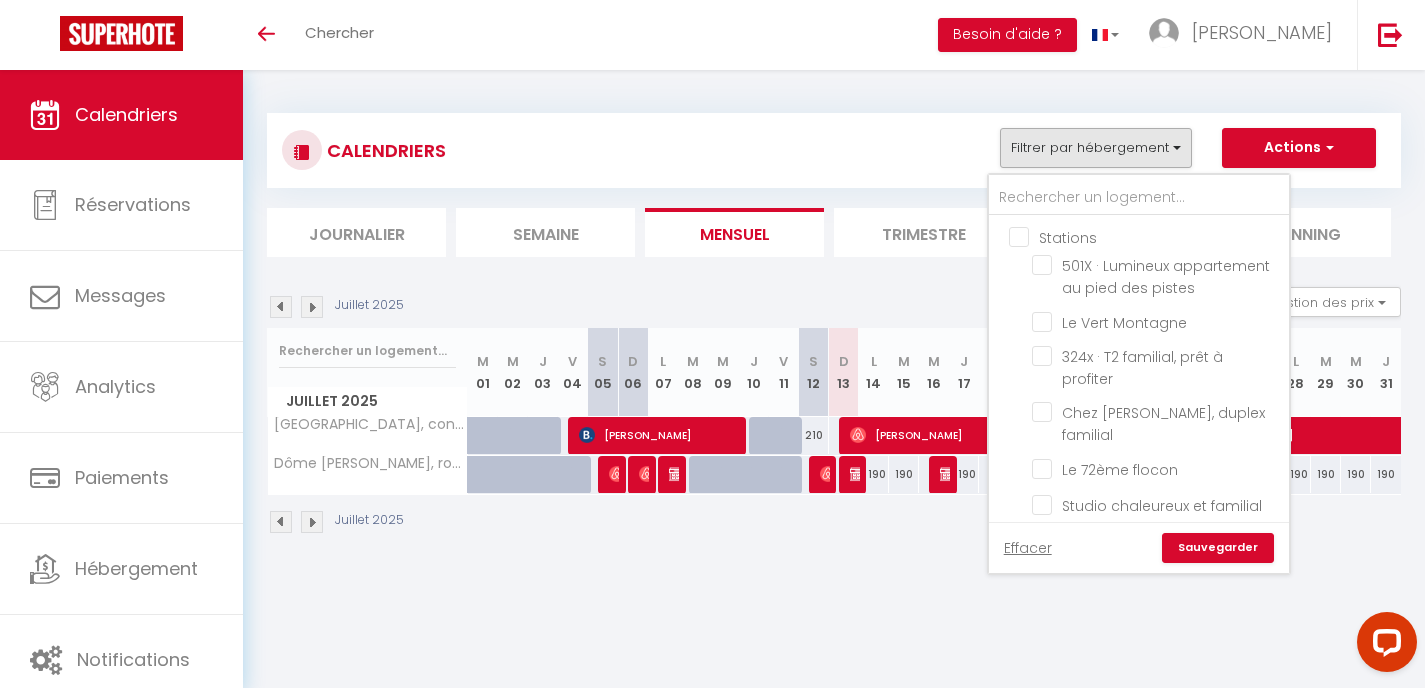 click on "Stations" at bounding box center (1159, 236) 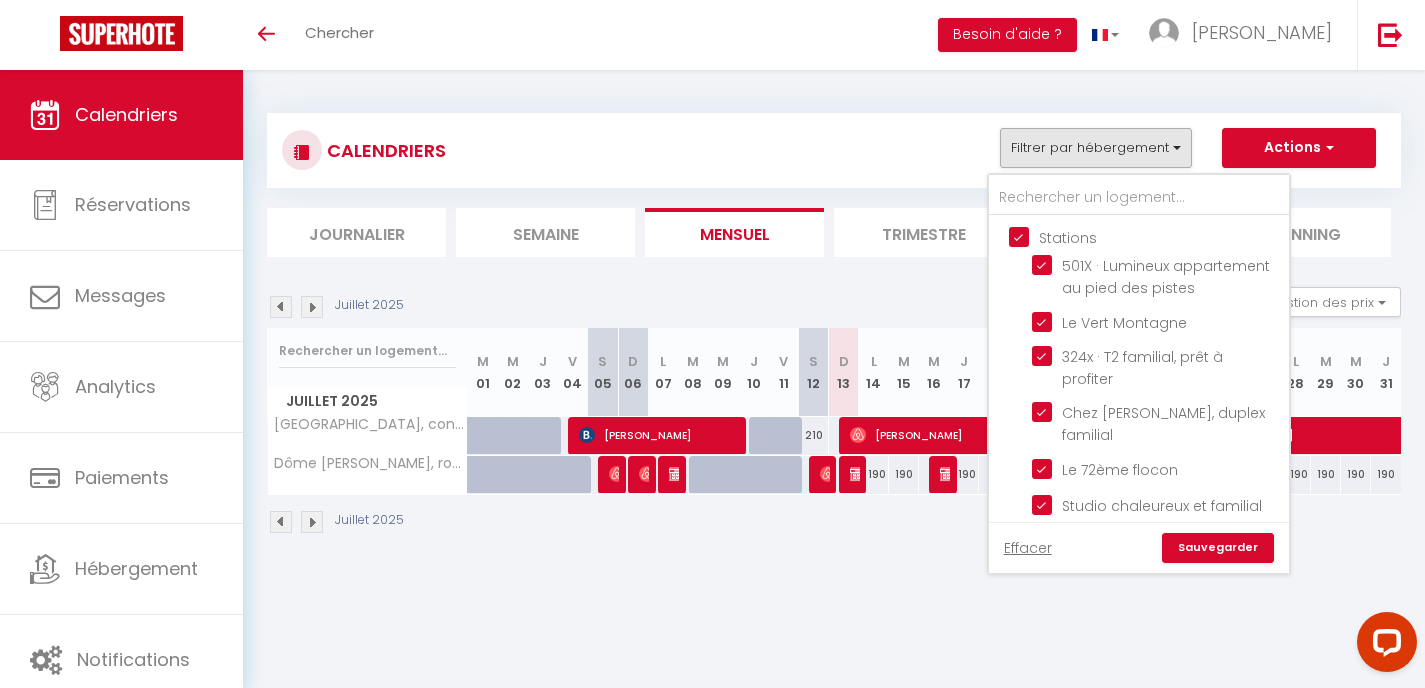checkbox on "true" 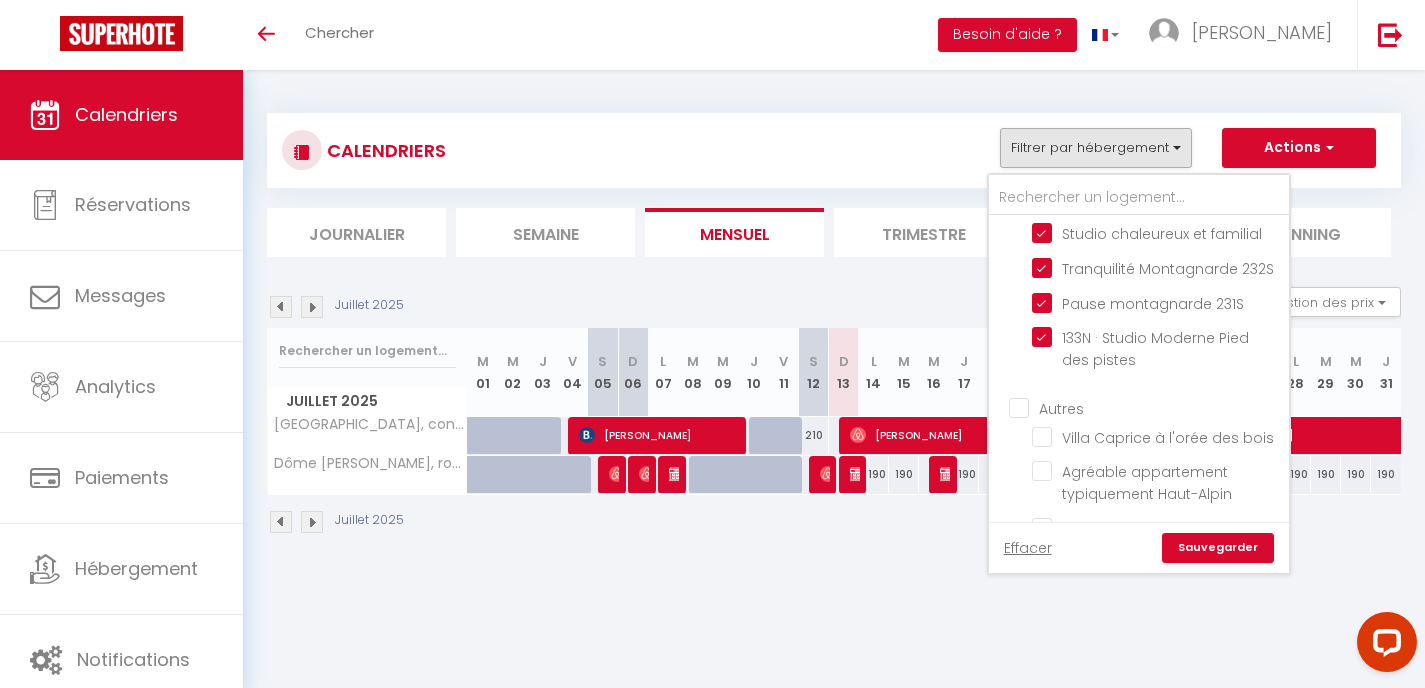 scroll, scrollTop: 300, scrollLeft: 0, axis: vertical 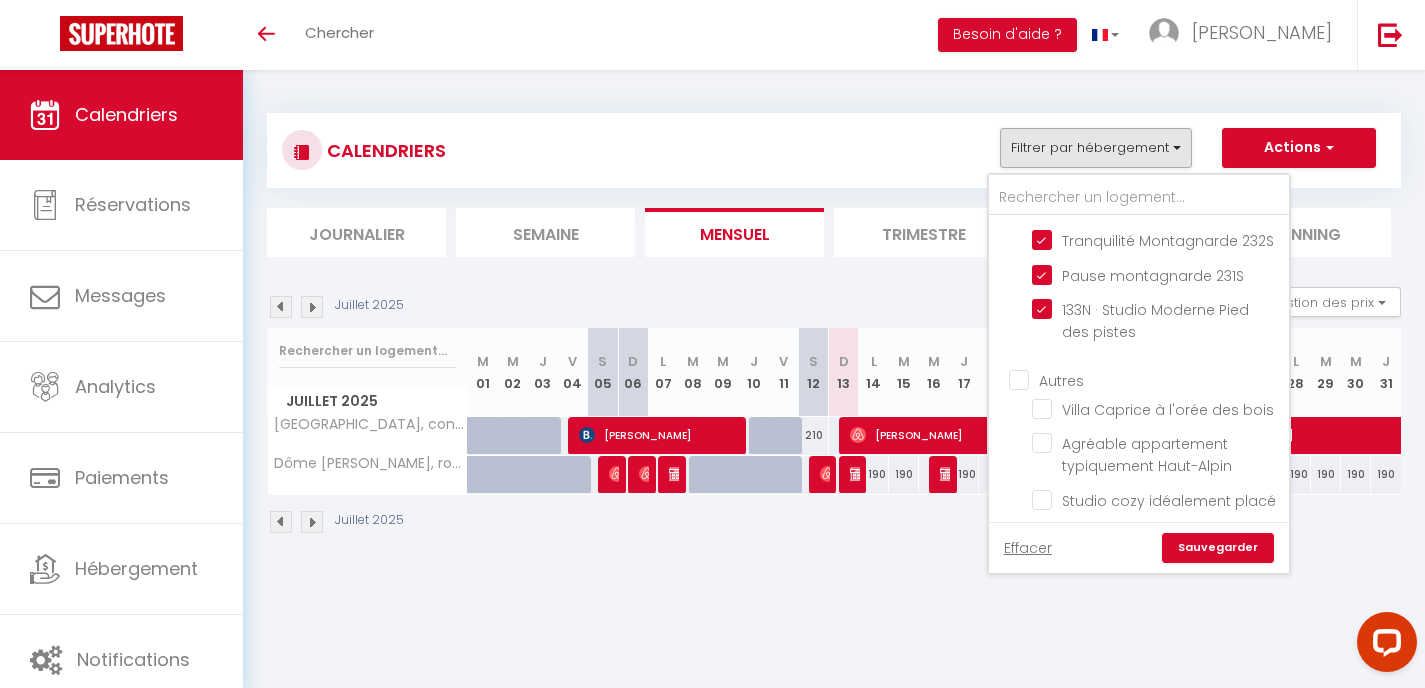 click on "Autres" at bounding box center (1159, 379) 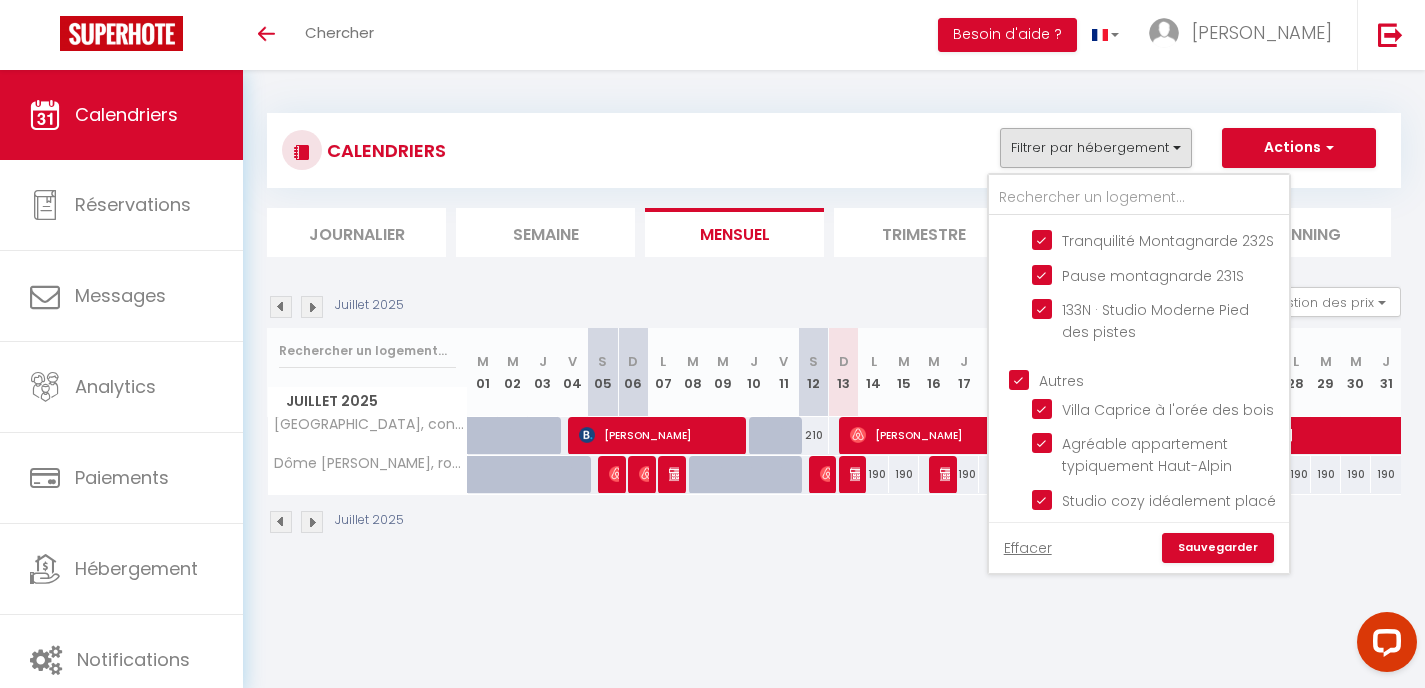 checkbox on "true" 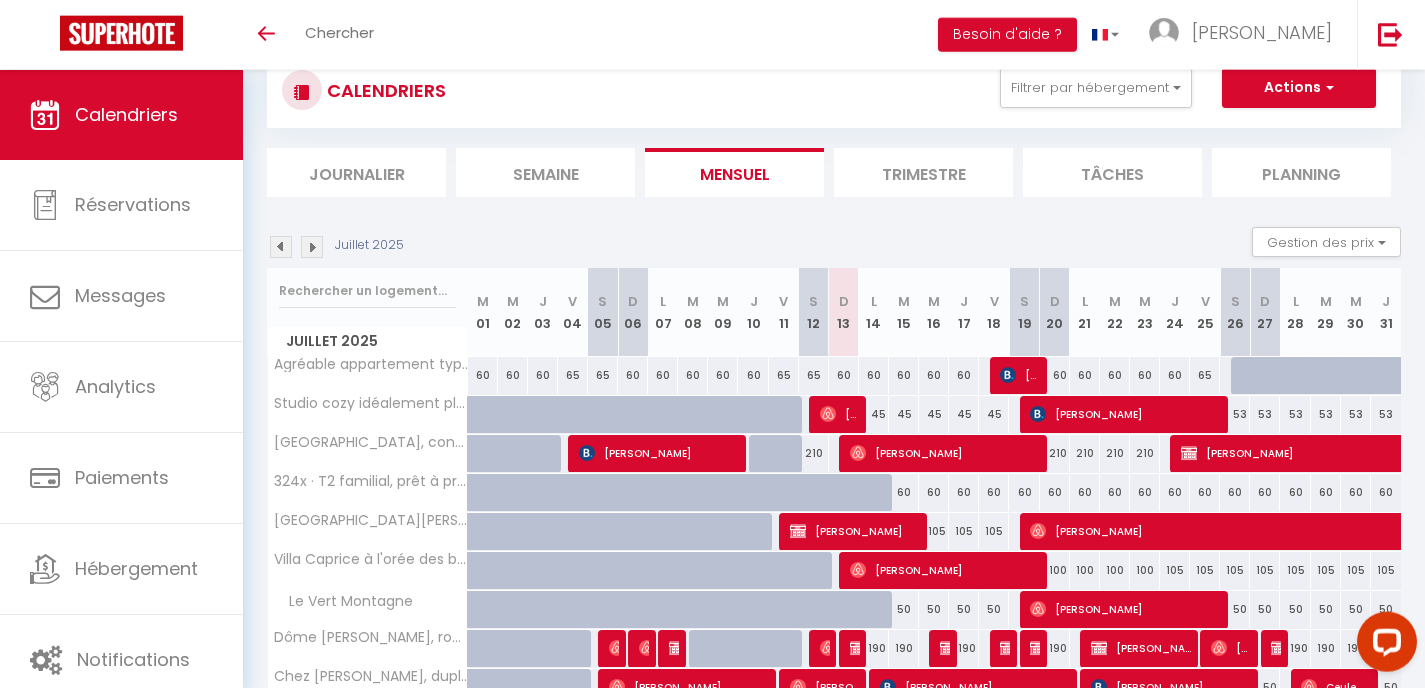 scroll, scrollTop: 112, scrollLeft: 0, axis: vertical 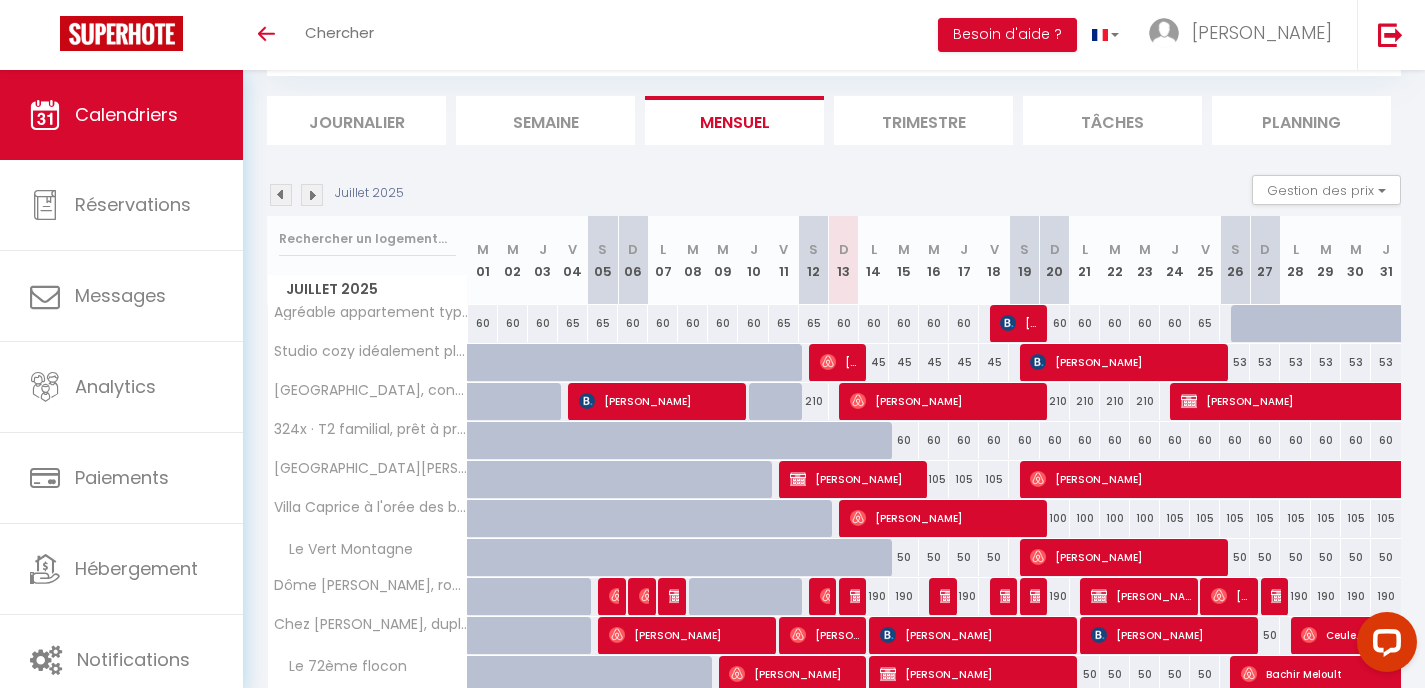 click at bounding box center (312, 195) 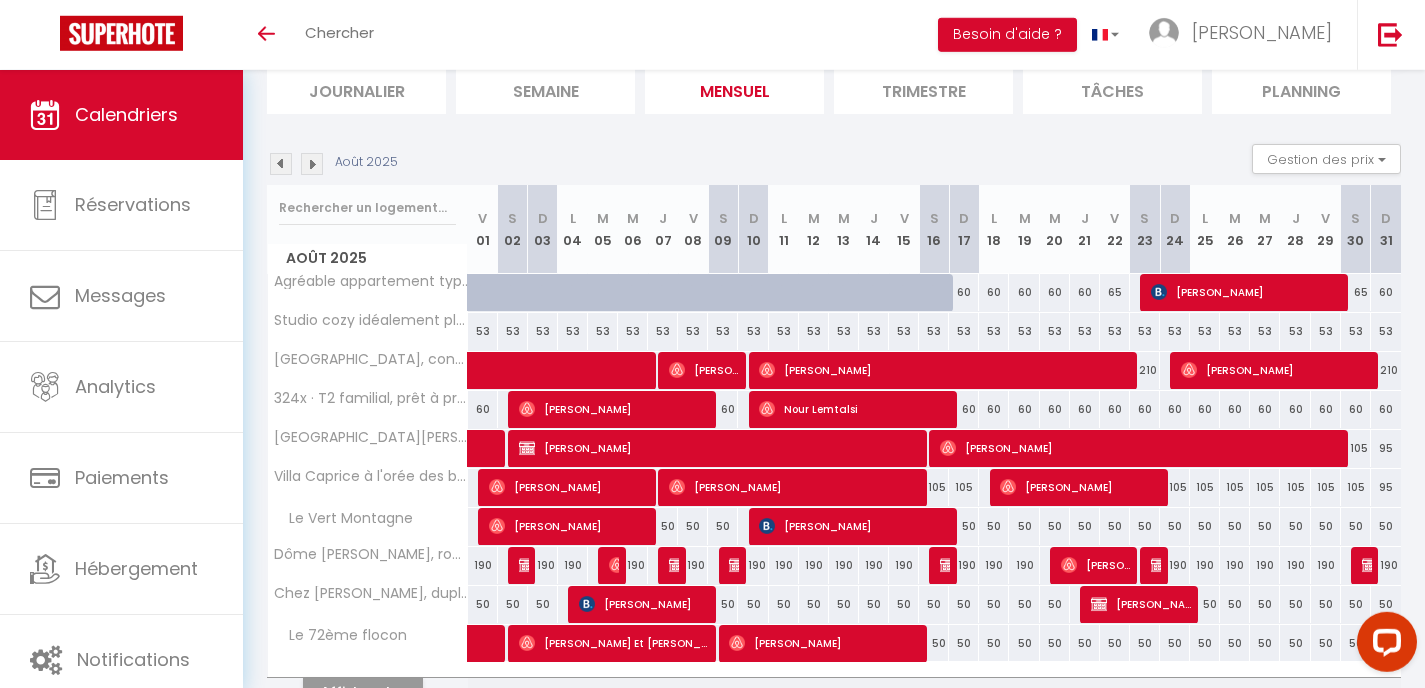 scroll, scrollTop: 150, scrollLeft: 0, axis: vertical 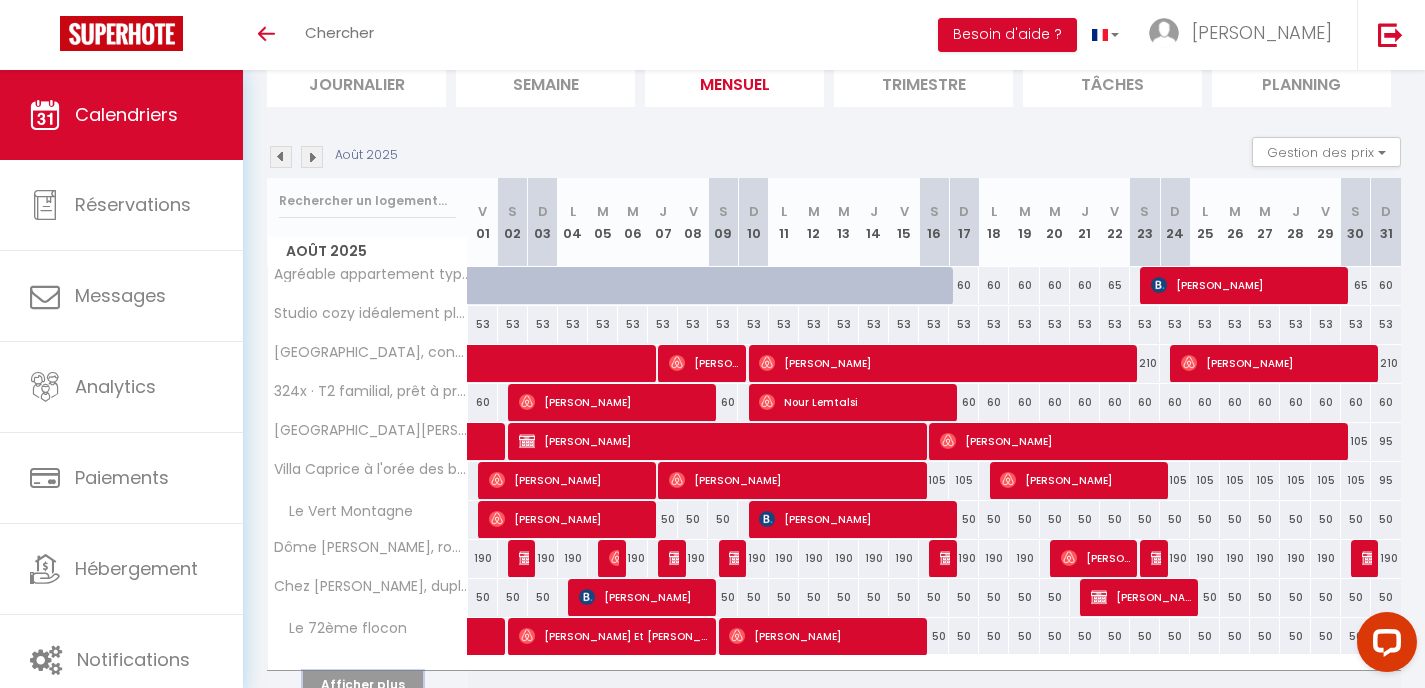 click on "Afficher plus" at bounding box center [363, 684] 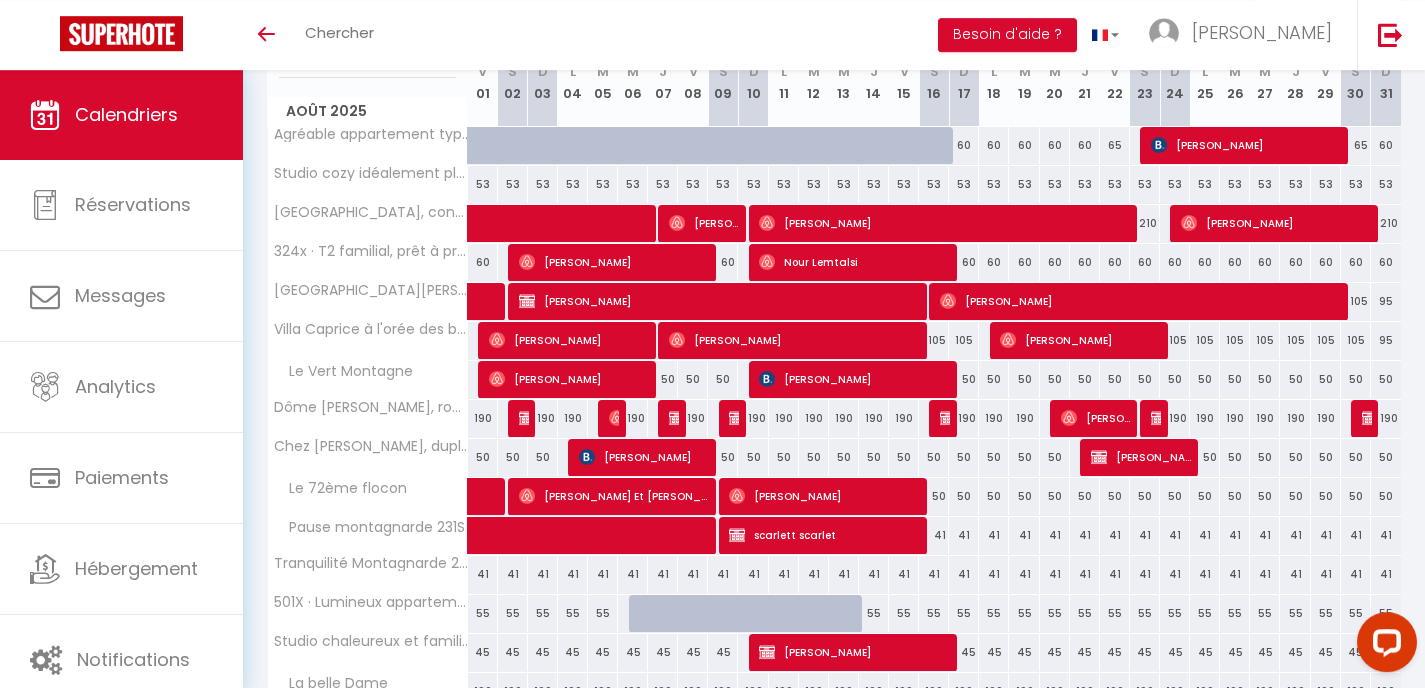 scroll, scrollTop: 280, scrollLeft: 0, axis: vertical 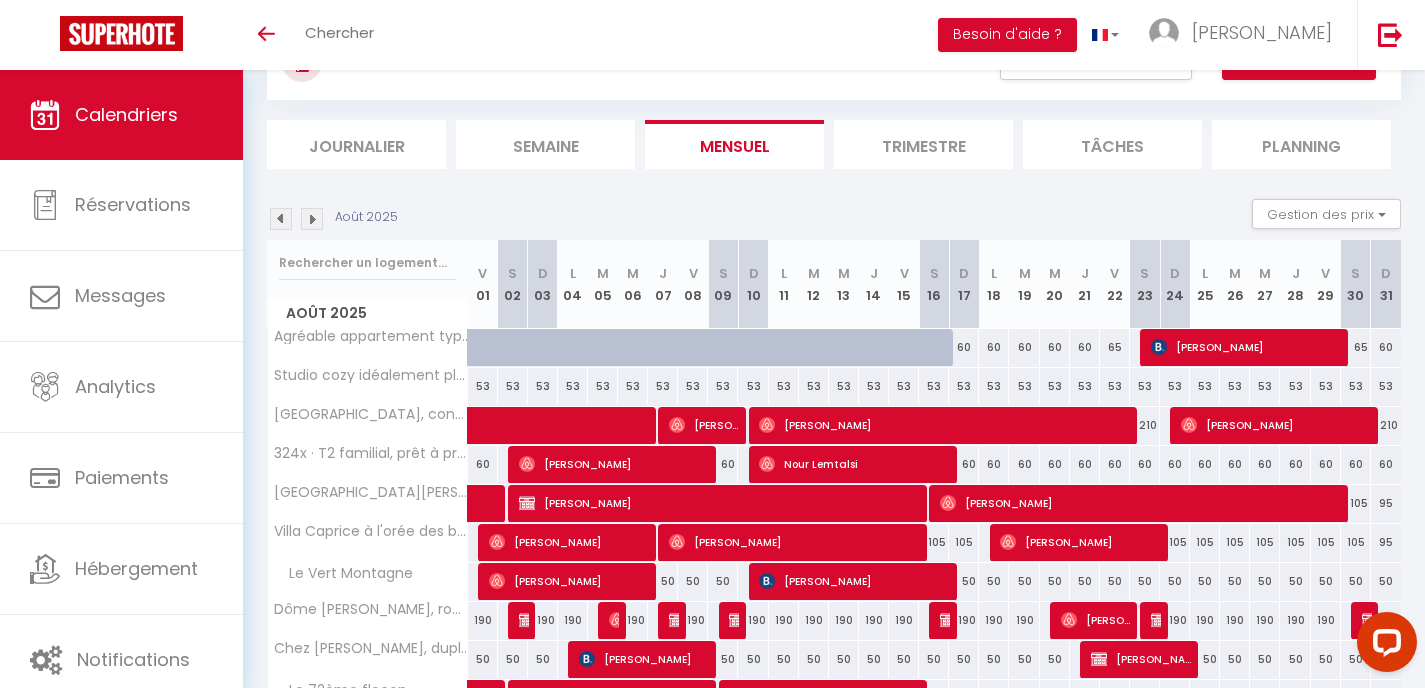 click on "Semaine" at bounding box center (545, 144) 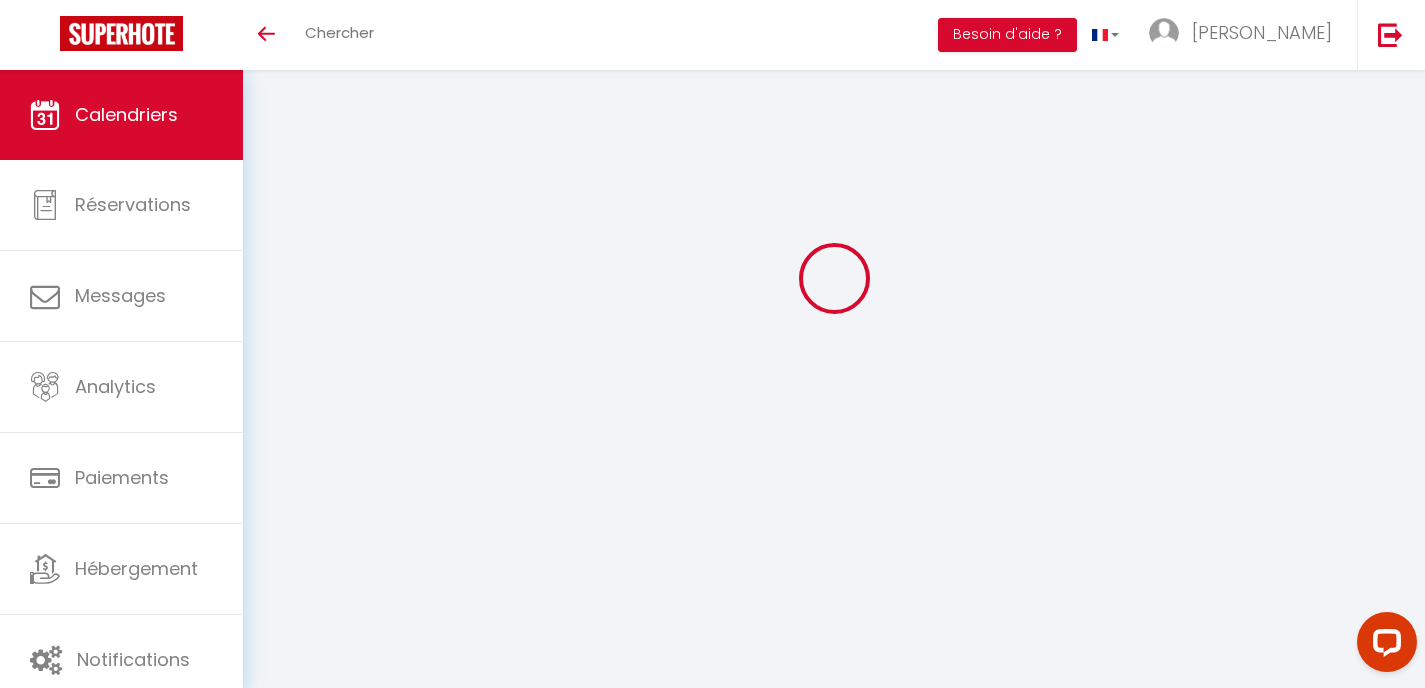 scroll, scrollTop: 70, scrollLeft: 0, axis: vertical 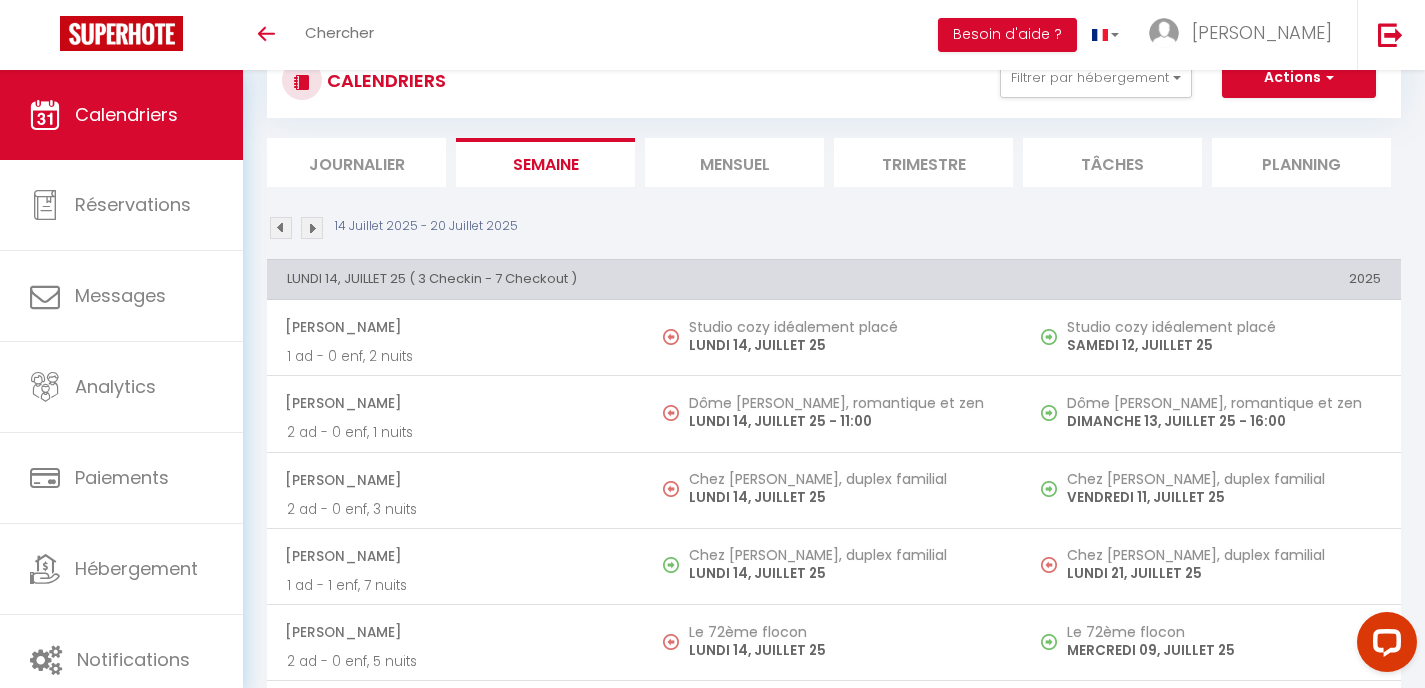 click at bounding box center [312, 228] 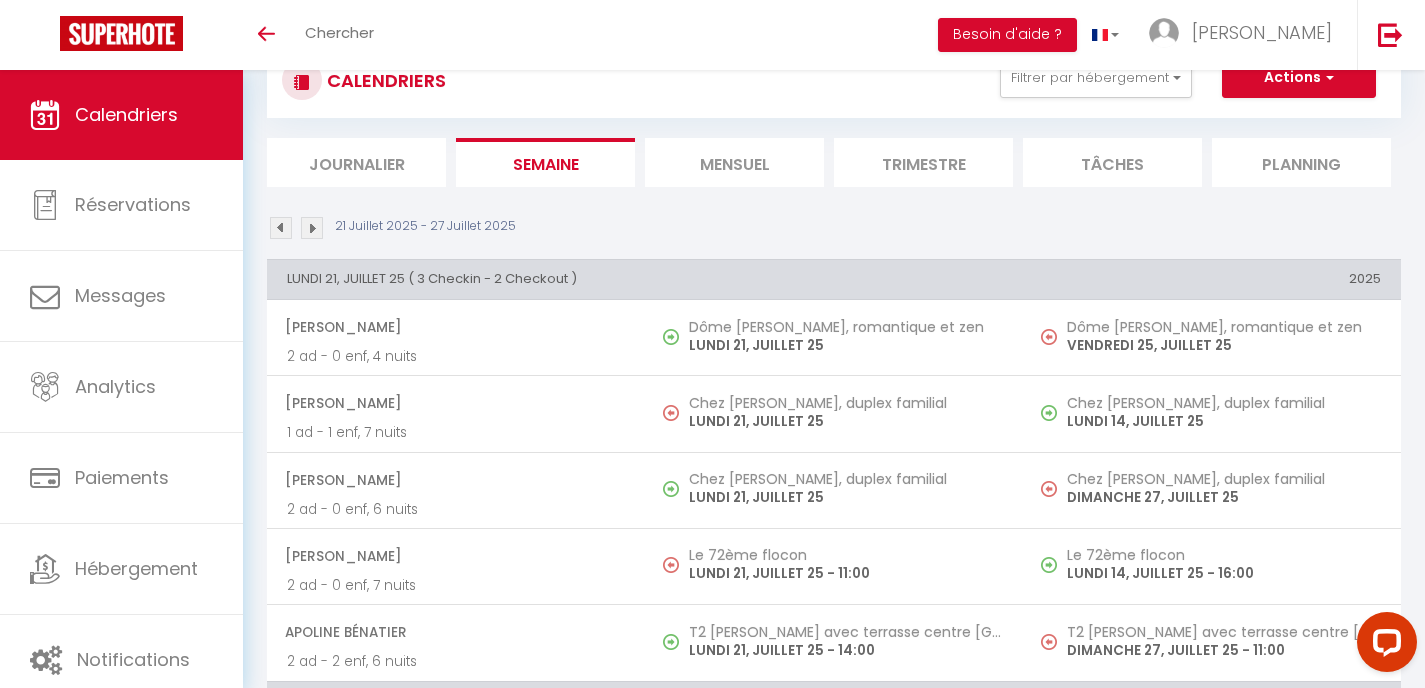 click at bounding box center (312, 228) 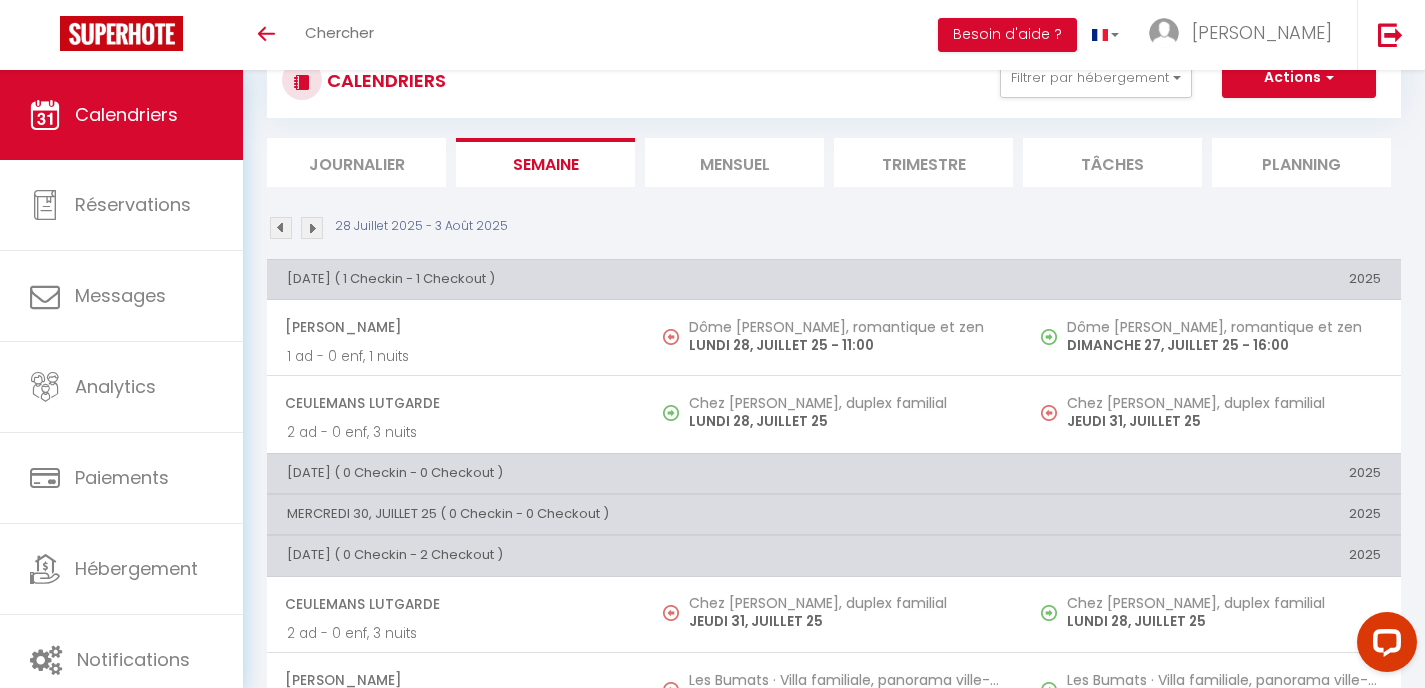 click at bounding box center (312, 228) 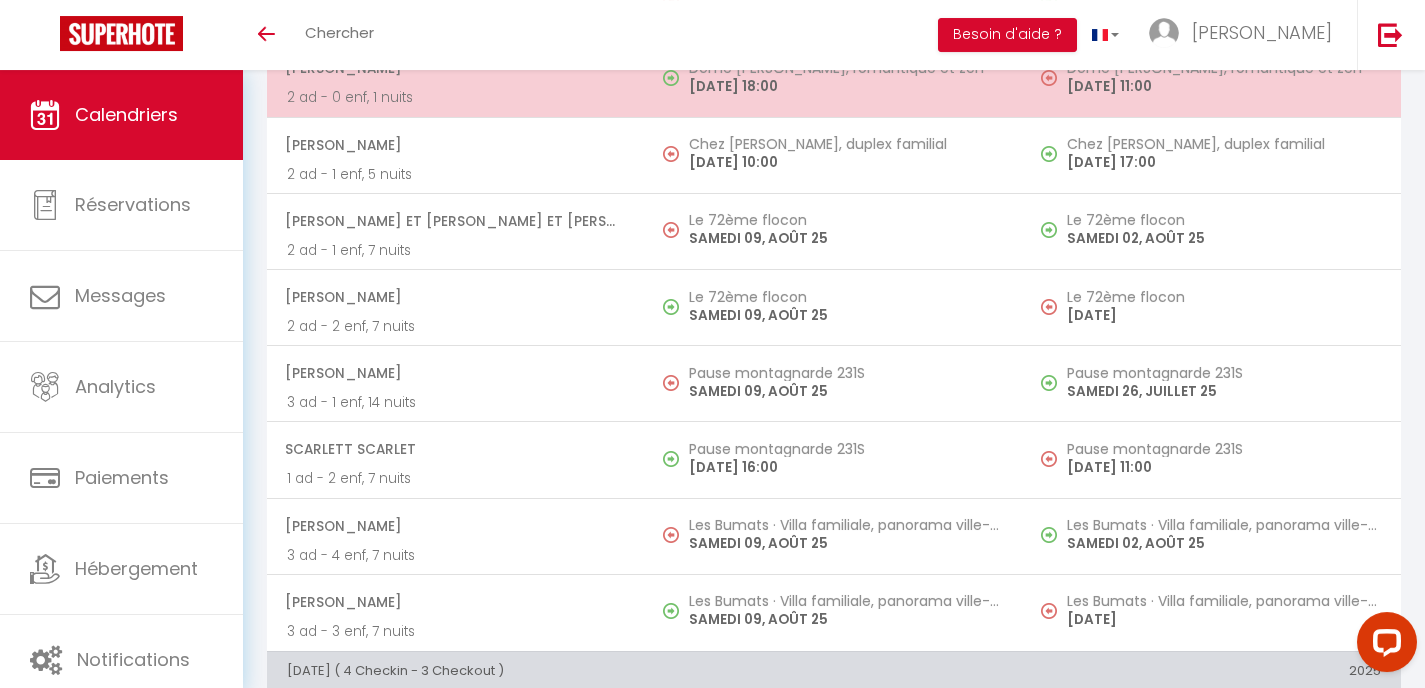 scroll, scrollTop: 1392, scrollLeft: 0, axis: vertical 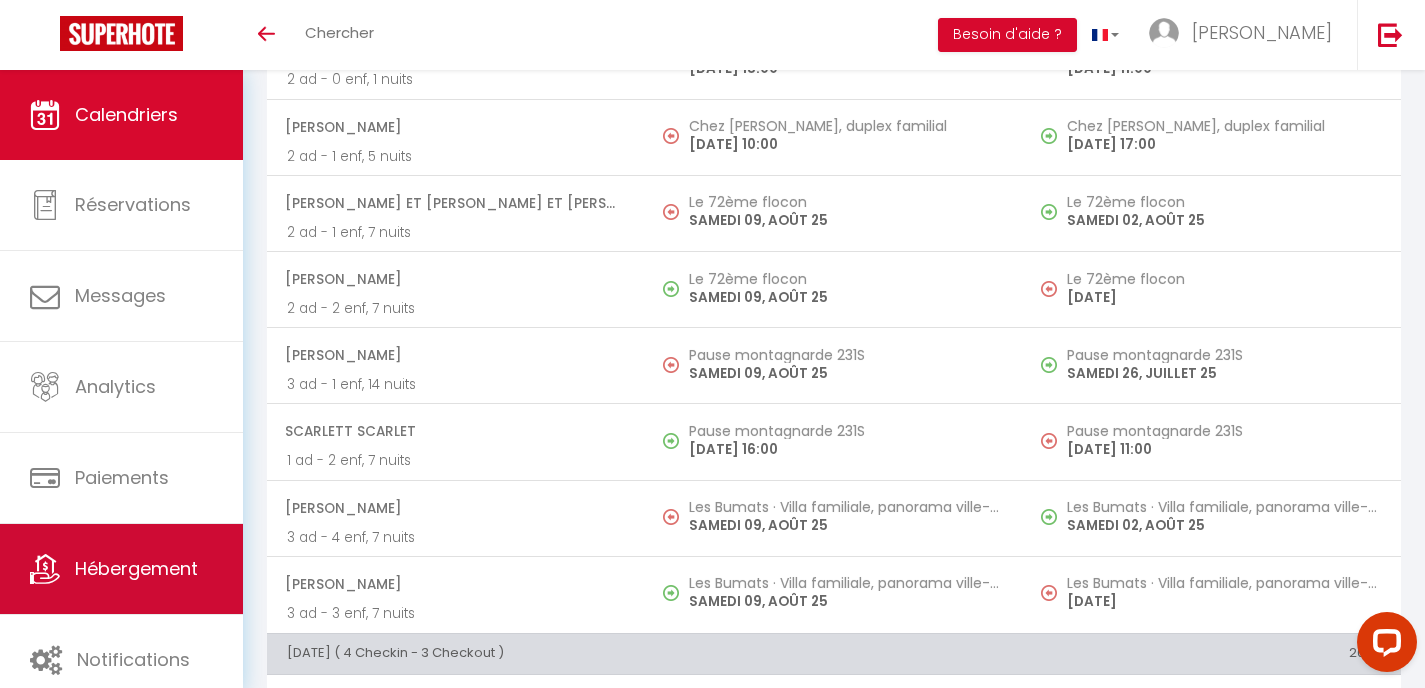click on "Hébergement" at bounding box center (136, 568) 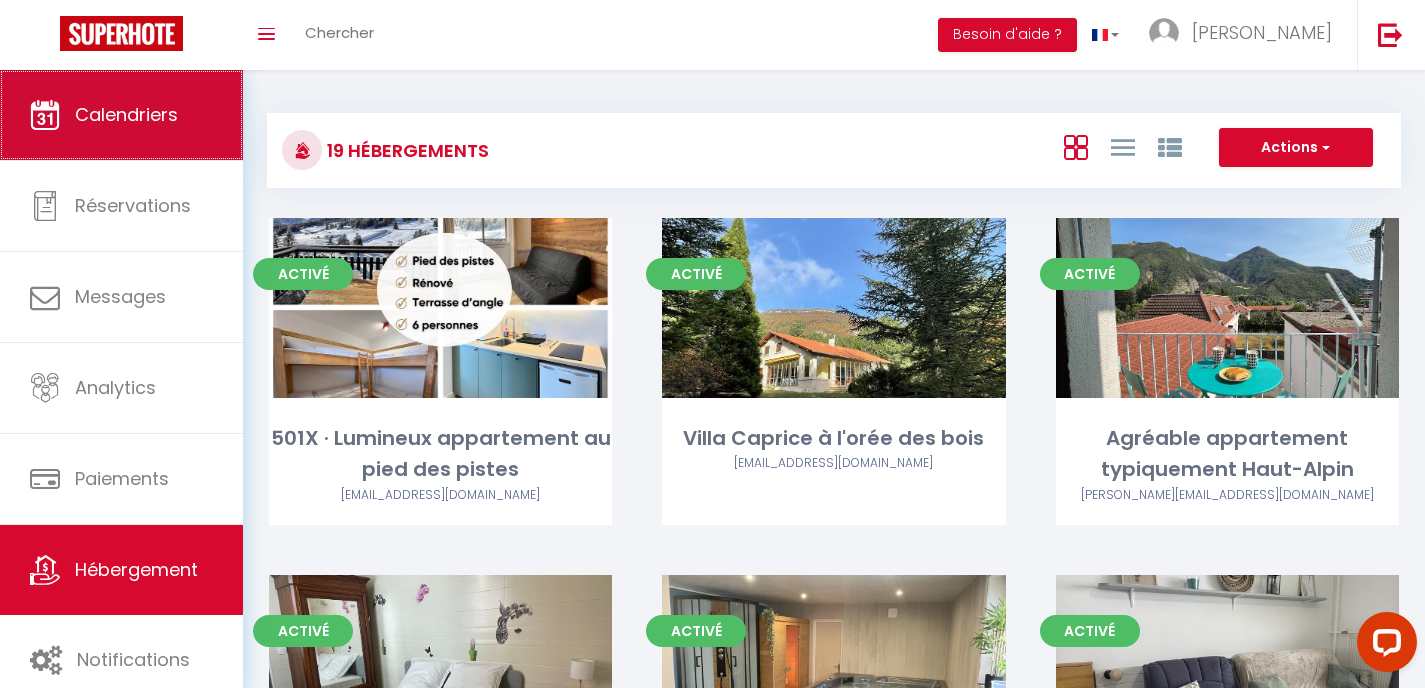 click on "Calendriers" at bounding box center (121, 115) 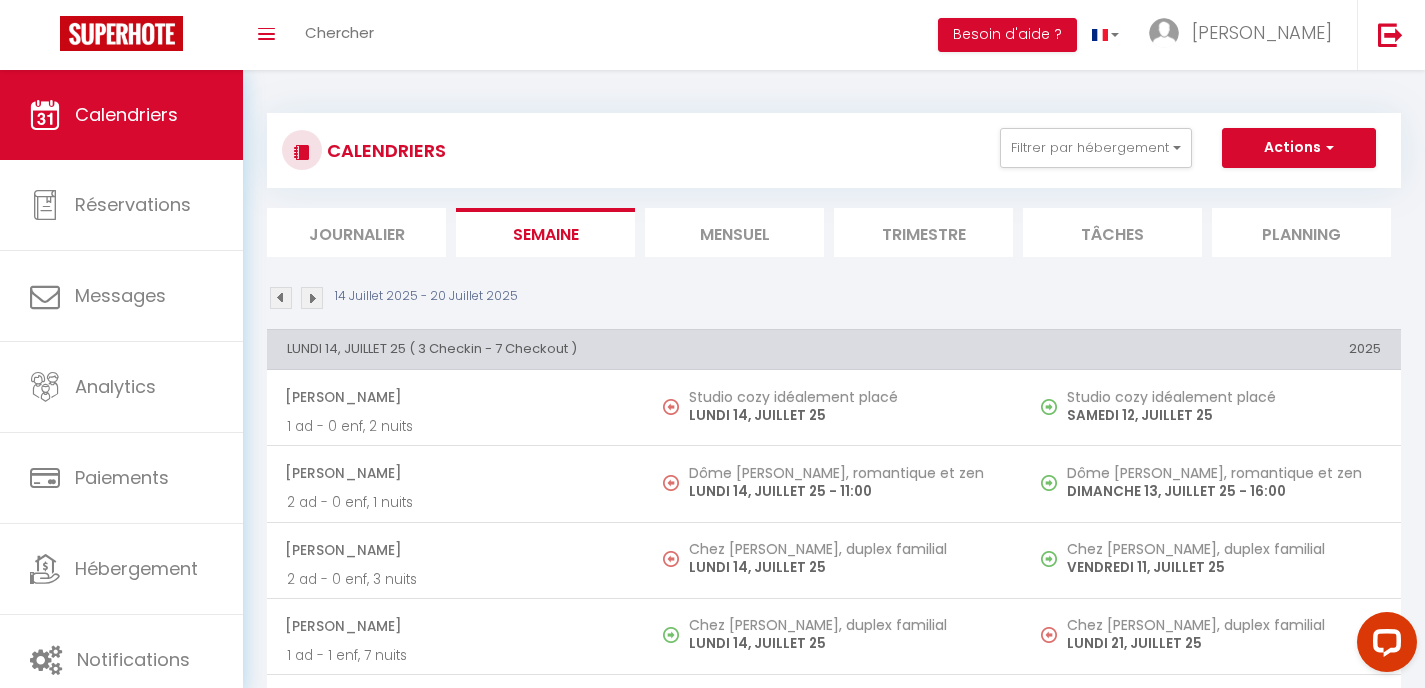 click at bounding box center [312, 298] 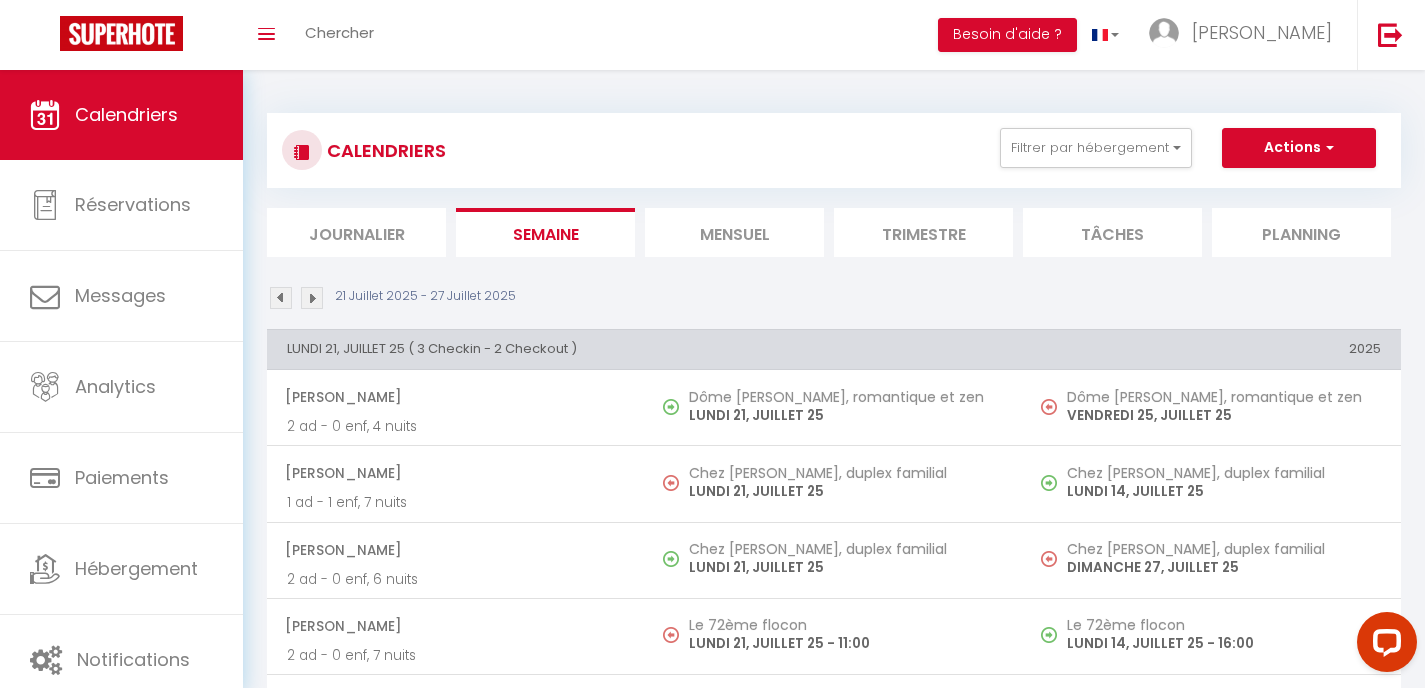 click at bounding box center [312, 298] 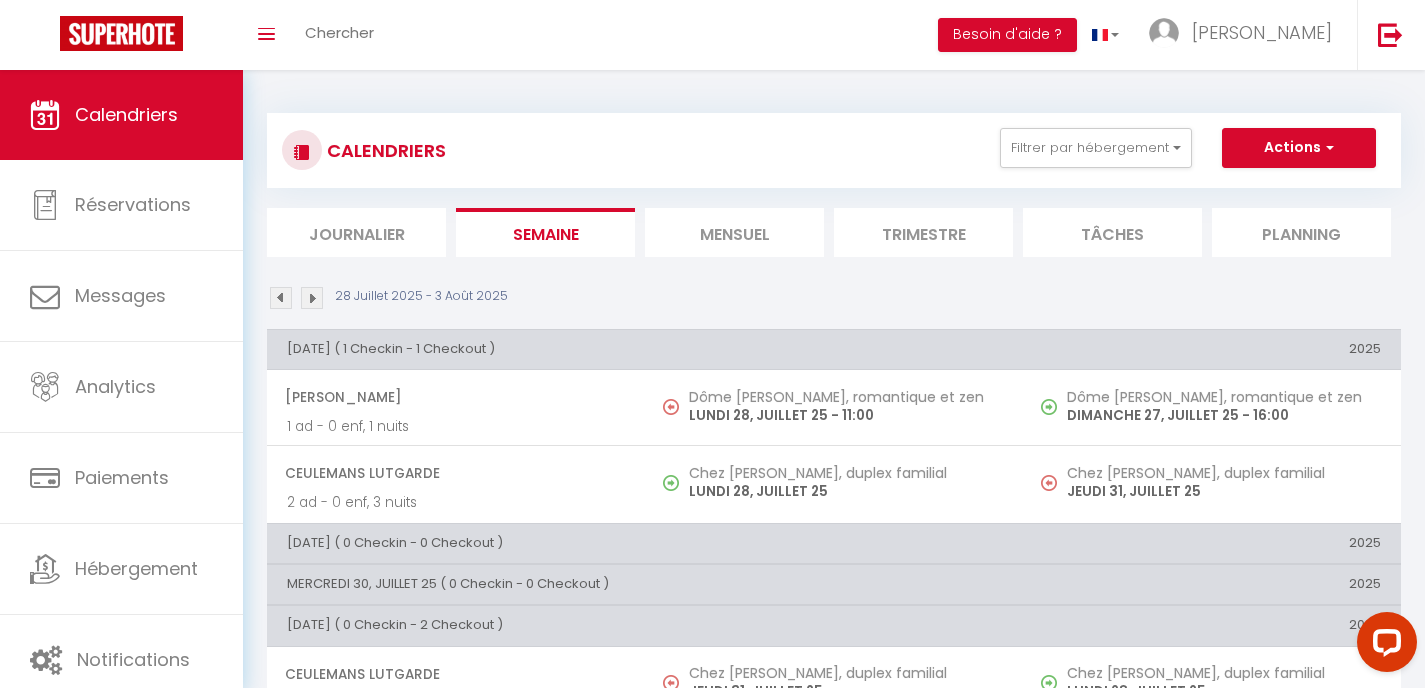 click at bounding box center [312, 298] 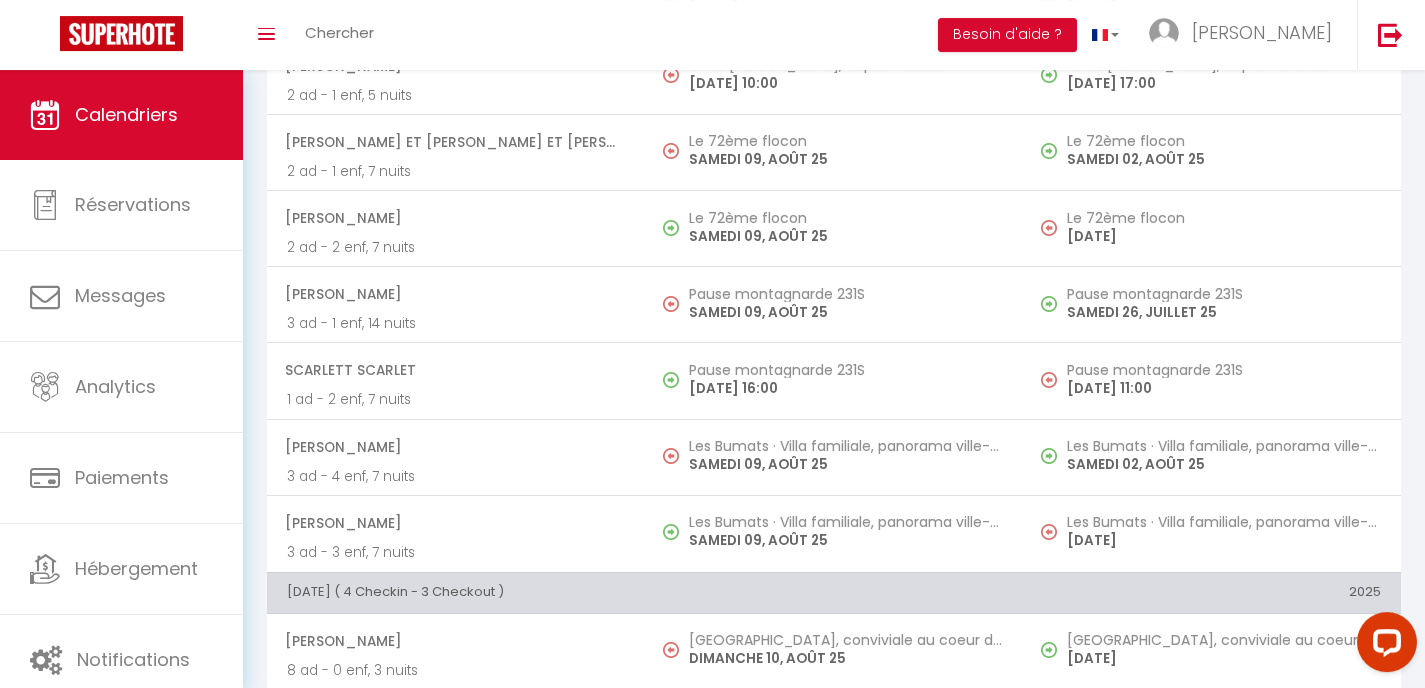 scroll, scrollTop: 1392, scrollLeft: 0, axis: vertical 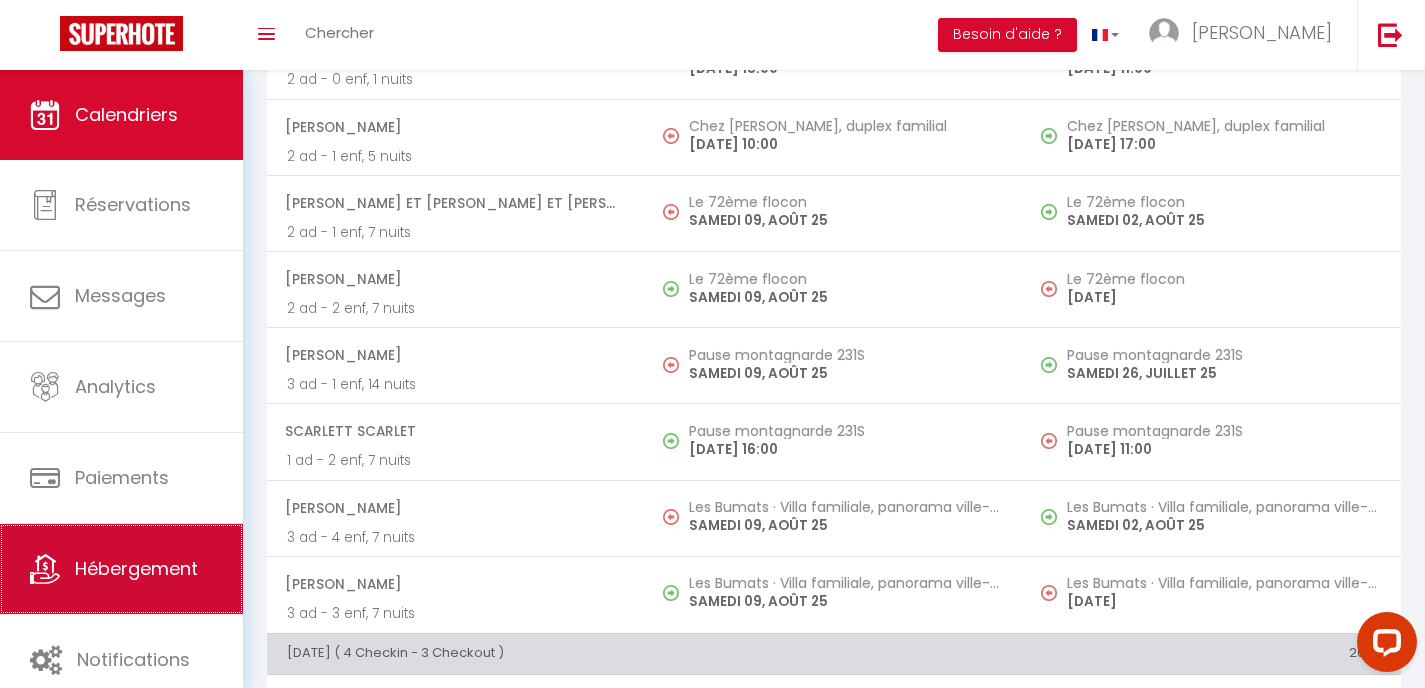 click on "Hébergement" at bounding box center [121, 569] 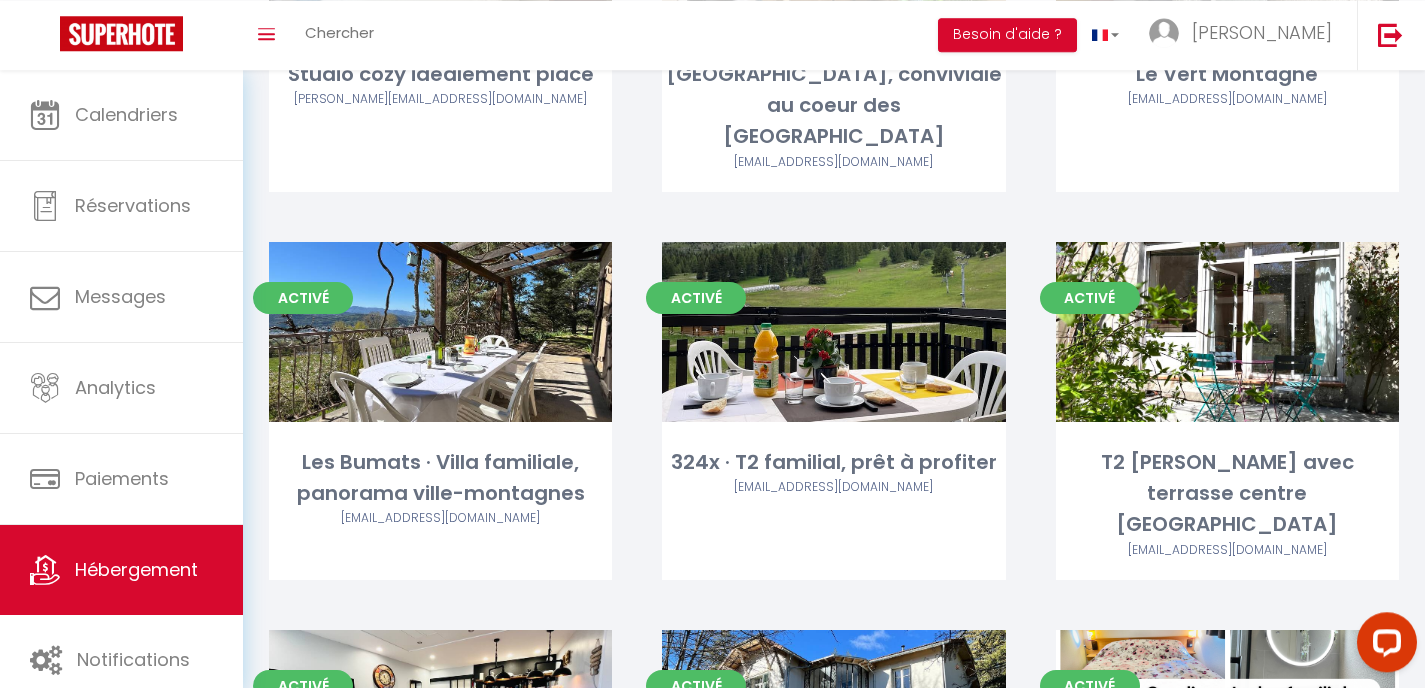 scroll, scrollTop: 657, scrollLeft: 0, axis: vertical 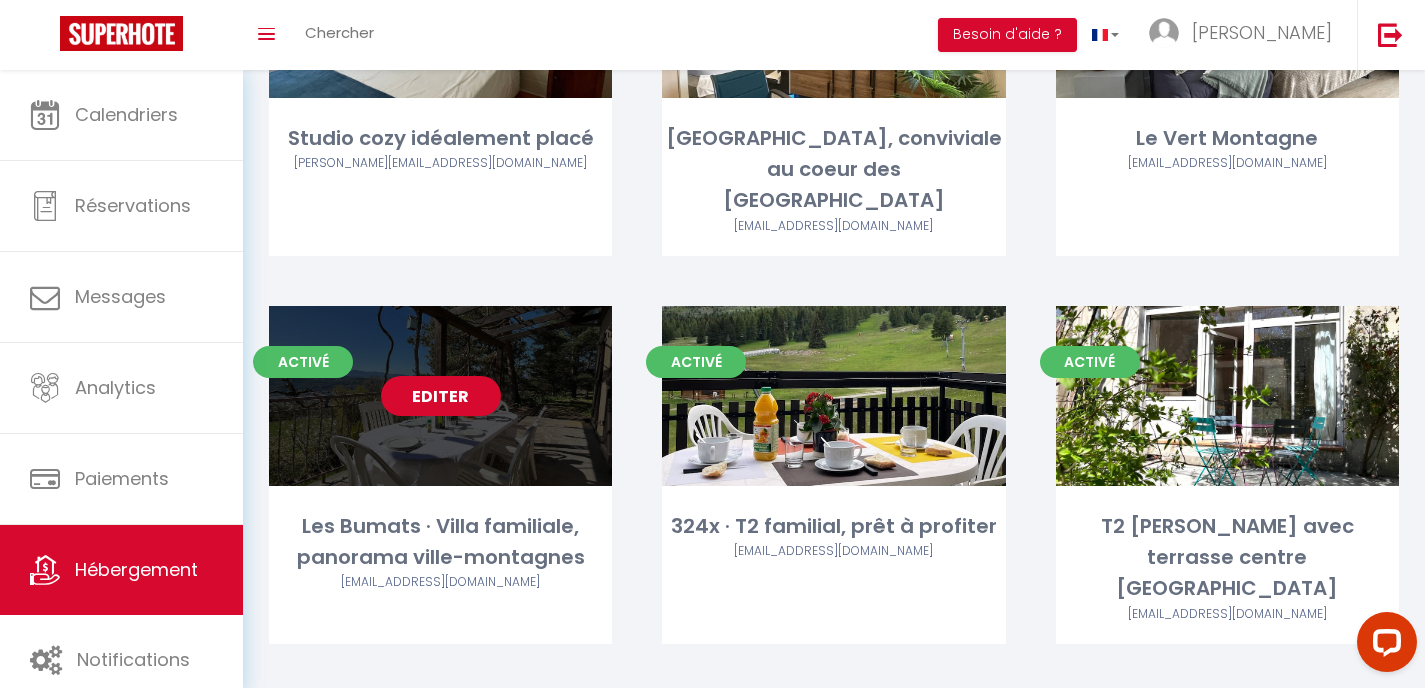 click on "Editer" at bounding box center (441, 396) 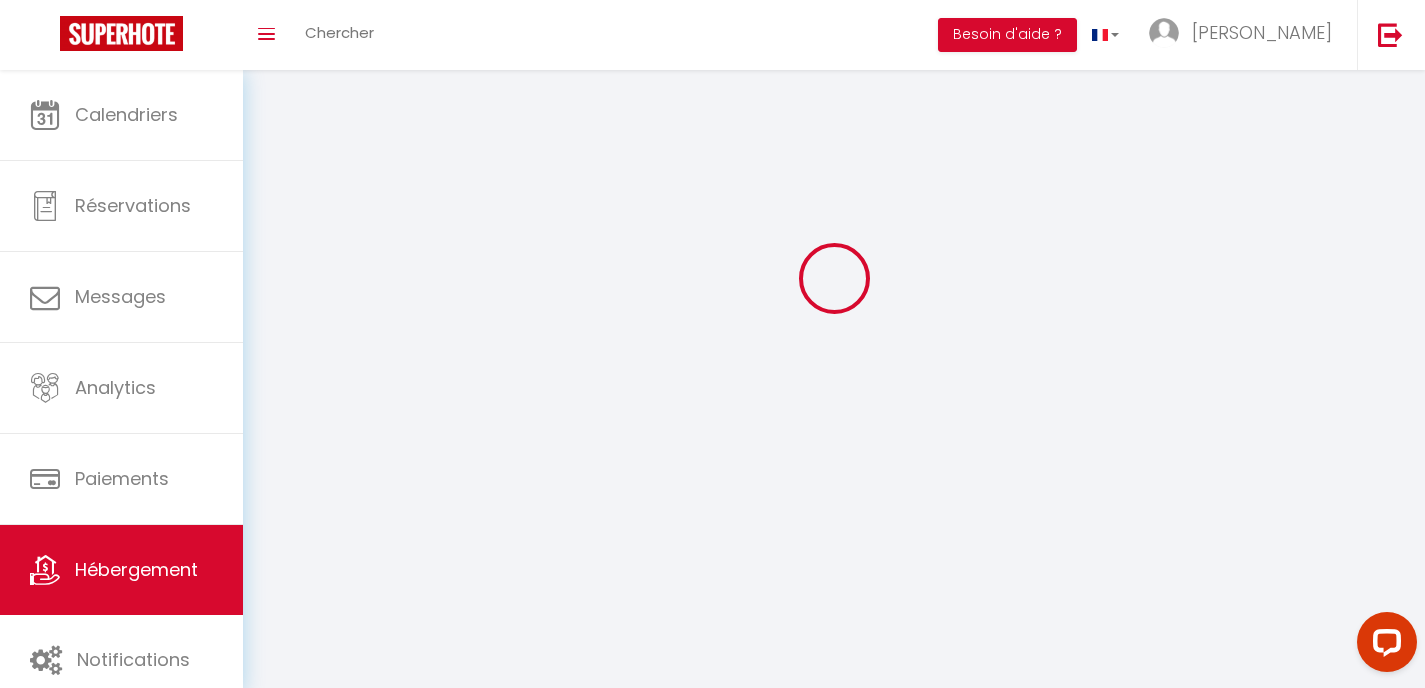 scroll, scrollTop: 0, scrollLeft: 0, axis: both 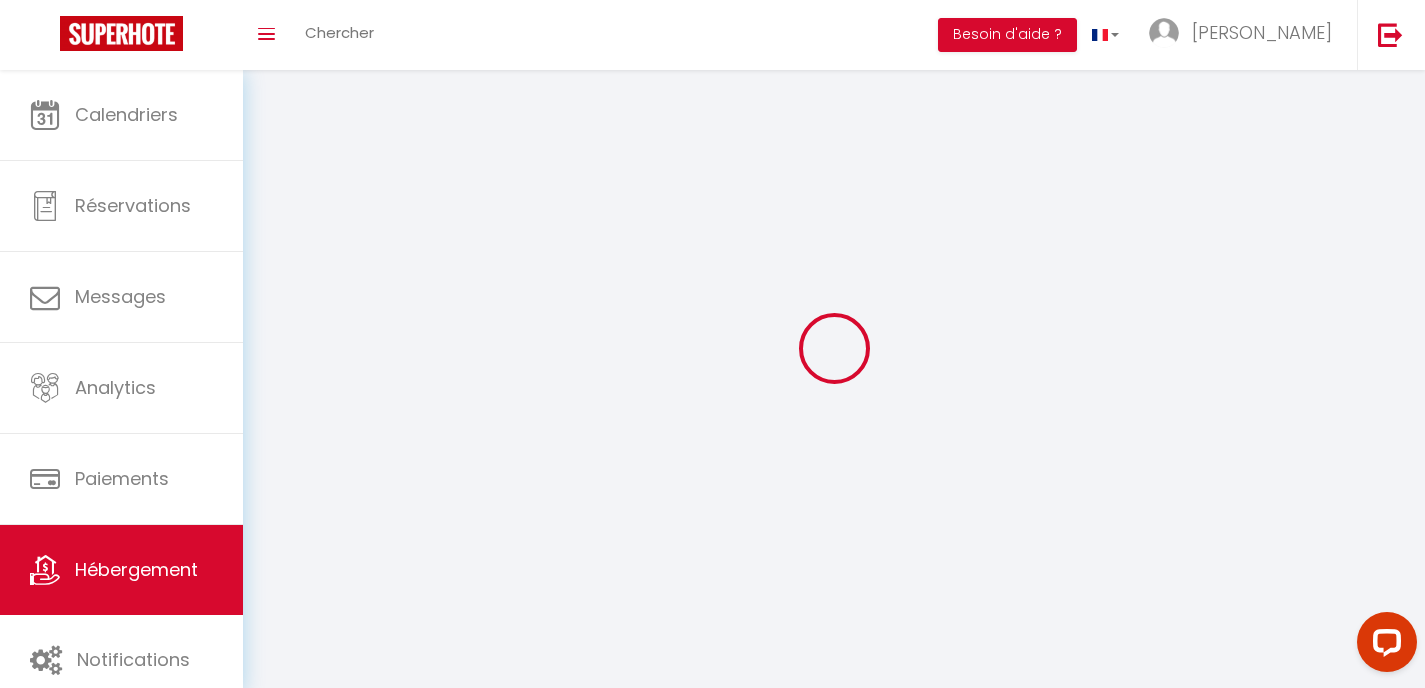 select on "1" 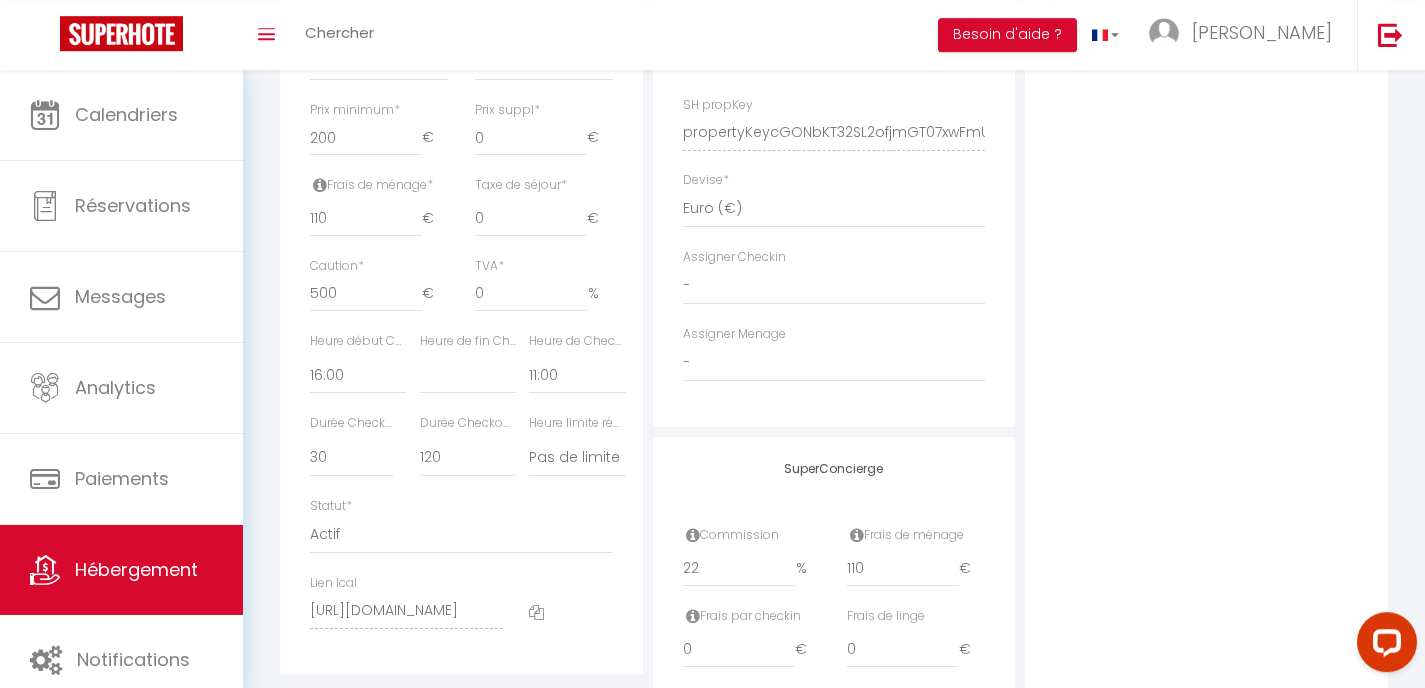 scroll, scrollTop: 880, scrollLeft: 0, axis: vertical 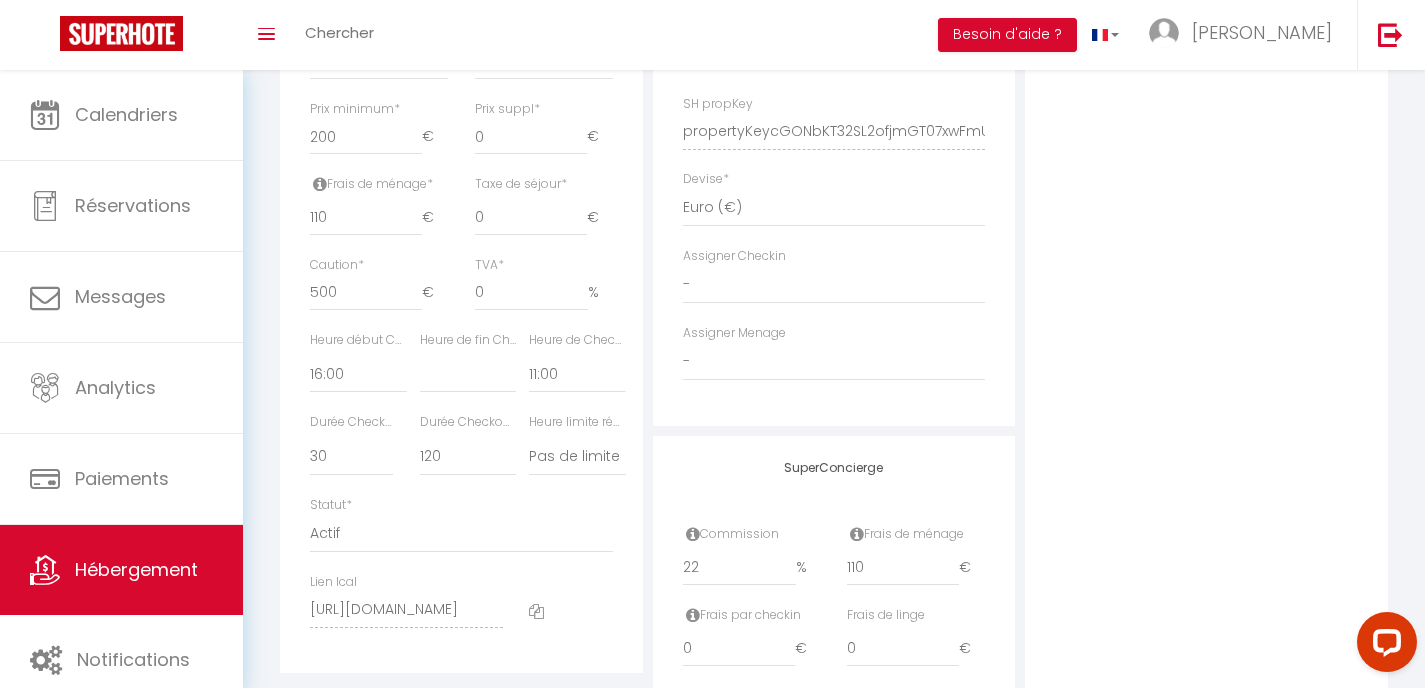 select 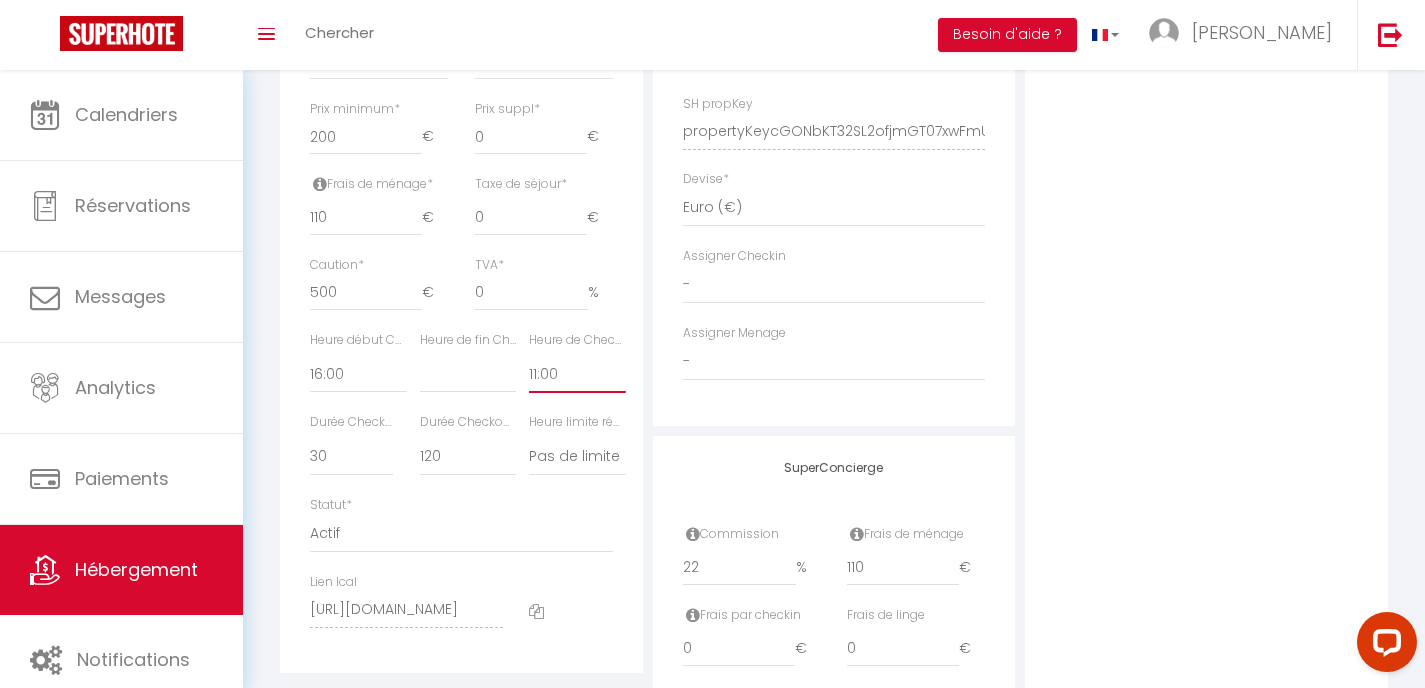 click on "00:00
00:15
00:30
00:45
01:00
01:15
01:30
01:45
02:00
02:15
02:30
02:45
03:00" at bounding box center [577, 374] 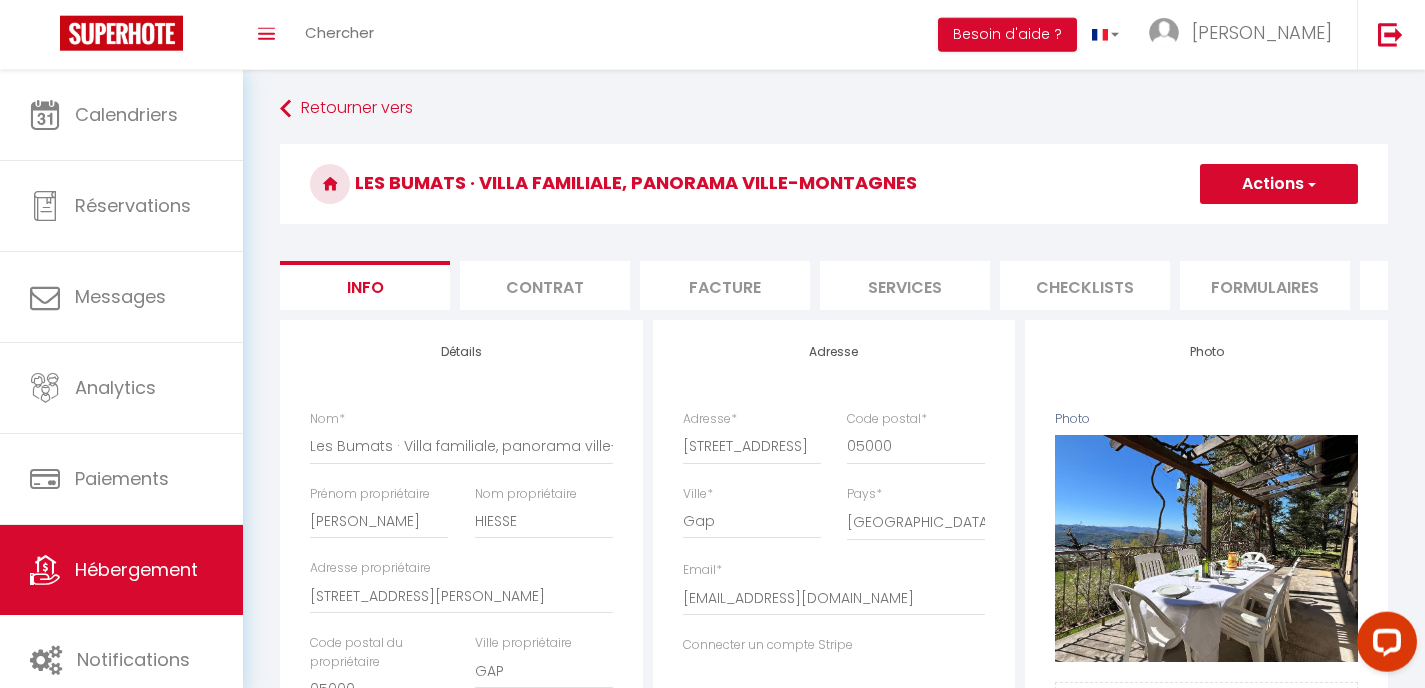 scroll, scrollTop: 0, scrollLeft: 0, axis: both 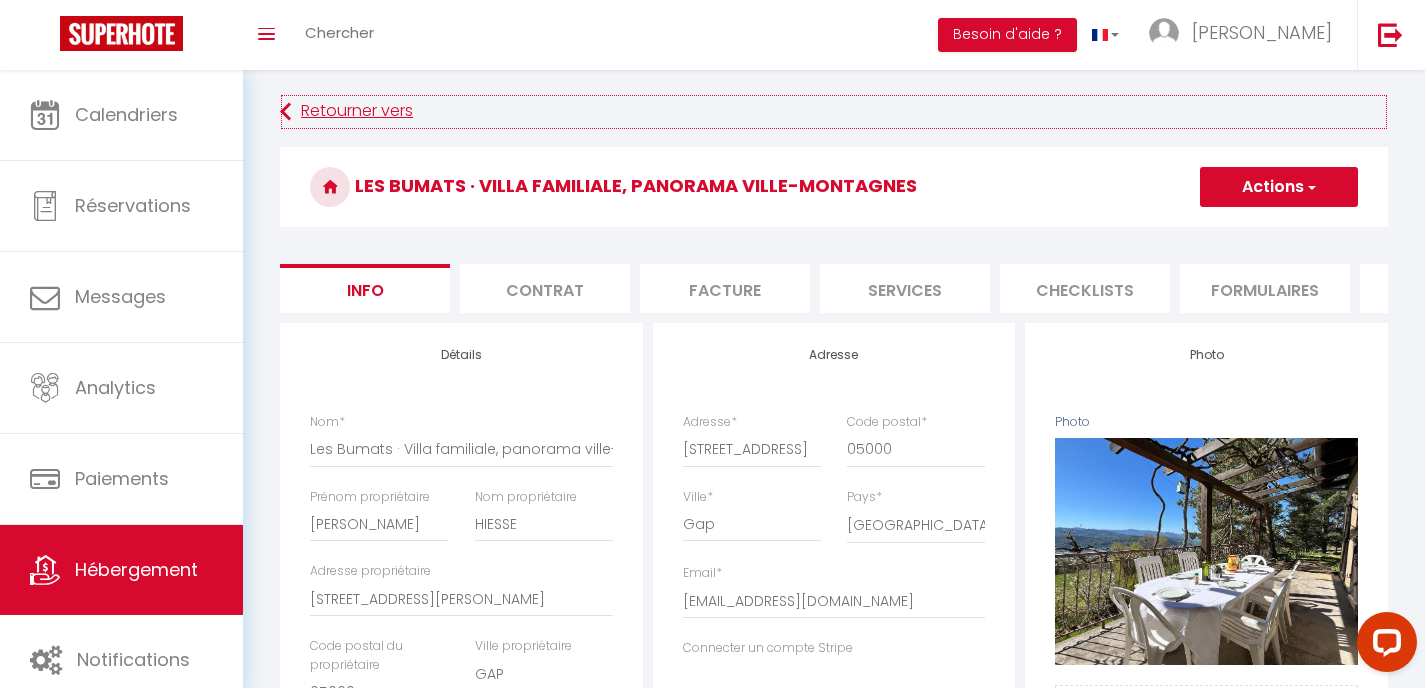 click on "Retourner vers" at bounding box center (834, 112) 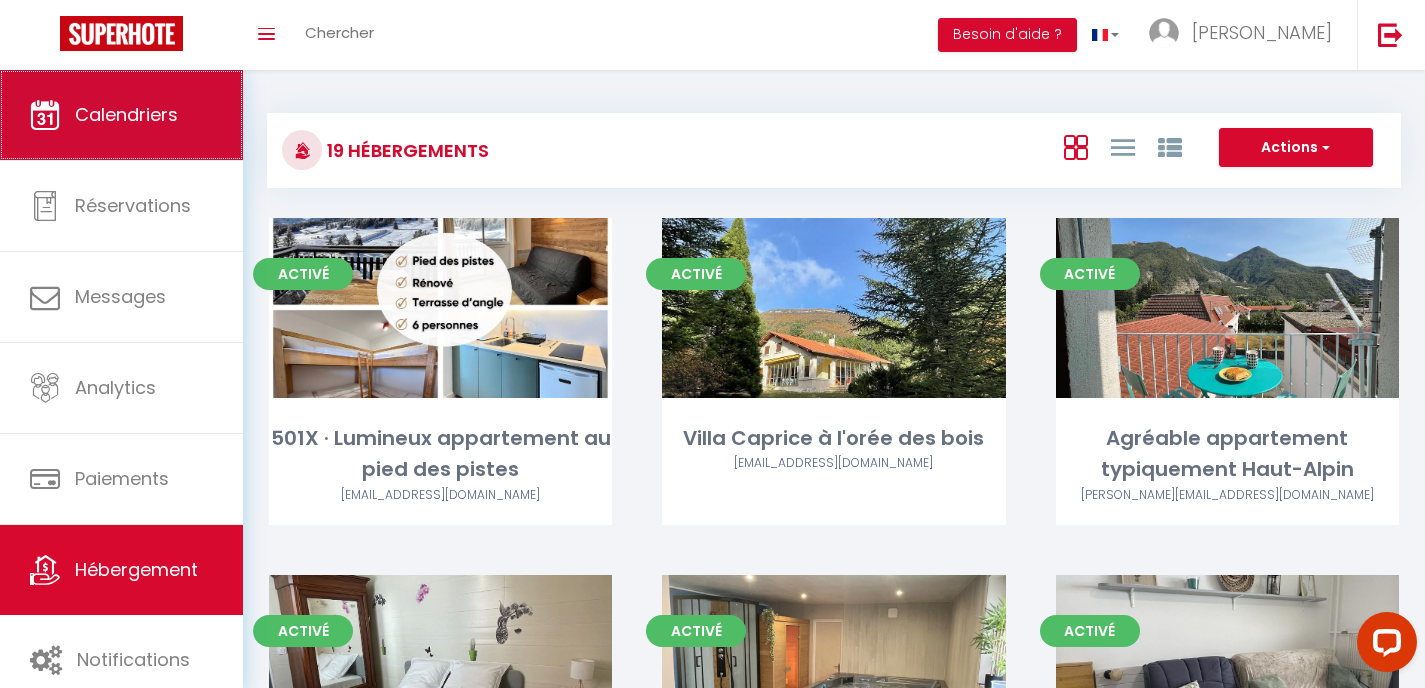click on "Calendriers" at bounding box center (121, 115) 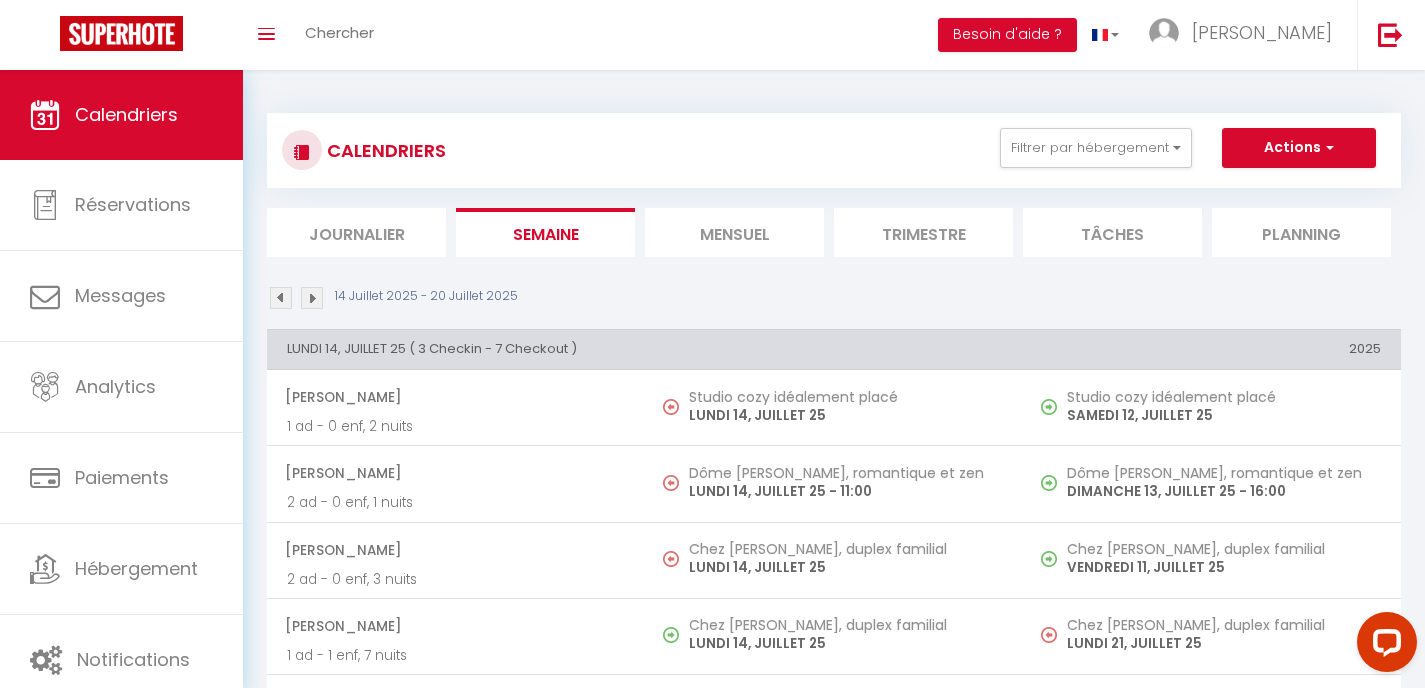 click on "Mensuel" at bounding box center [734, 232] 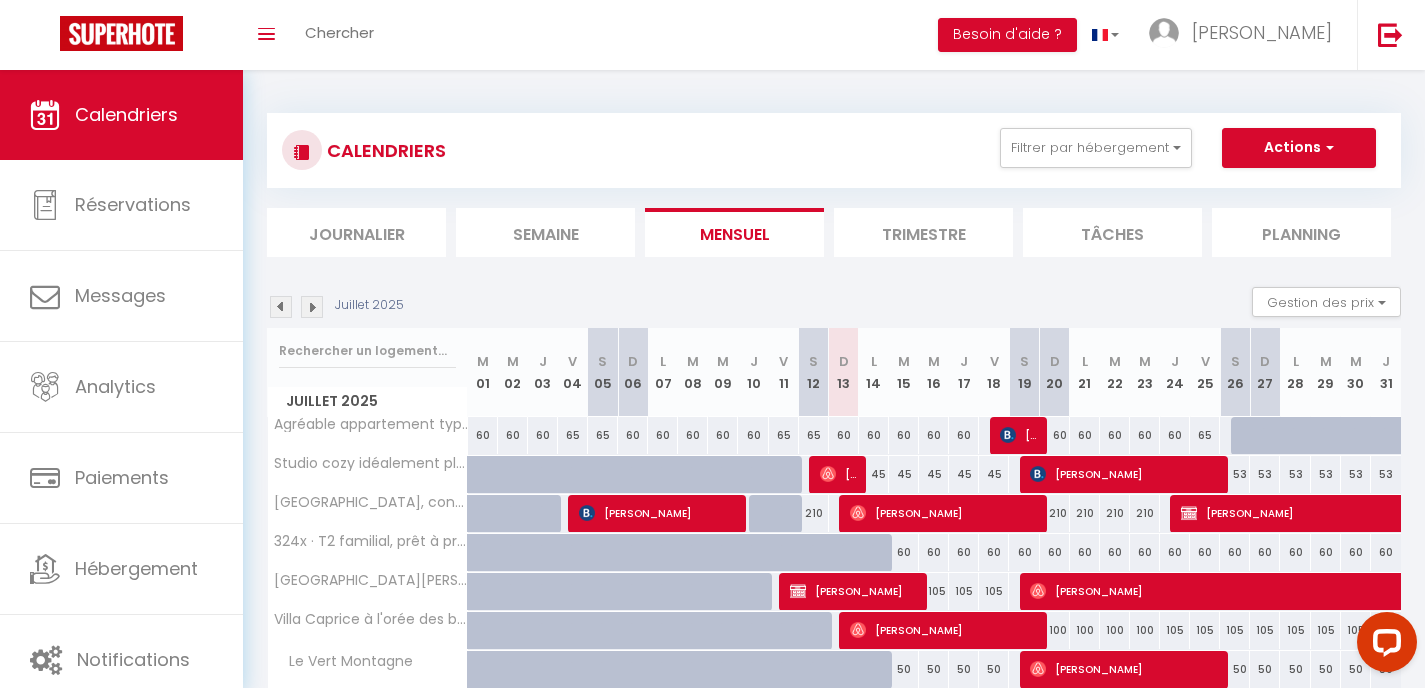 click at bounding box center [312, 307] 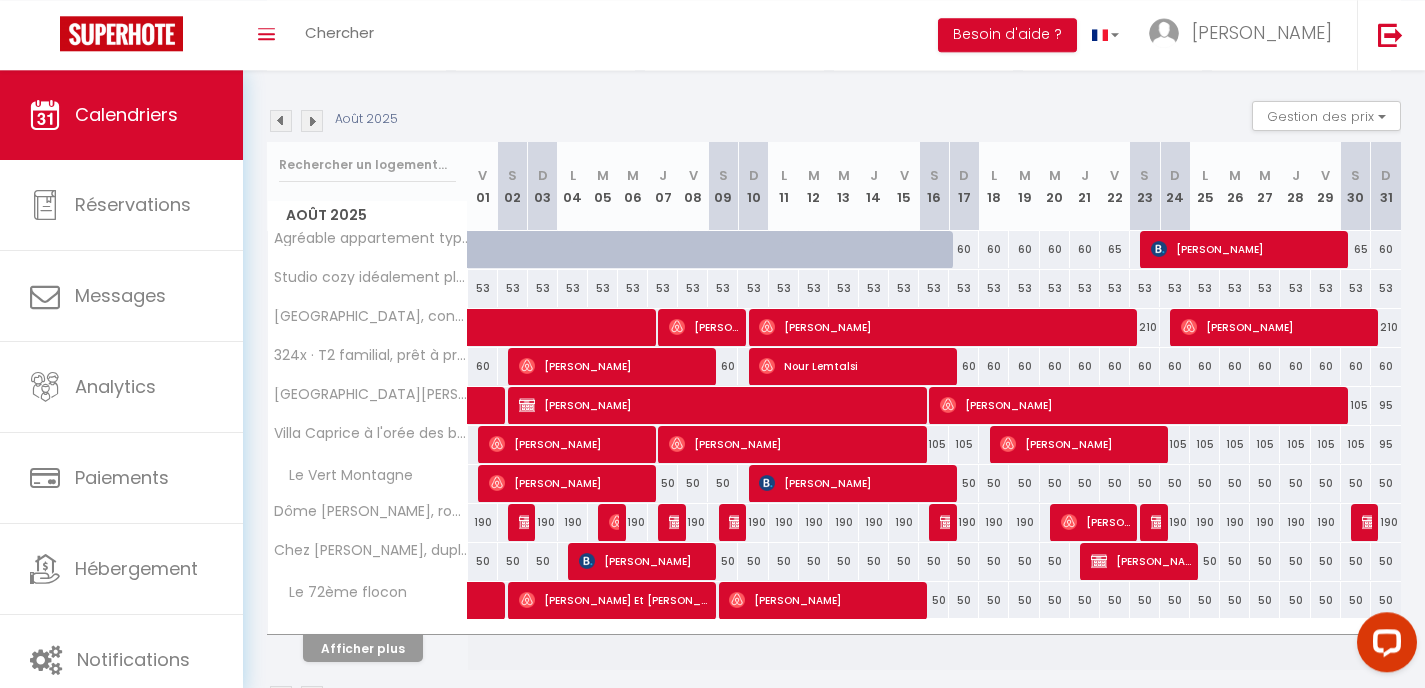 scroll, scrollTop: 250, scrollLeft: 0, axis: vertical 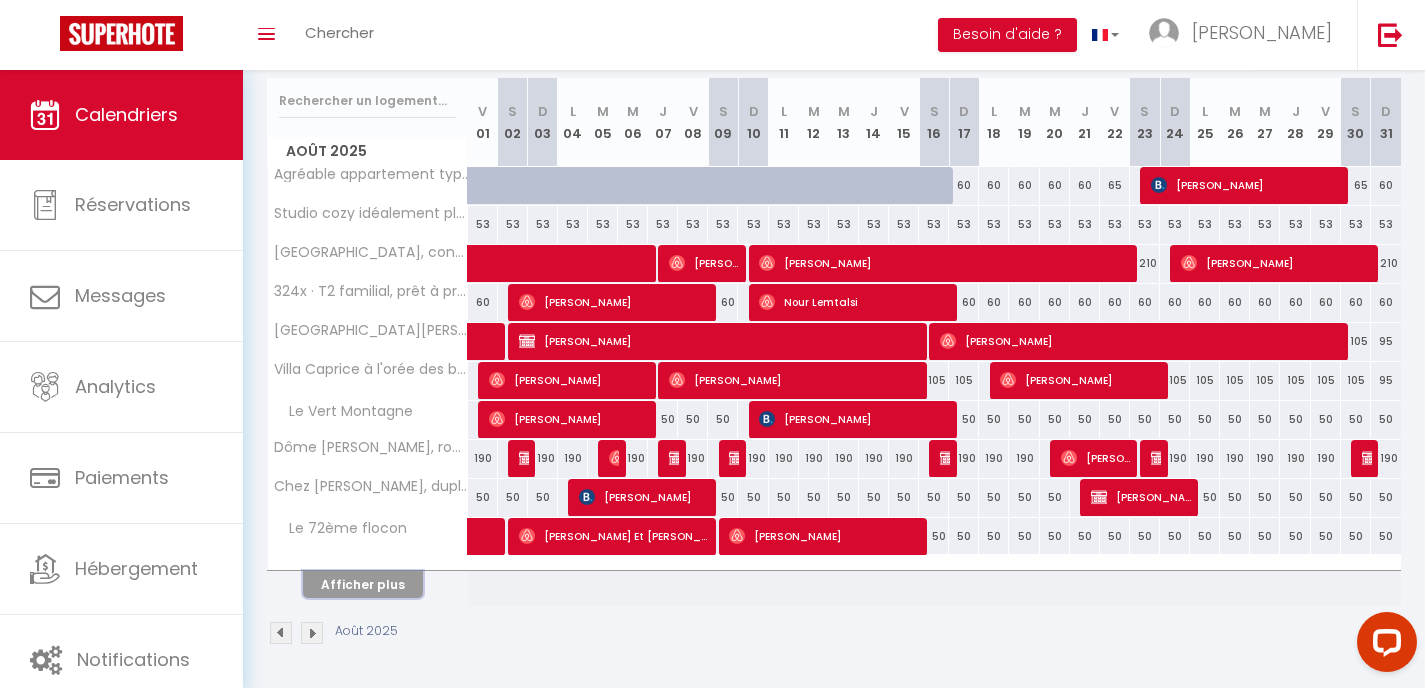 click on "Afficher plus" at bounding box center [363, 584] 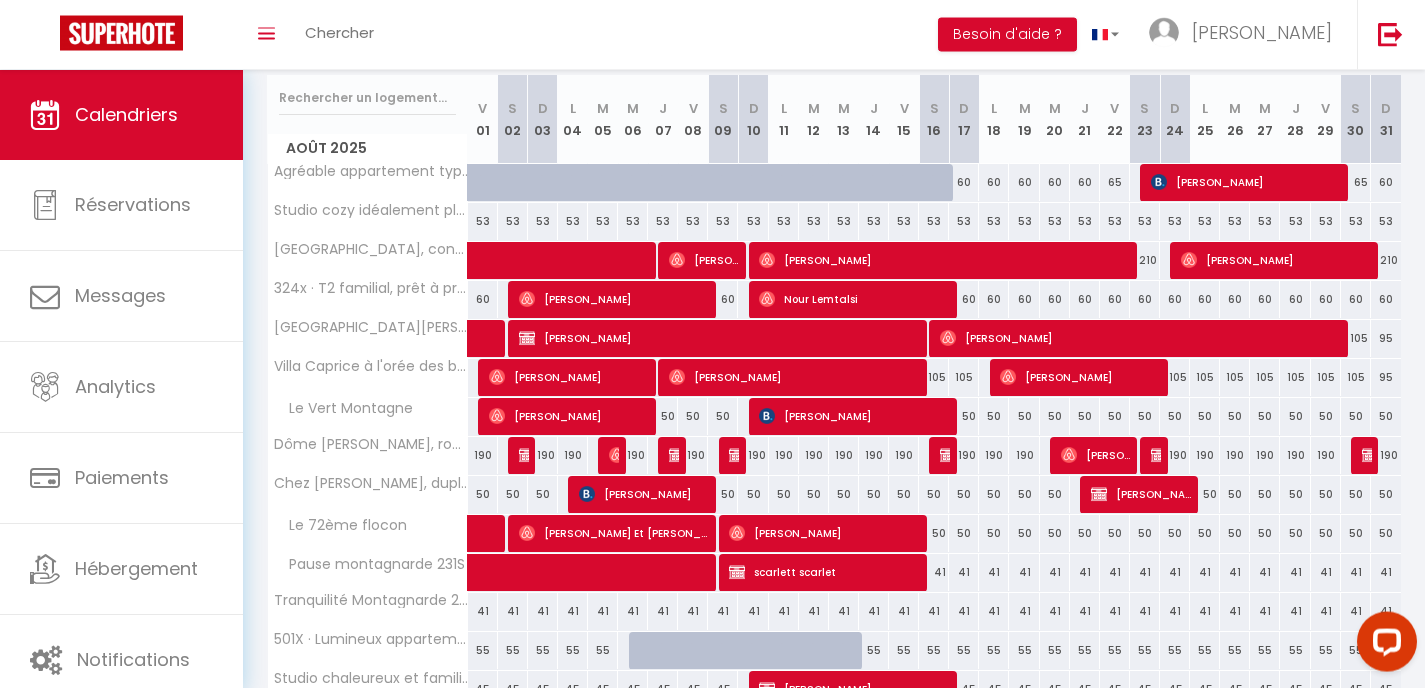 scroll, scrollTop: 232, scrollLeft: 0, axis: vertical 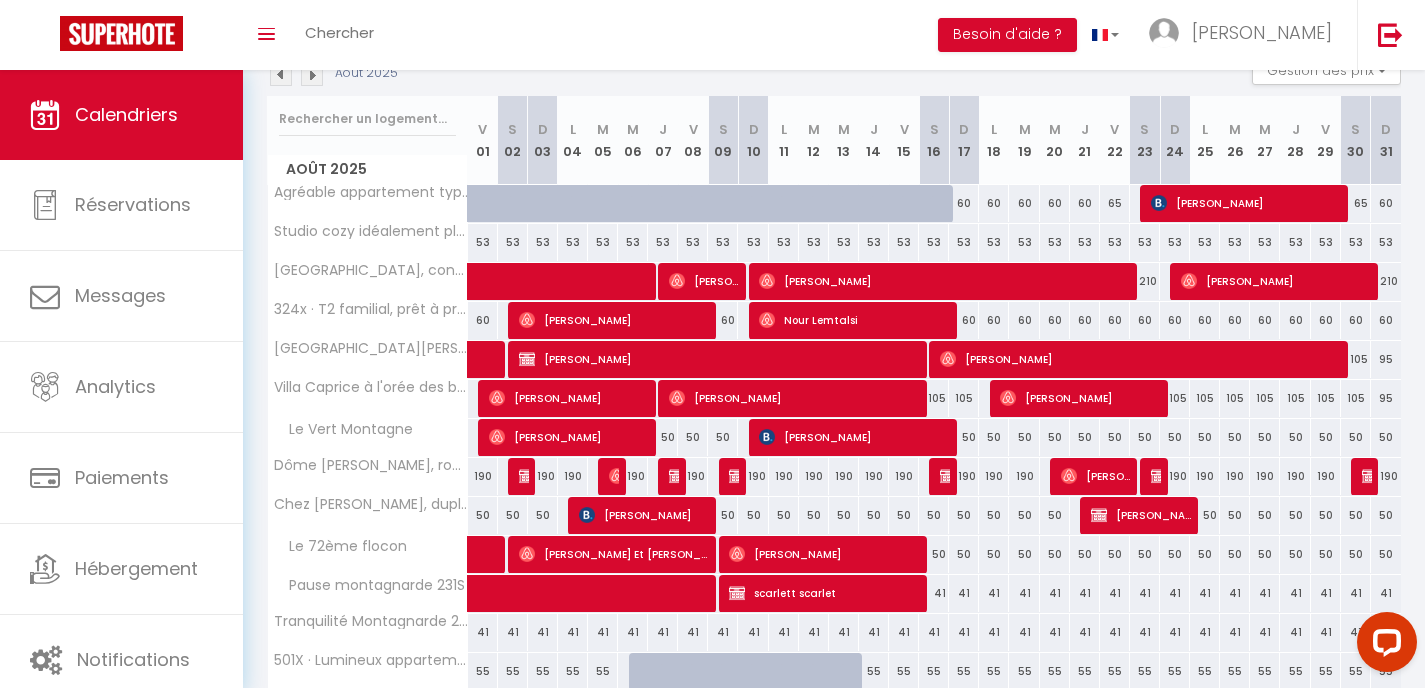 click on "[PERSON_NAME]" at bounding box center (794, 398) 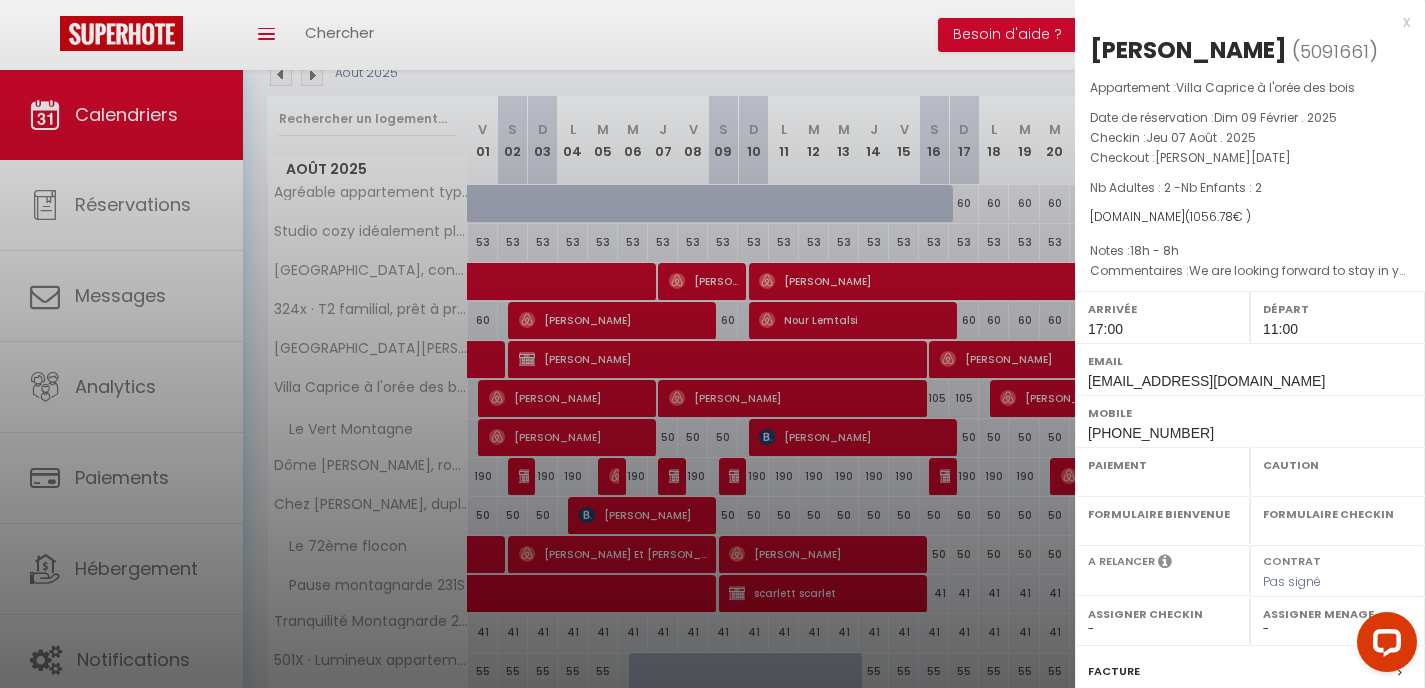 select on "OK" 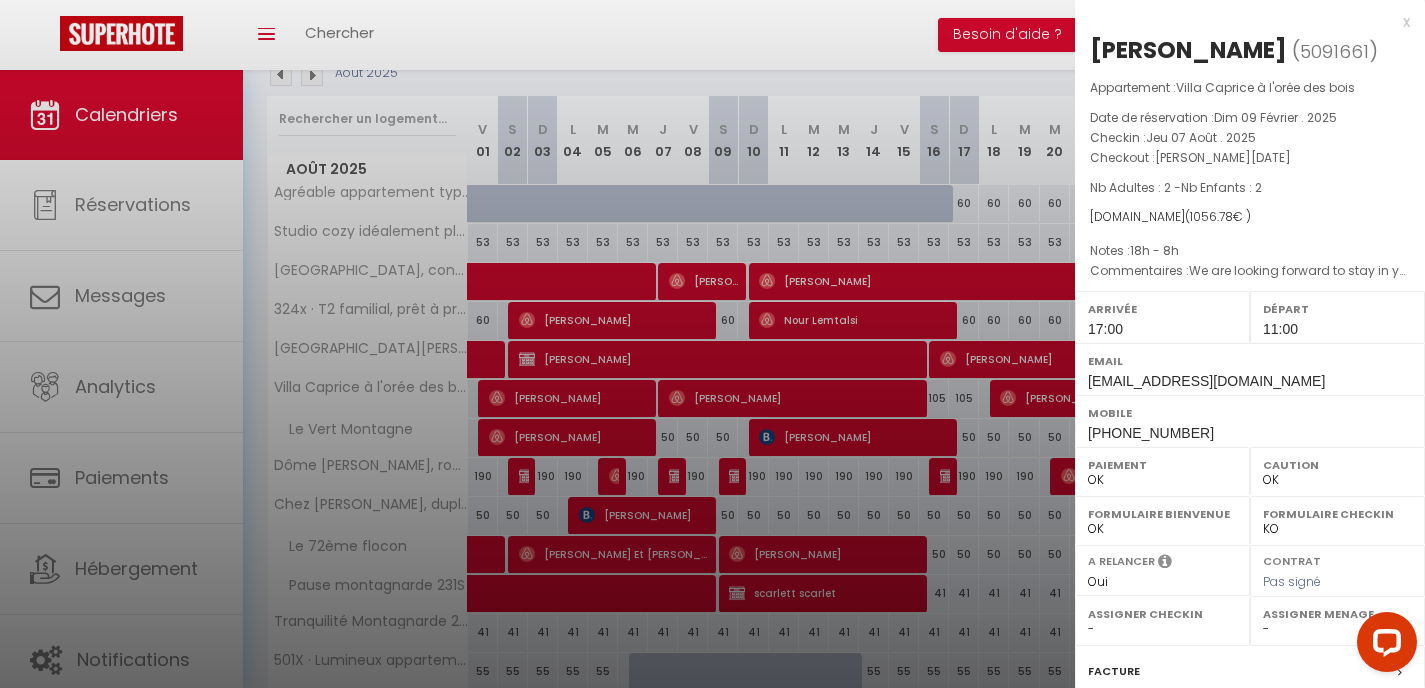 click on "x
[PERSON_NAME]
( 5091661 )
Appartement :
[GEOGRAPHIC_DATA] à l'orée des bois
Date de réservation :
[DATE] . 2025
Checkin :
[DATE]
Checkout :
[DATE]
Nb Adultes : 2 -
Nb Enfants :
2
[DOMAIN_NAME]
(
1056.78
€ )
Notes :
18h - 8h
Commentaires :
We are looking forward to stay in your Villa.   Arrivée
17:00   Départ
11:00   Email
Mobile" at bounding box center (1250, 466) 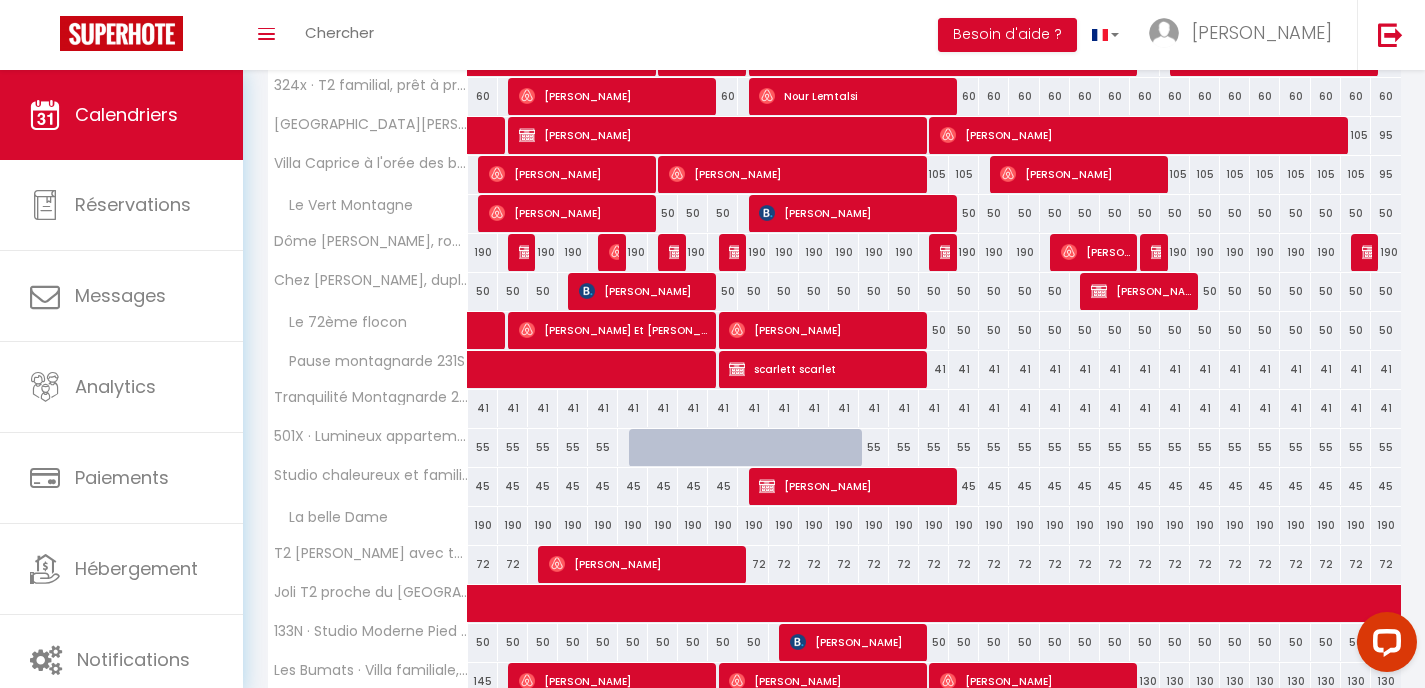 scroll, scrollTop: 152, scrollLeft: 0, axis: vertical 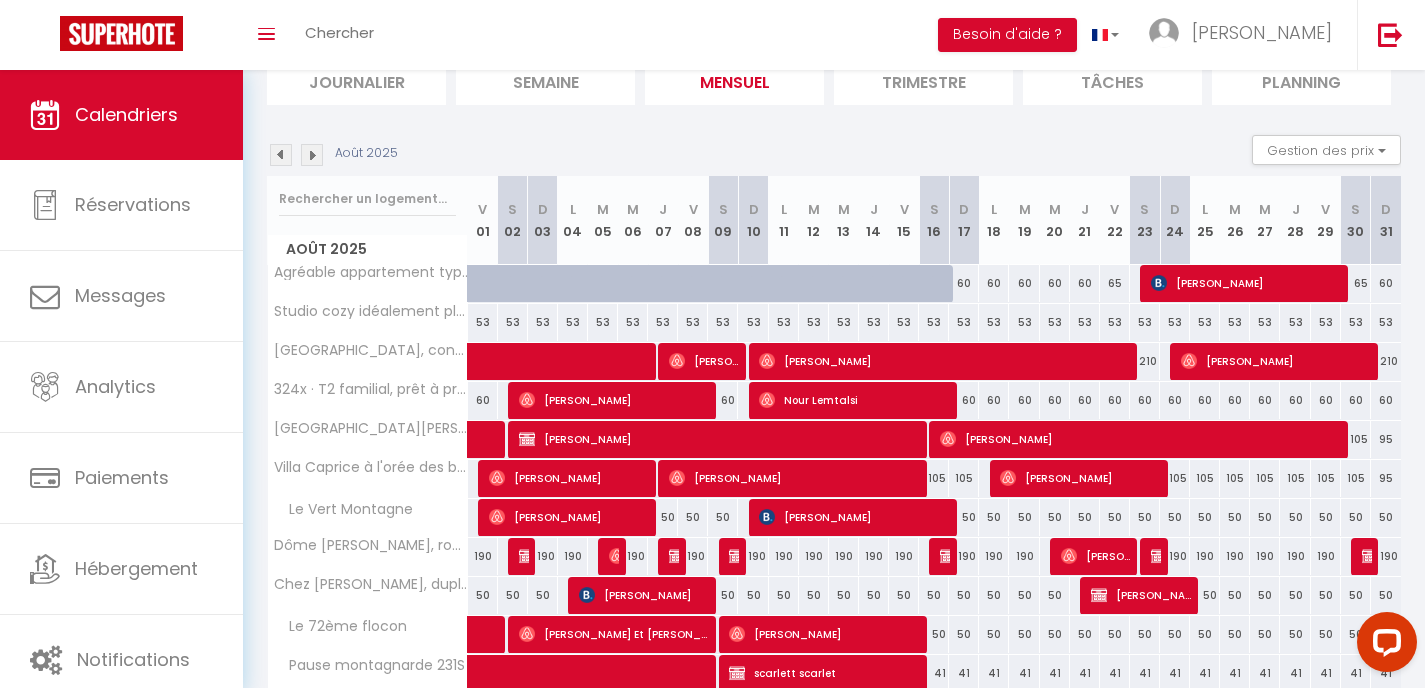 click at bounding box center [281, 155] 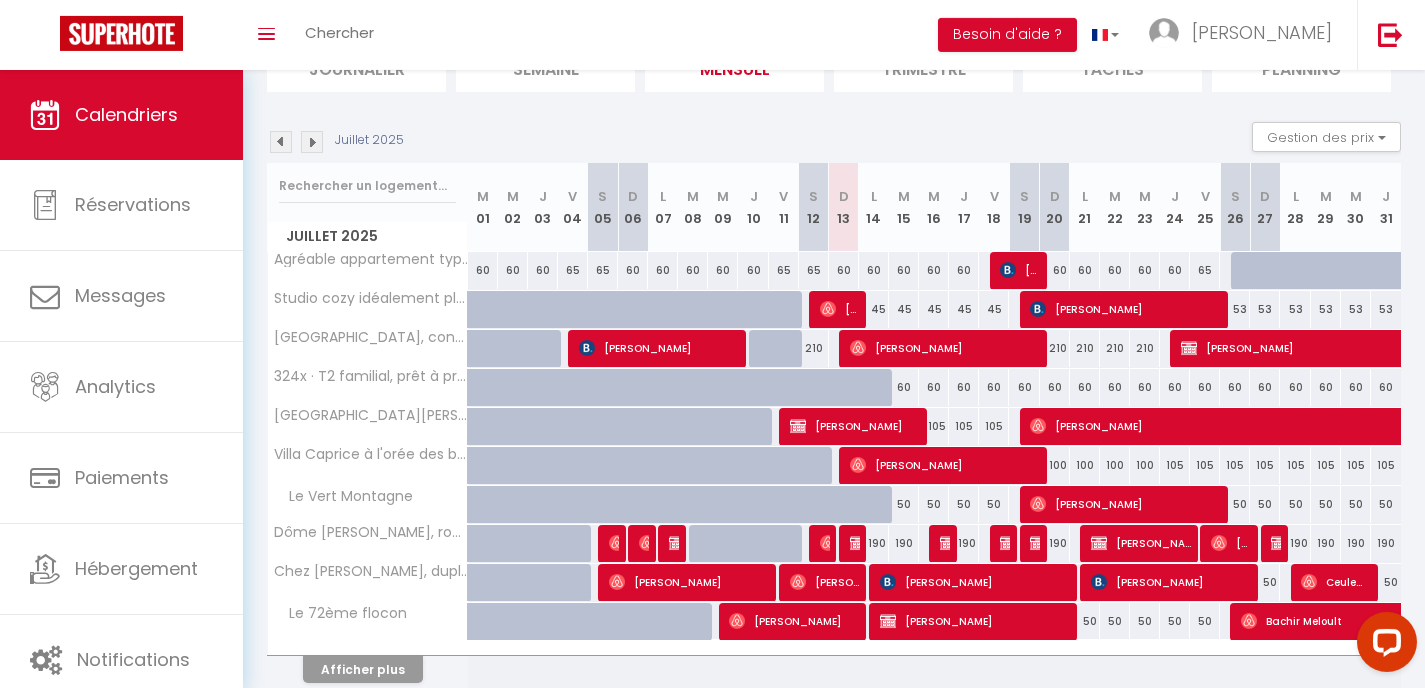 scroll, scrollTop: 166, scrollLeft: 0, axis: vertical 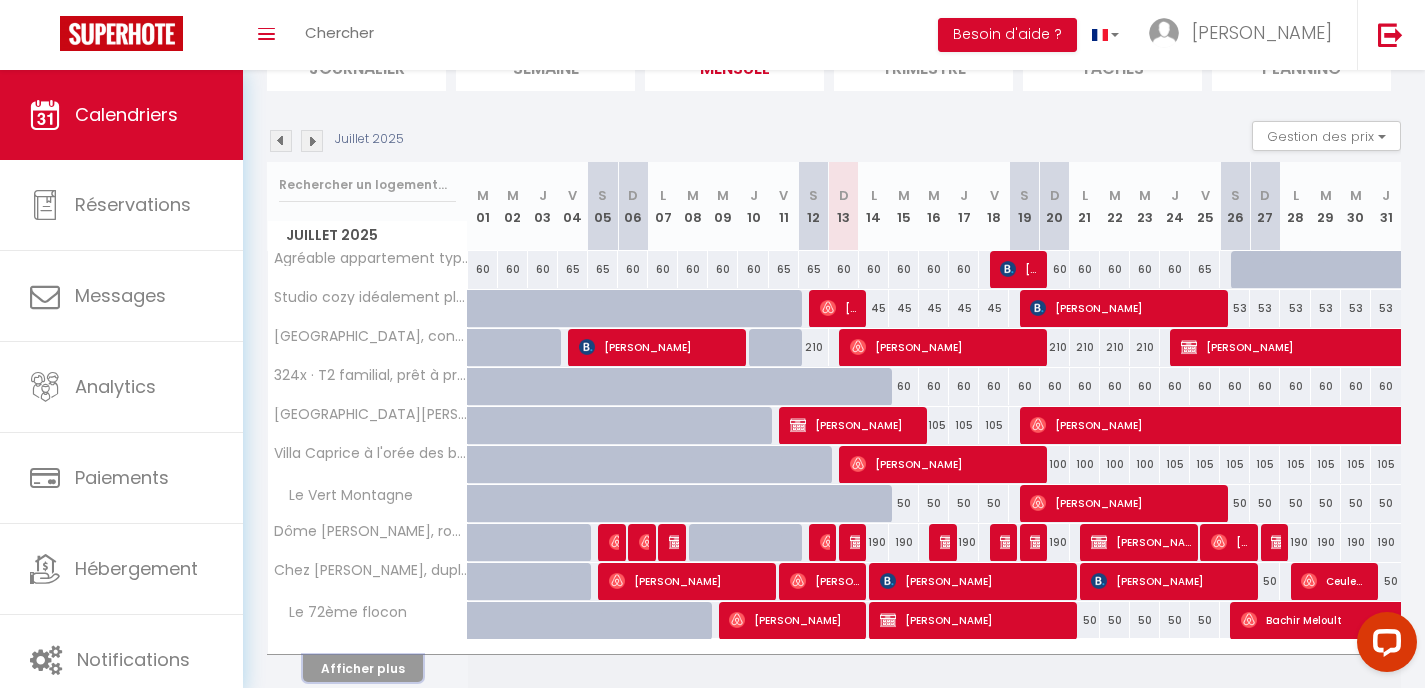 click on "Afficher plus" at bounding box center (363, 668) 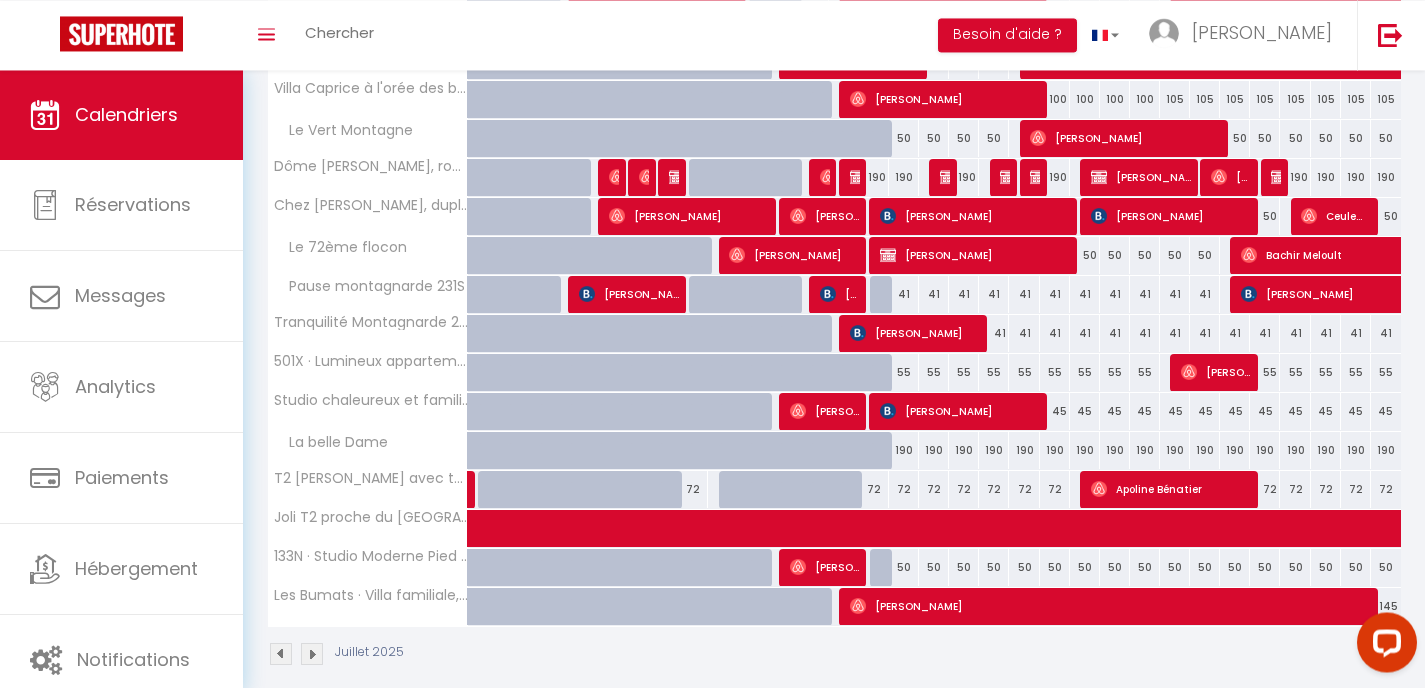 scroll, scrollTop: 550, scrollLeft: 0, axis: vertical 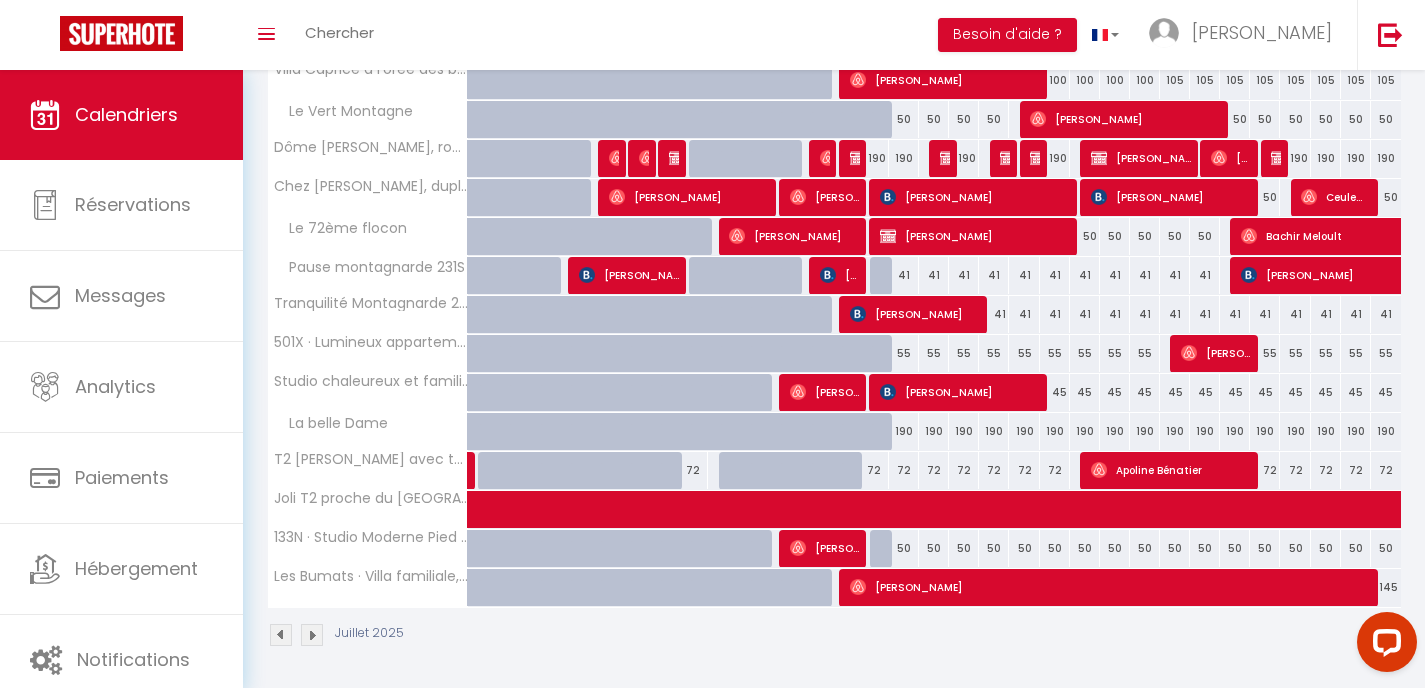 click on "[PERSON_NAME]" at bounding box center [1110, 587] 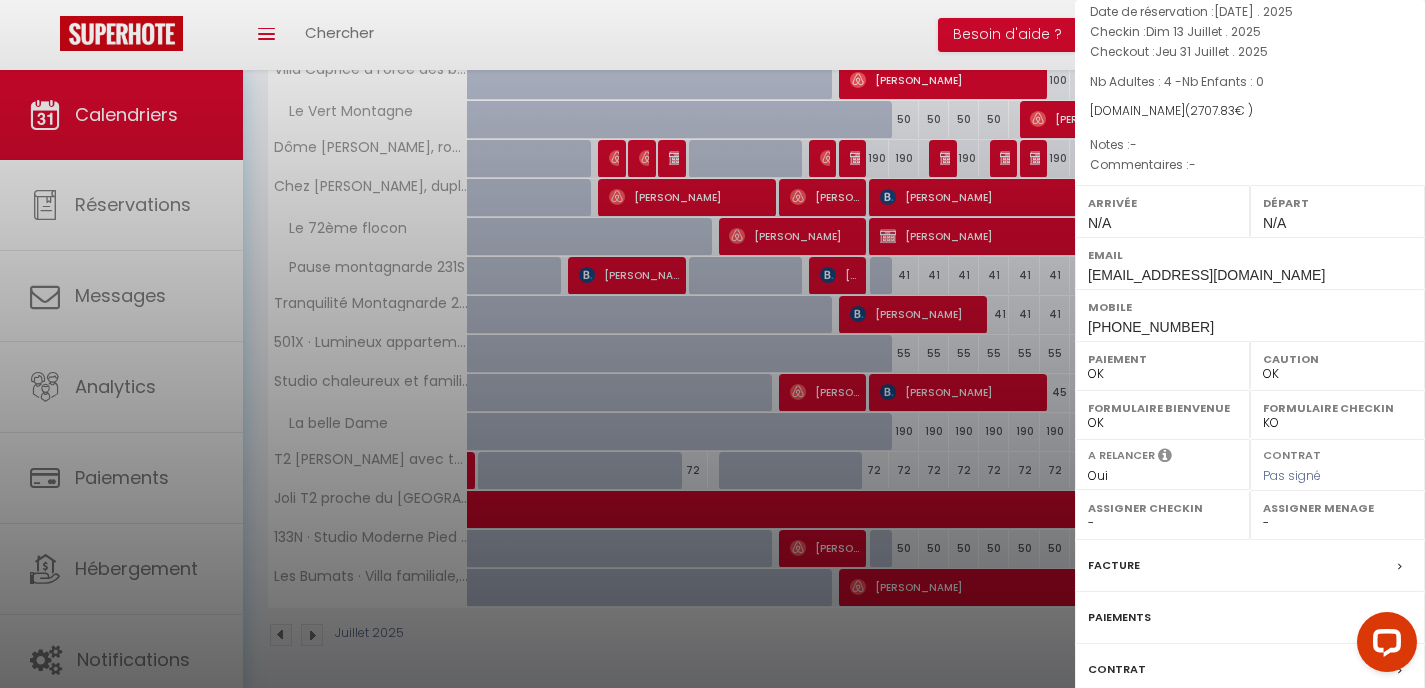 scroll, scrollTop: 263, scrollLeft: 0, axis: vertical 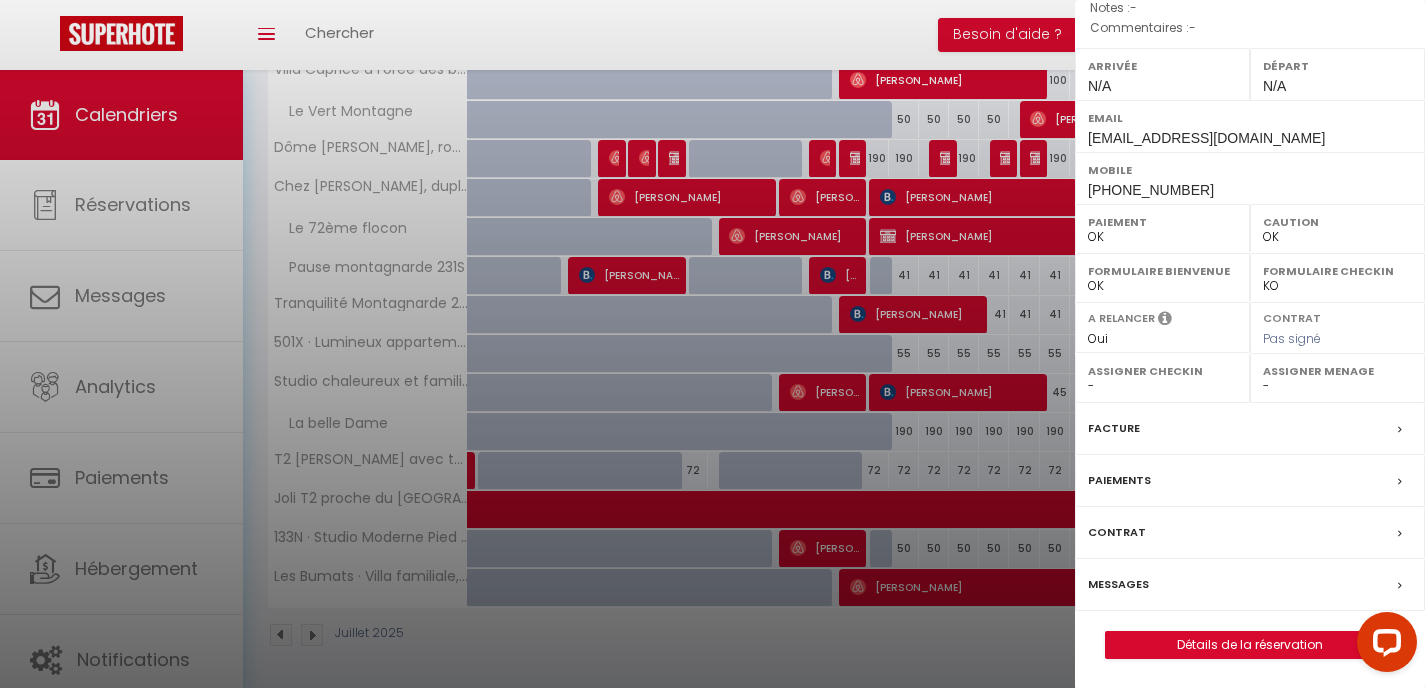 click on "Messages" at bounding box center (1118, 584) 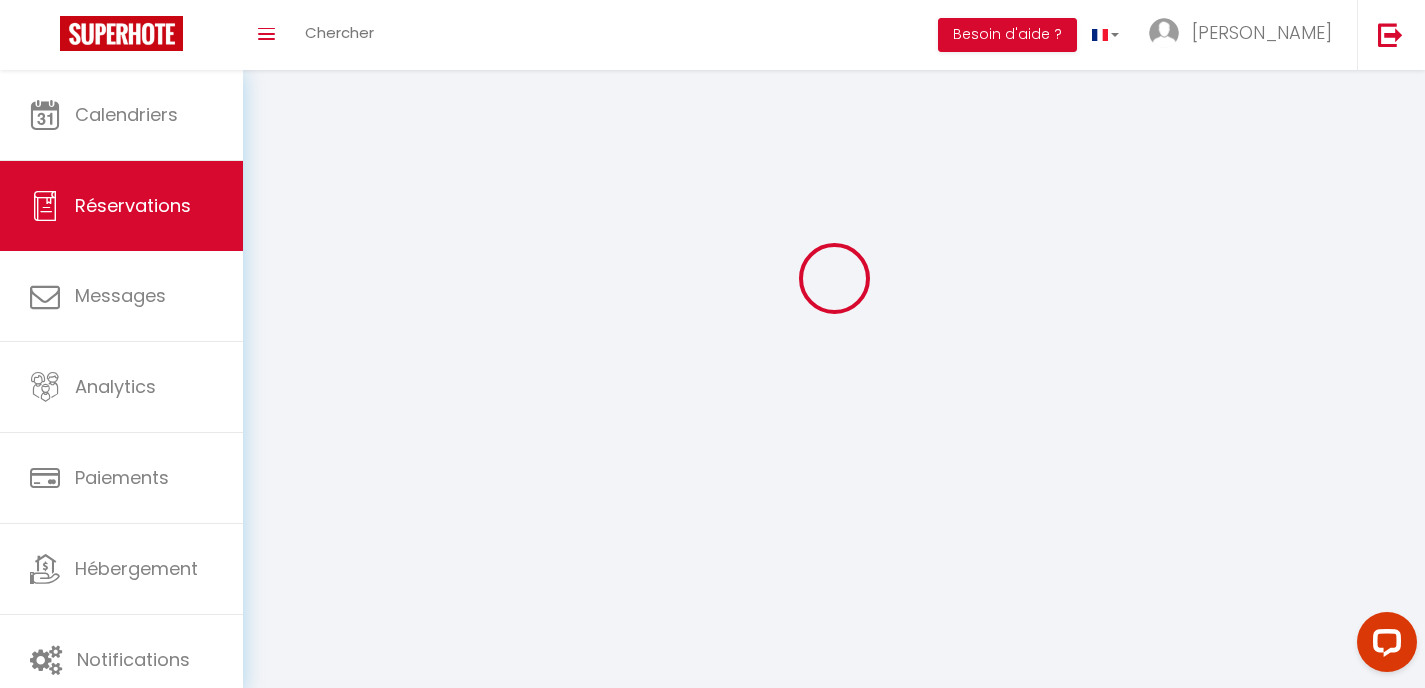 scroll, scrollTop: 0, scrollLeft: 0, axis: both 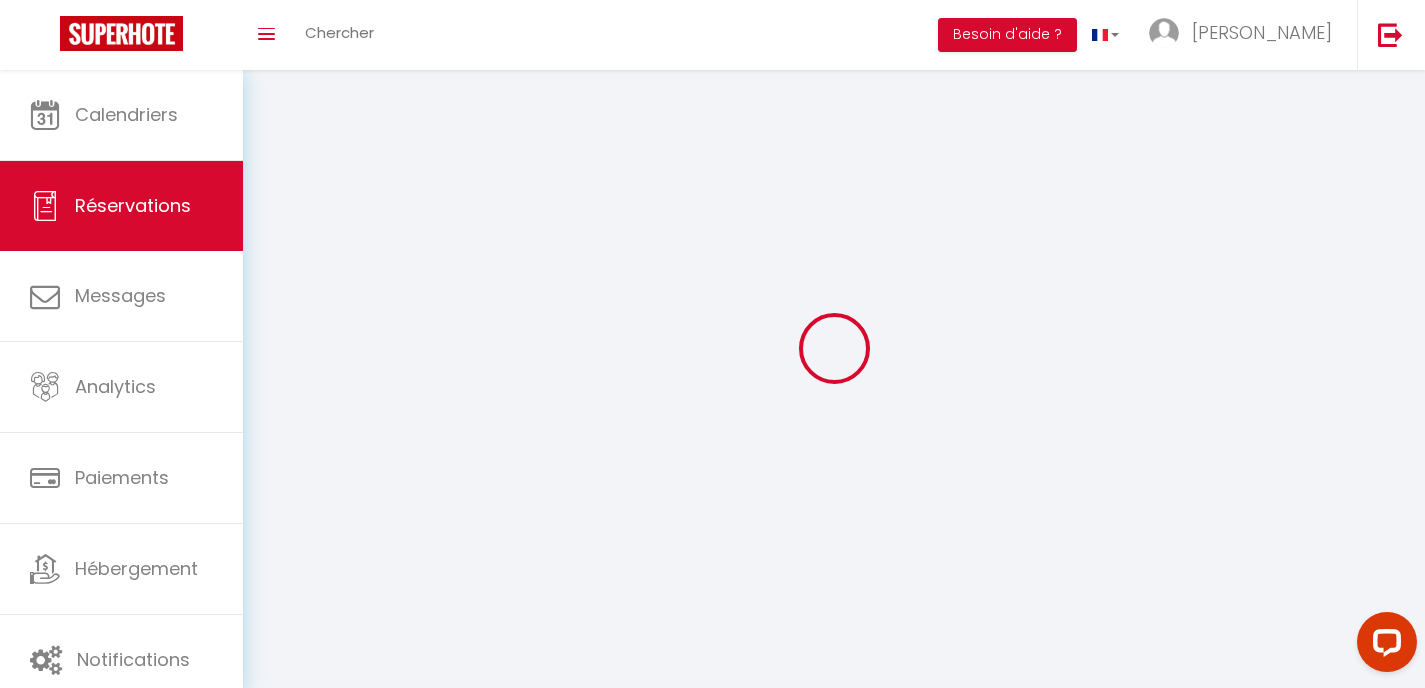 type on "[PERSON_NAME]" 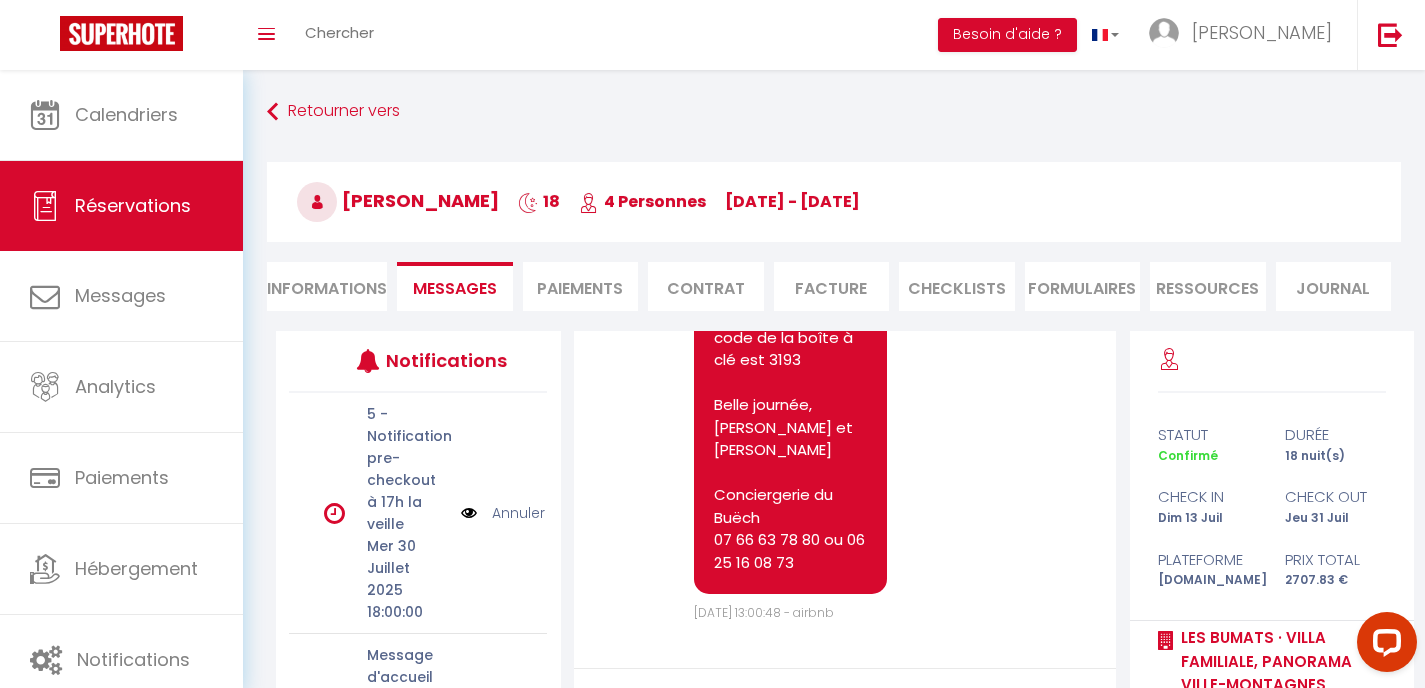 scroll, scrollTop: 8178, scrollLeft: 0, axis: vertical 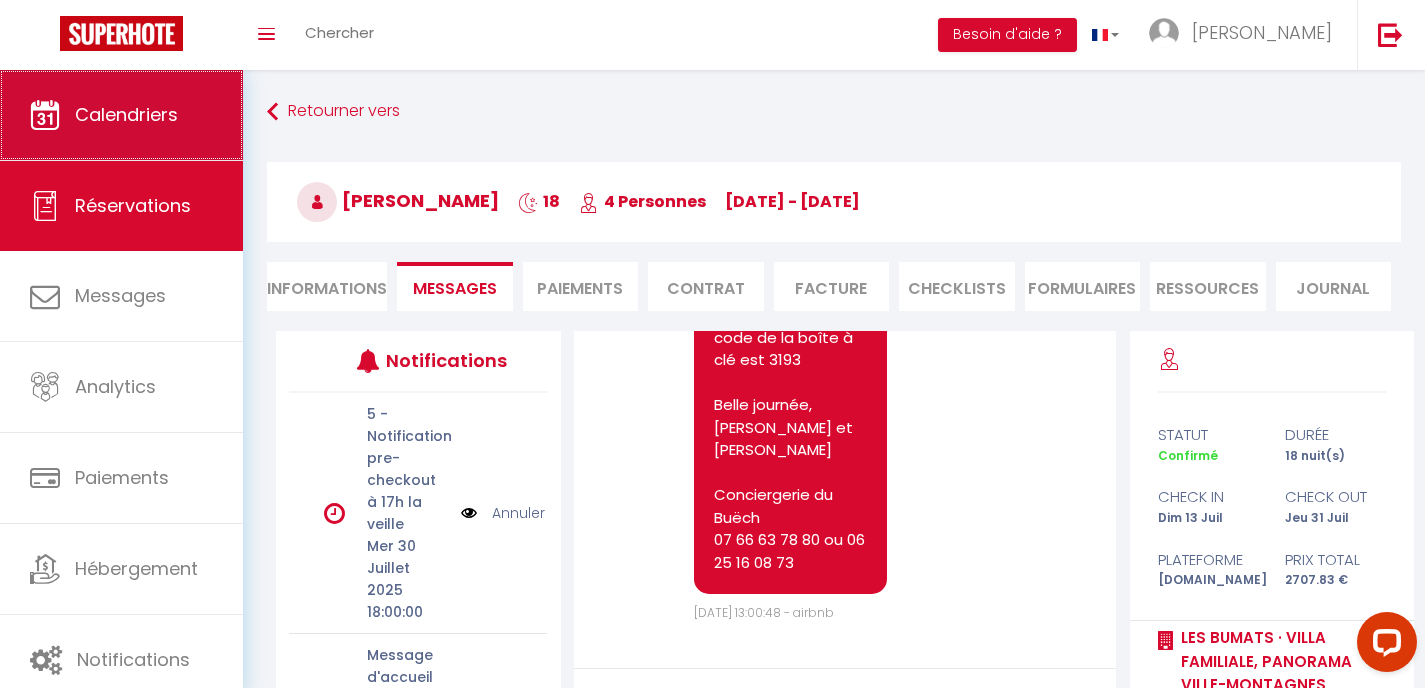 click on "Calendriers" at bounding box center (121, 115) 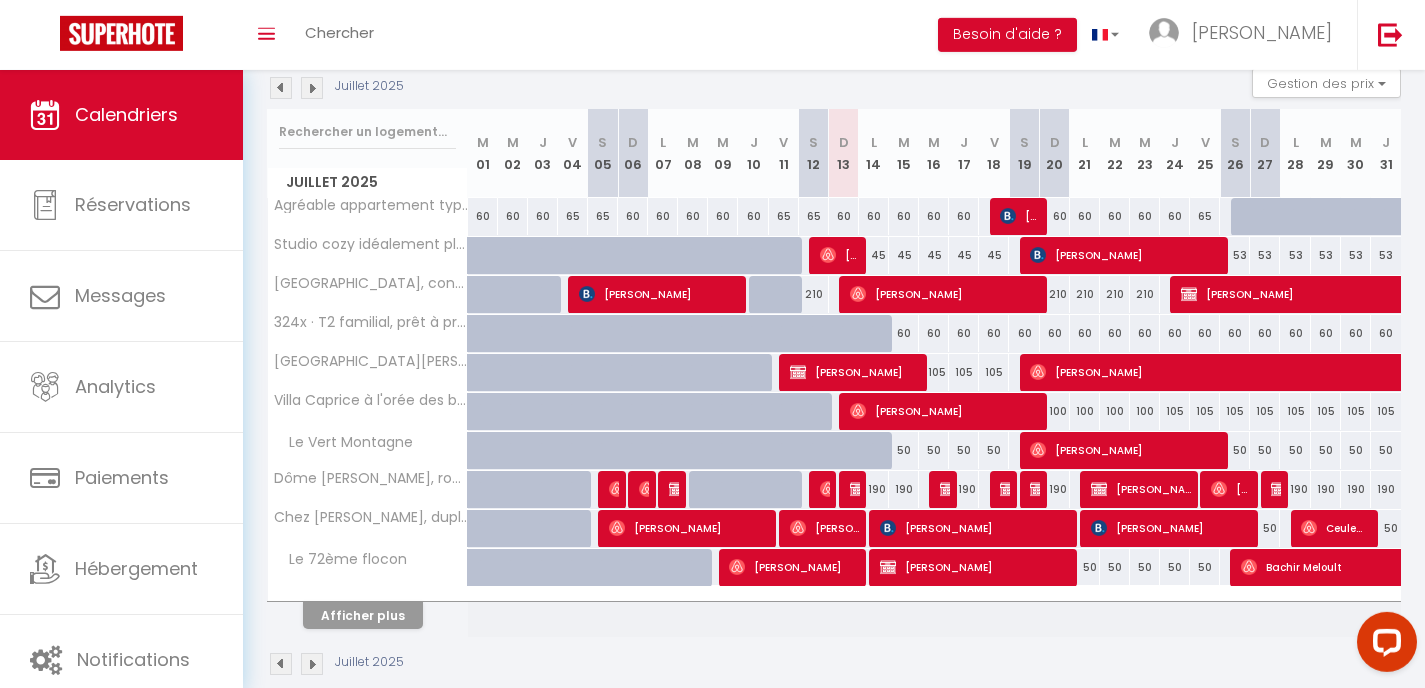 scroll, scrollTop: 208, scrollLeft: 0, axis: vertical 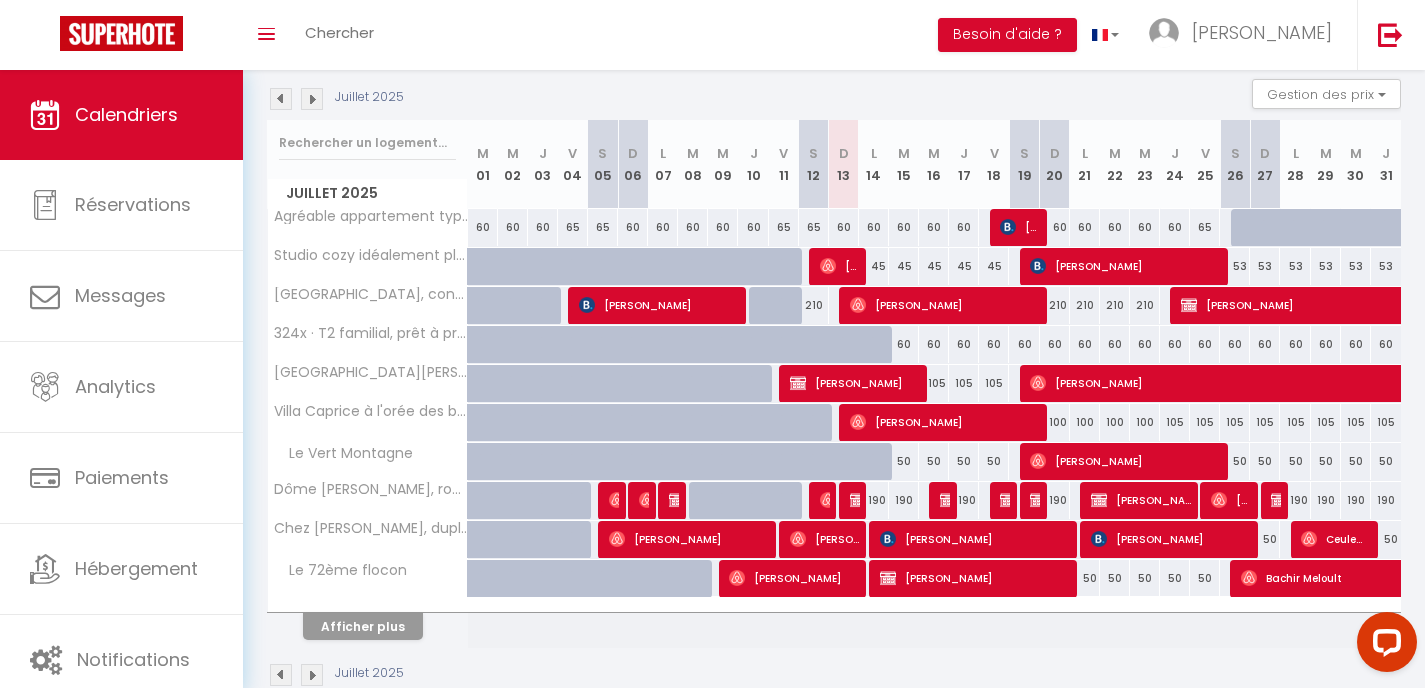 click at bounding box center (312, 99) 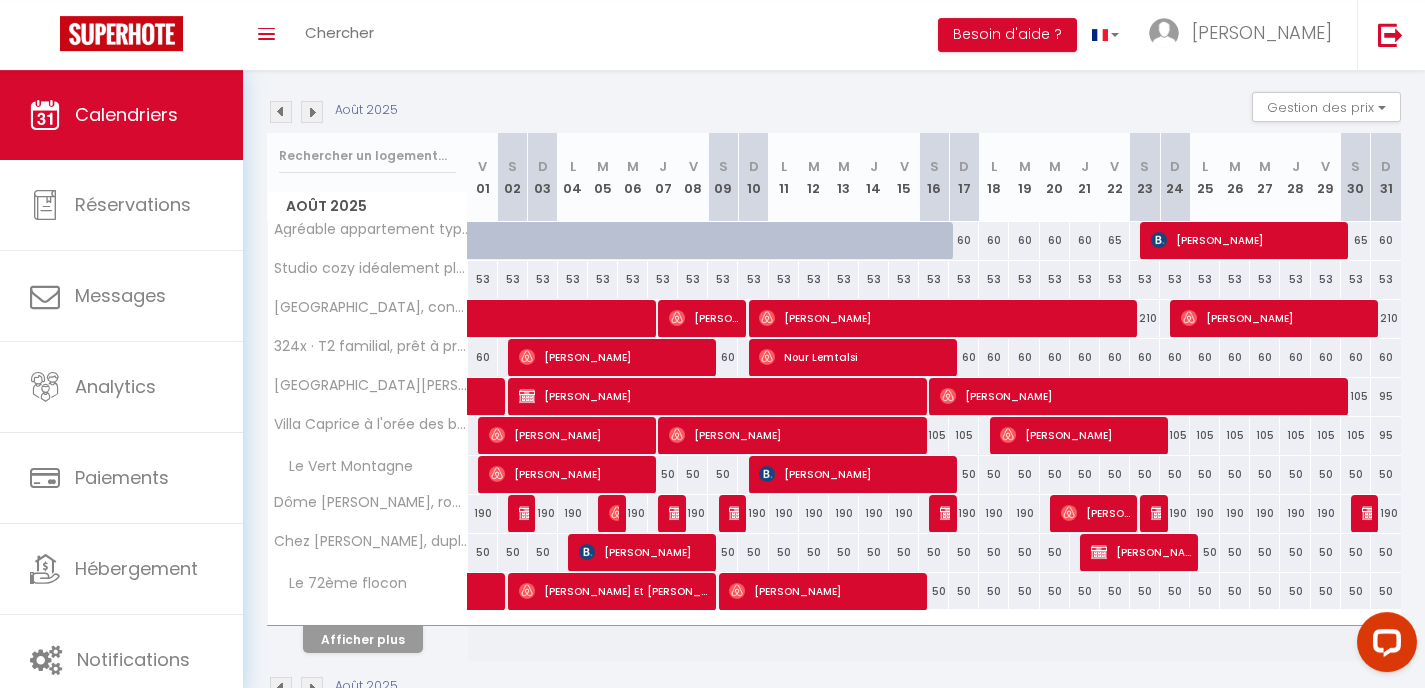 scroll, scrollTop: 198, scrollLeft: 0, axis: vertical 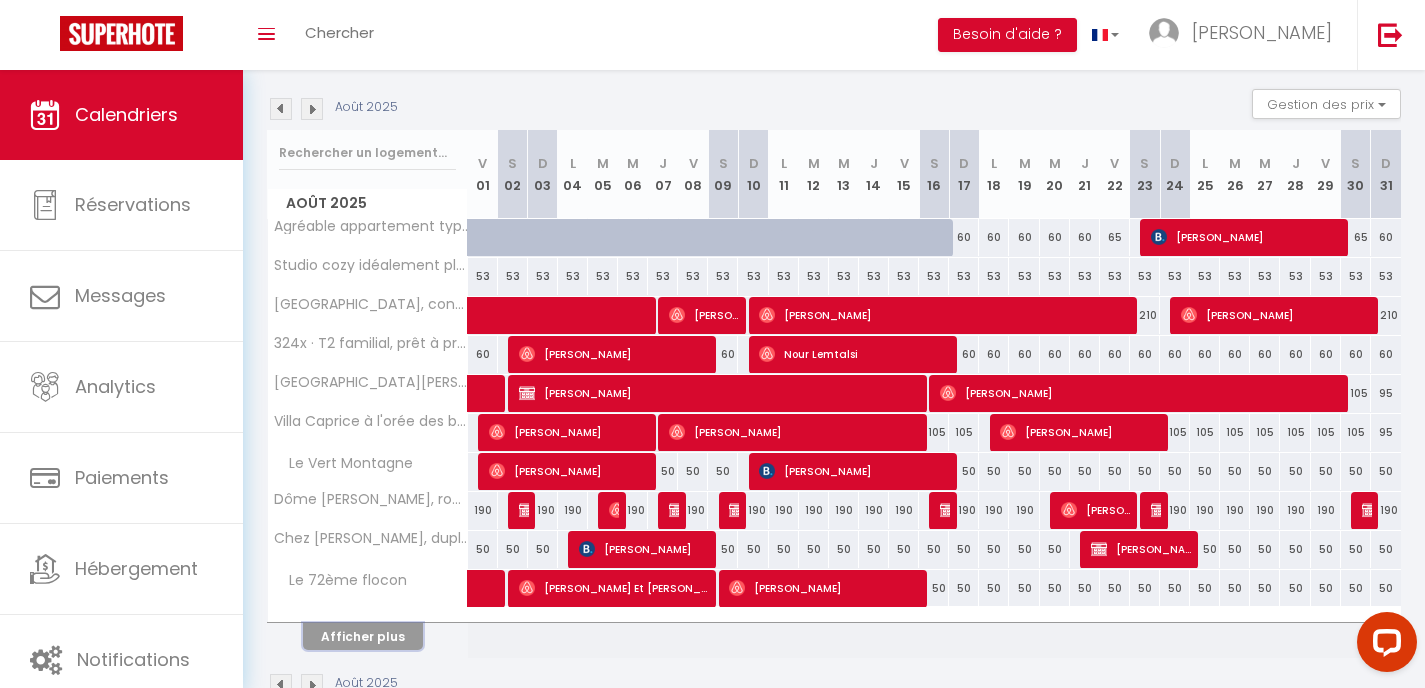 click on "Afficher plus" at bounding box center [363, 636] 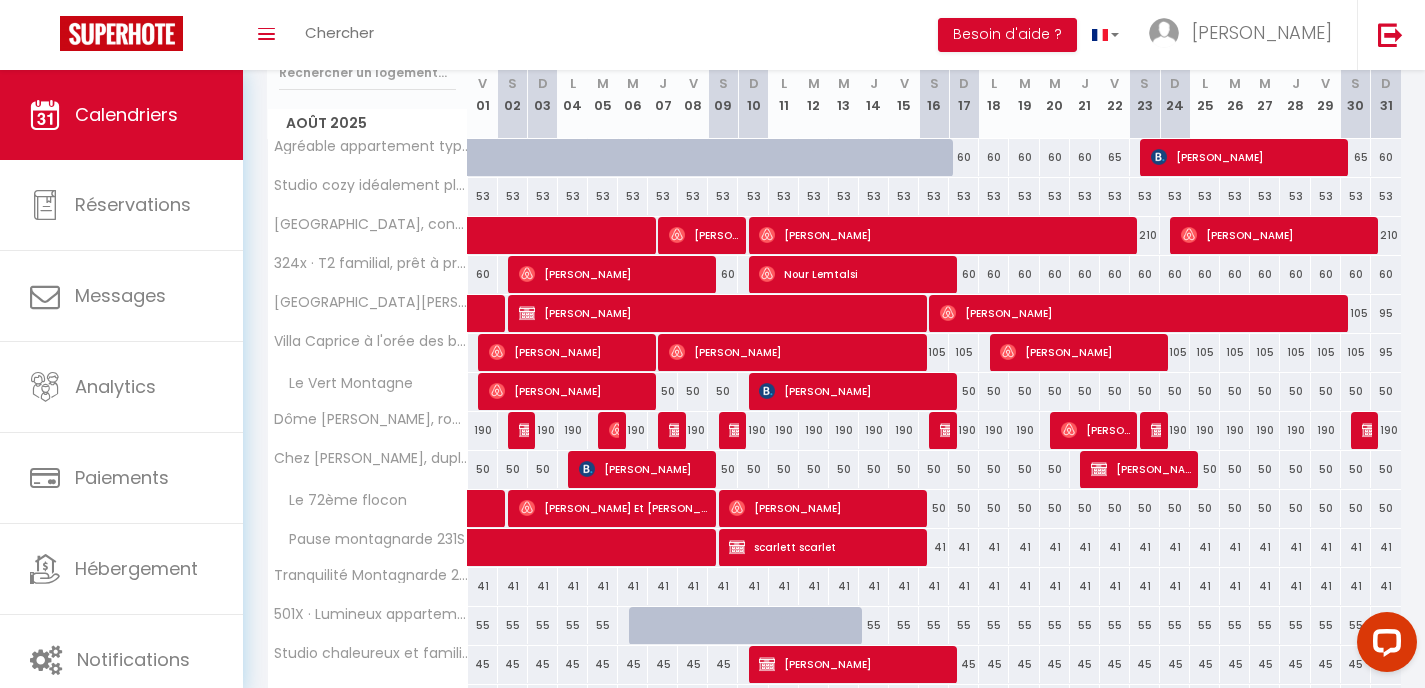 scroll, scrollTop: 294, scrollLeft: 0, axis: vertical 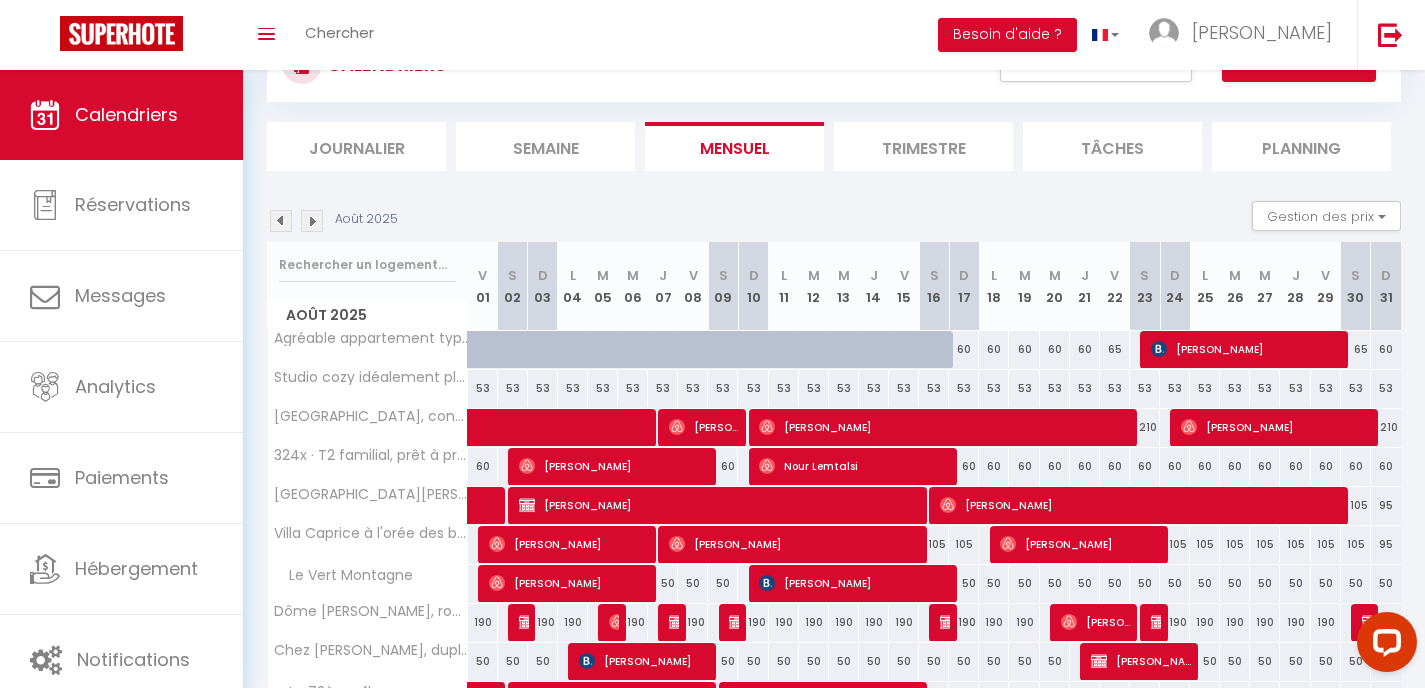 click on "Semaine" at bounding box center (545, 146) 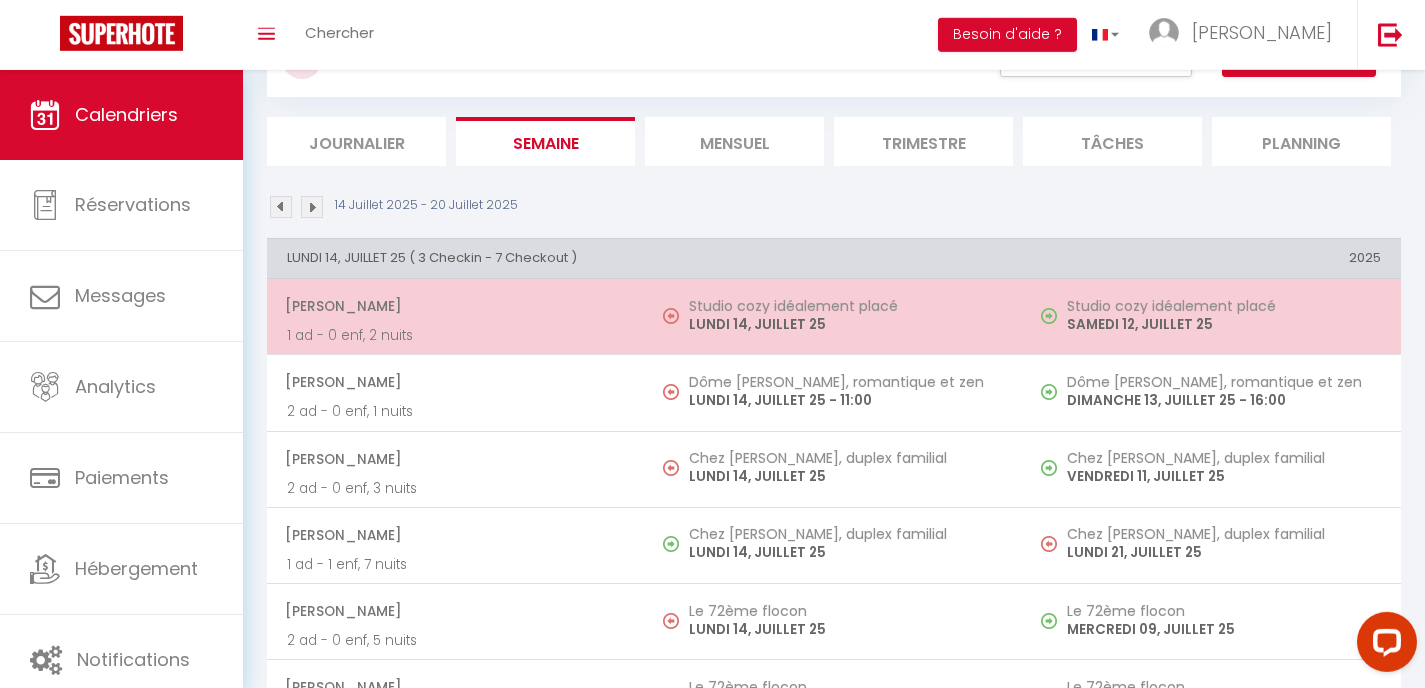 scroll, scrollTop: 134, scrollLeft: 0, axis: vertical 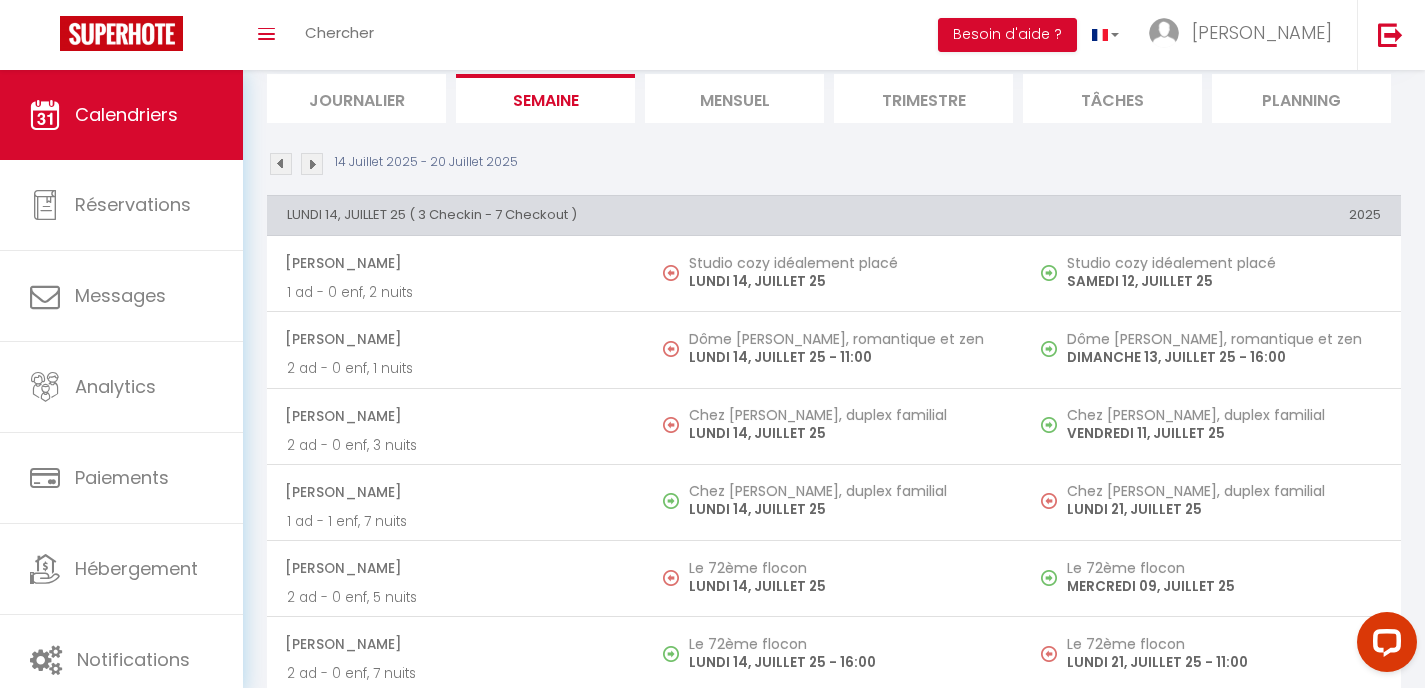 click at bounding box center (312, 164) 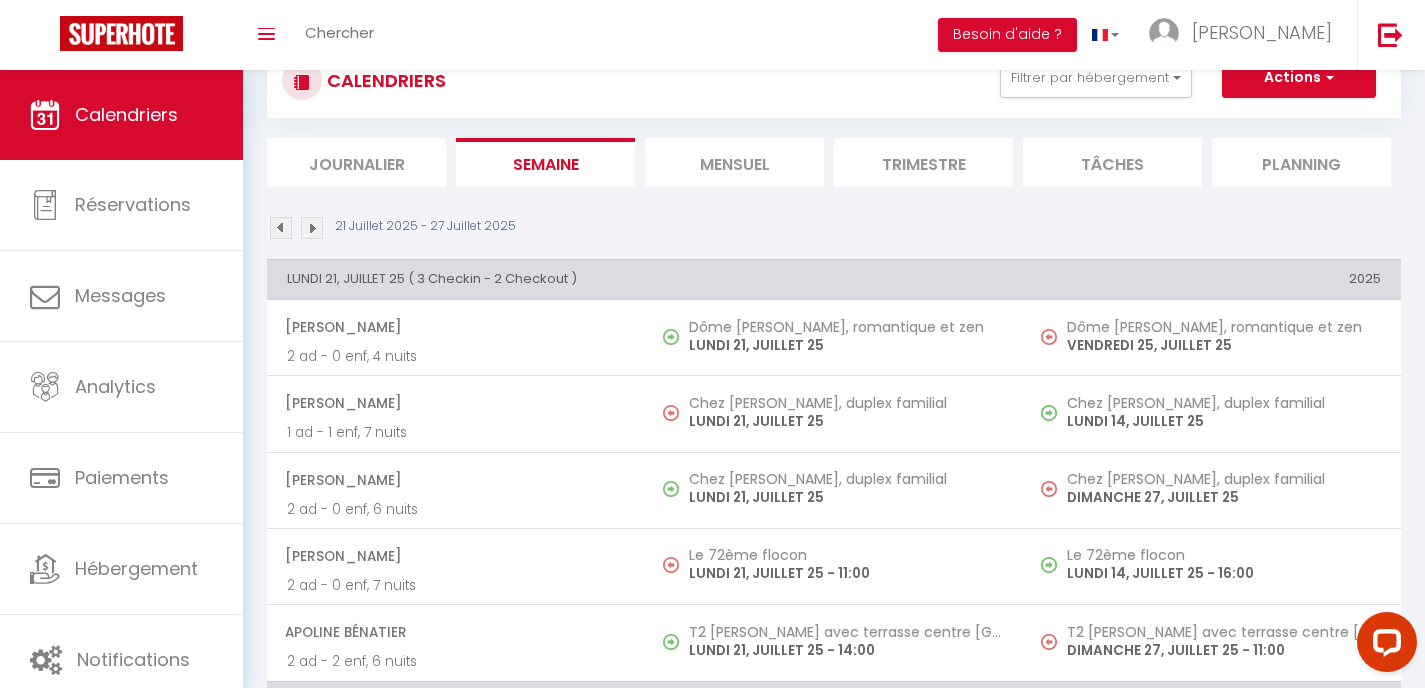 click at bounding box center (312, 228) 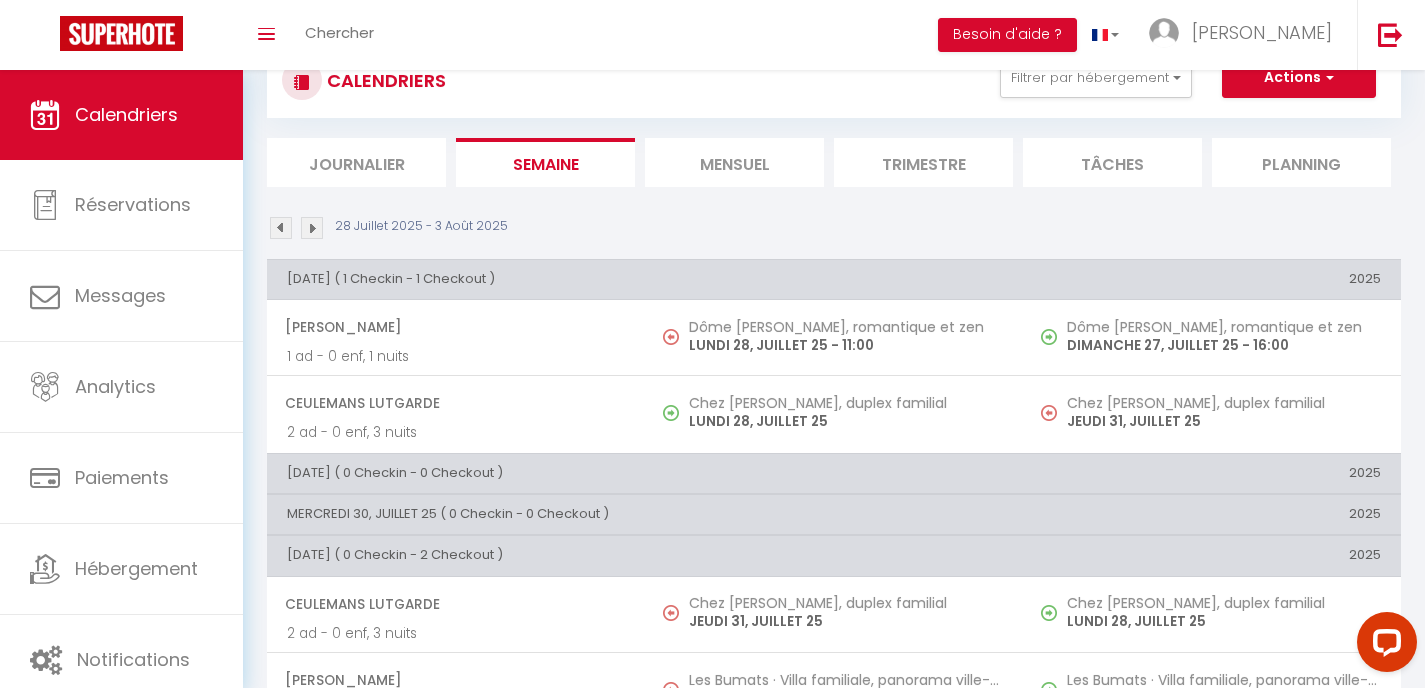 click at bounding box center (312, 228) 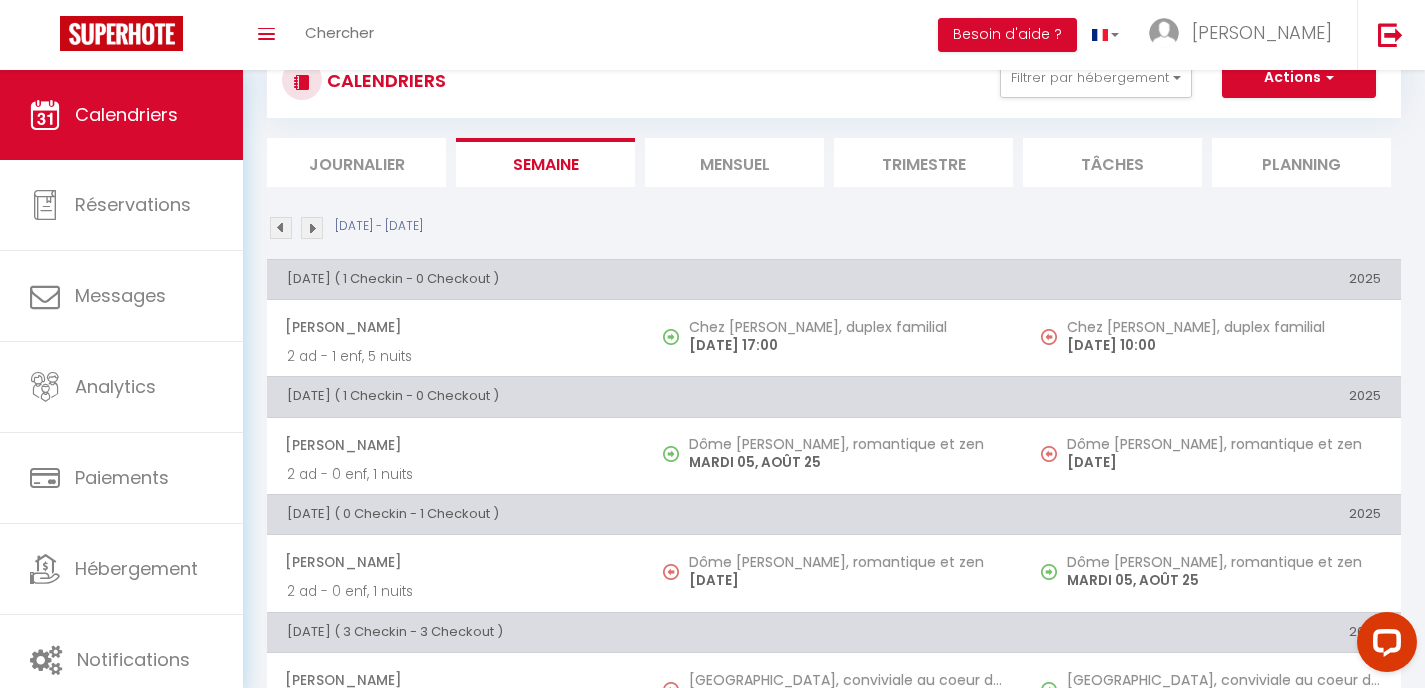 scroll, scrollTop: 0, scrollLeft: 0, axis: both 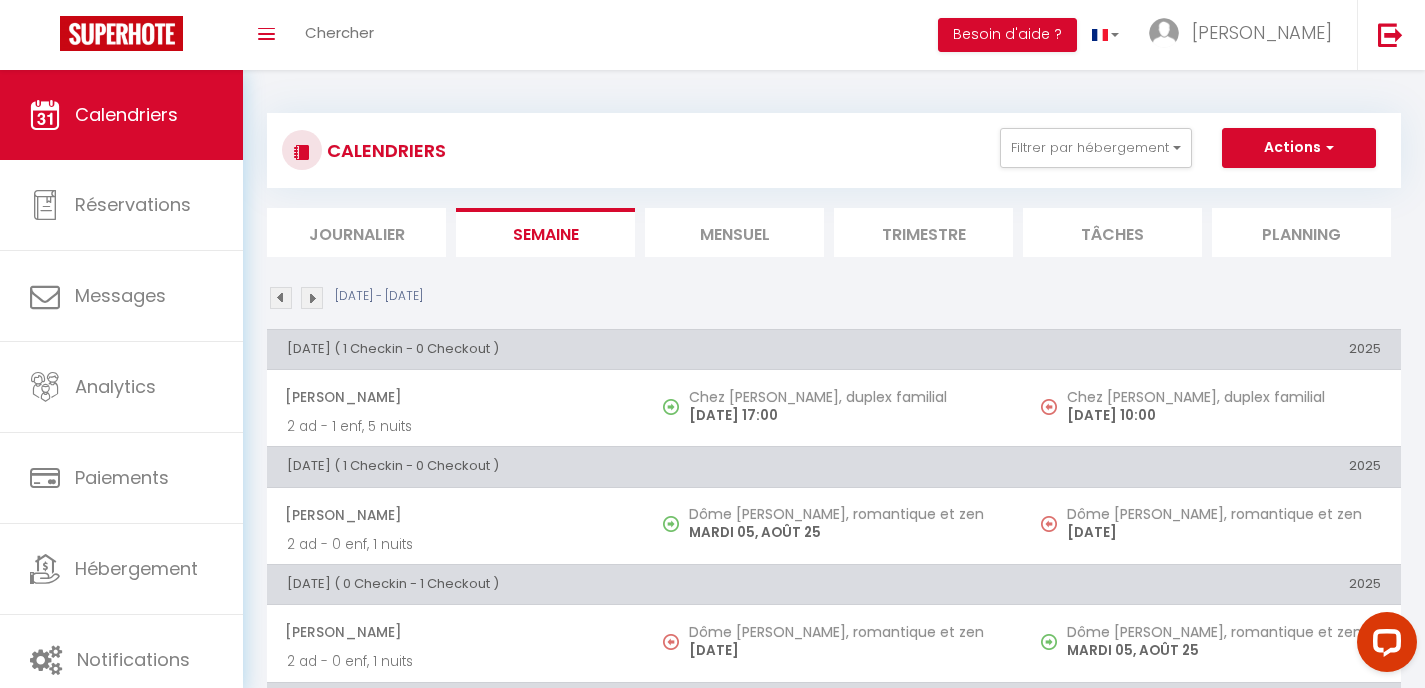click on "Mensuel" at bounding box center [734, 232] 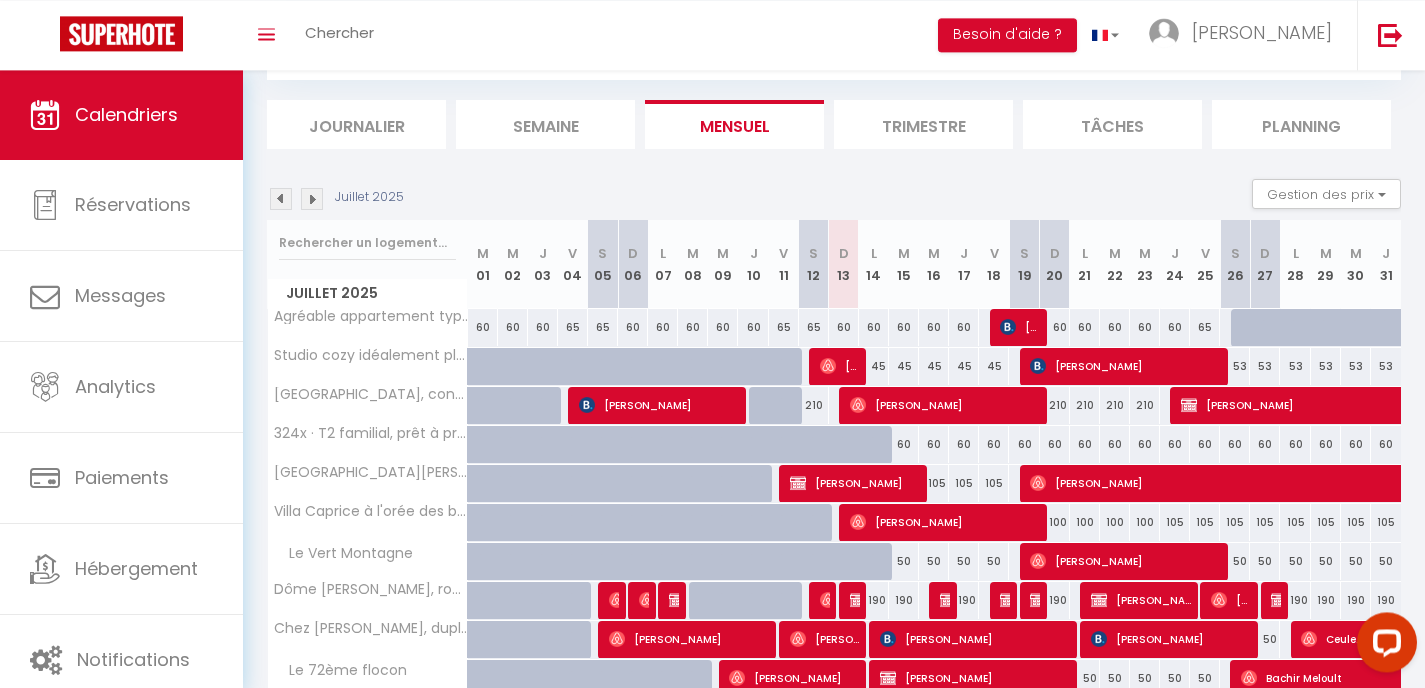 scroll, scrollTop: 224, scrollLeft: 0, axis: vertical 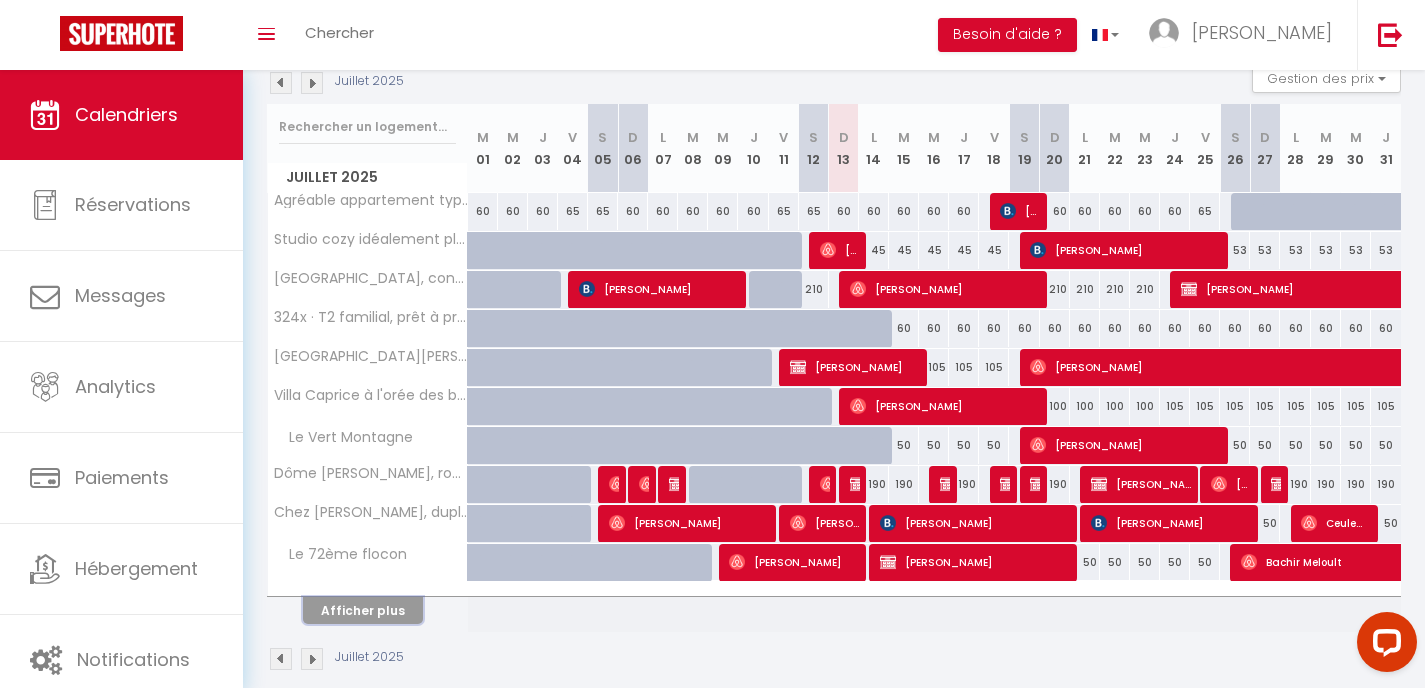 click on "Afficher plus" at bounding box center [363, 610] 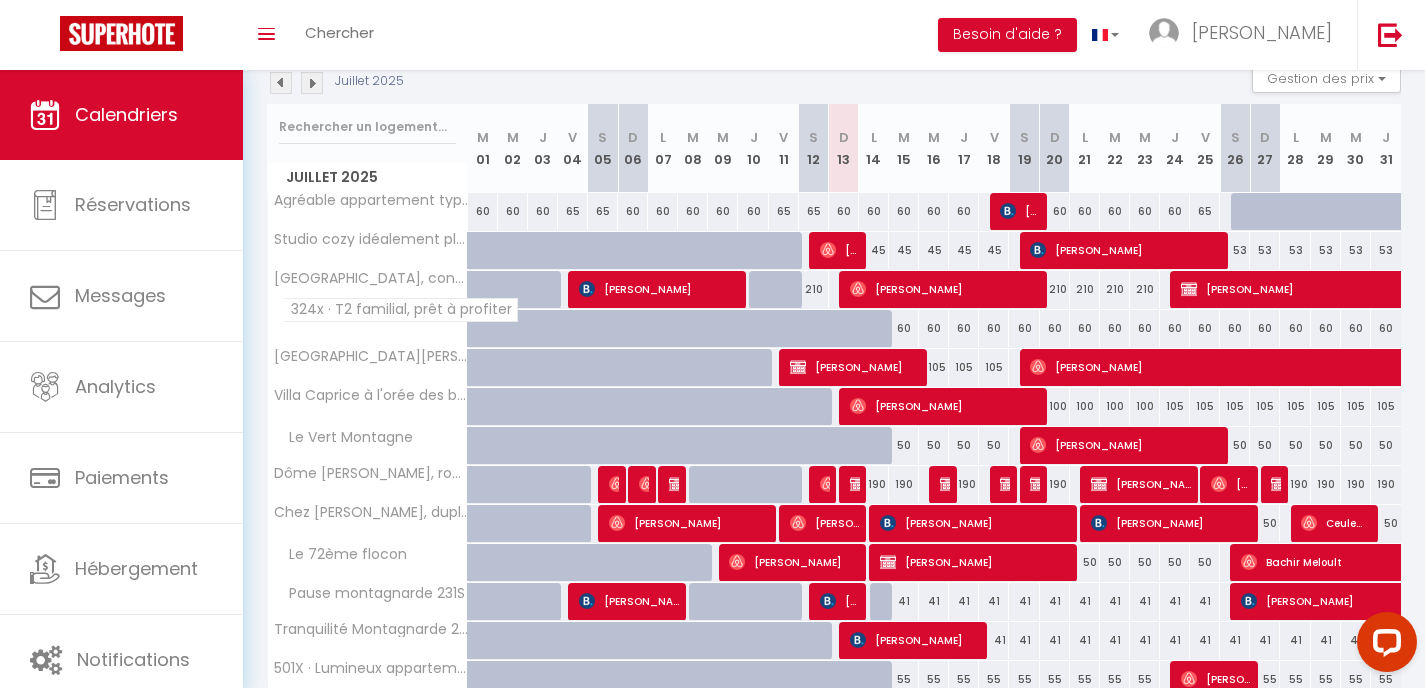 select 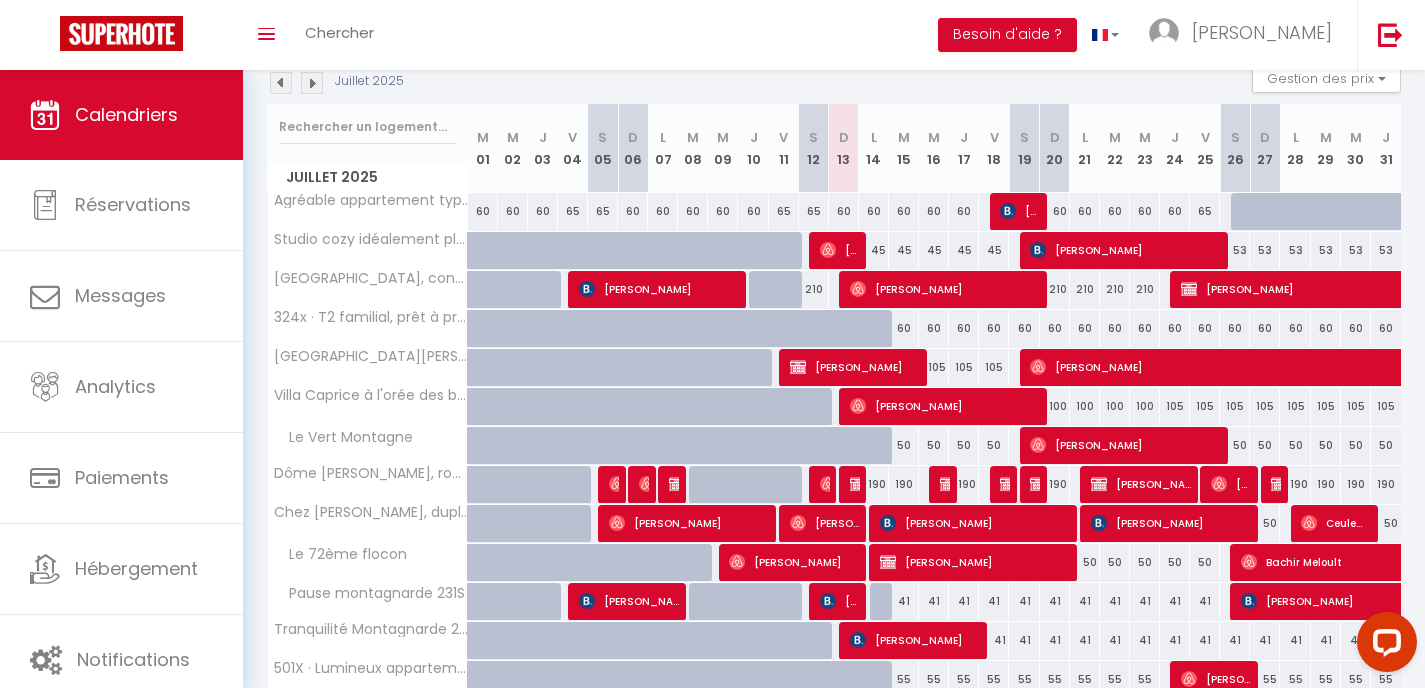 click on "[PERSON_NAME]" at bounding box center [855, 367] 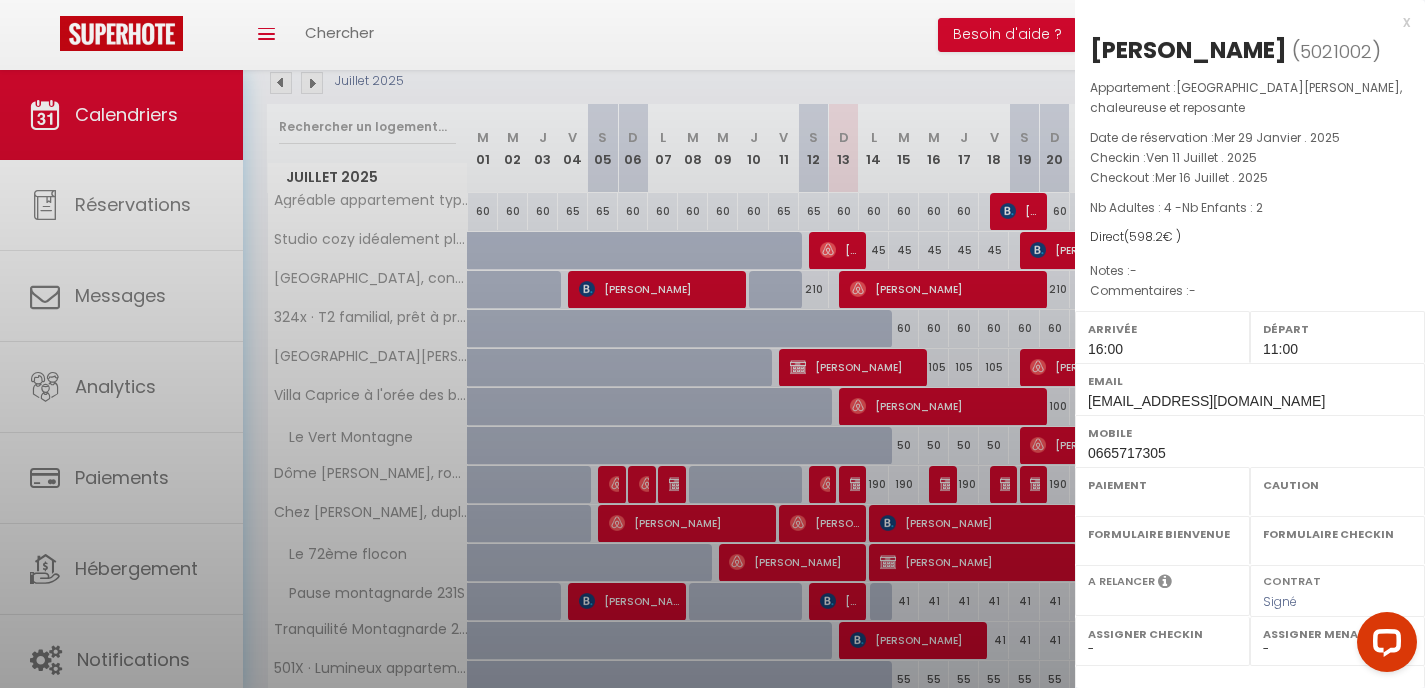 select on "OK" 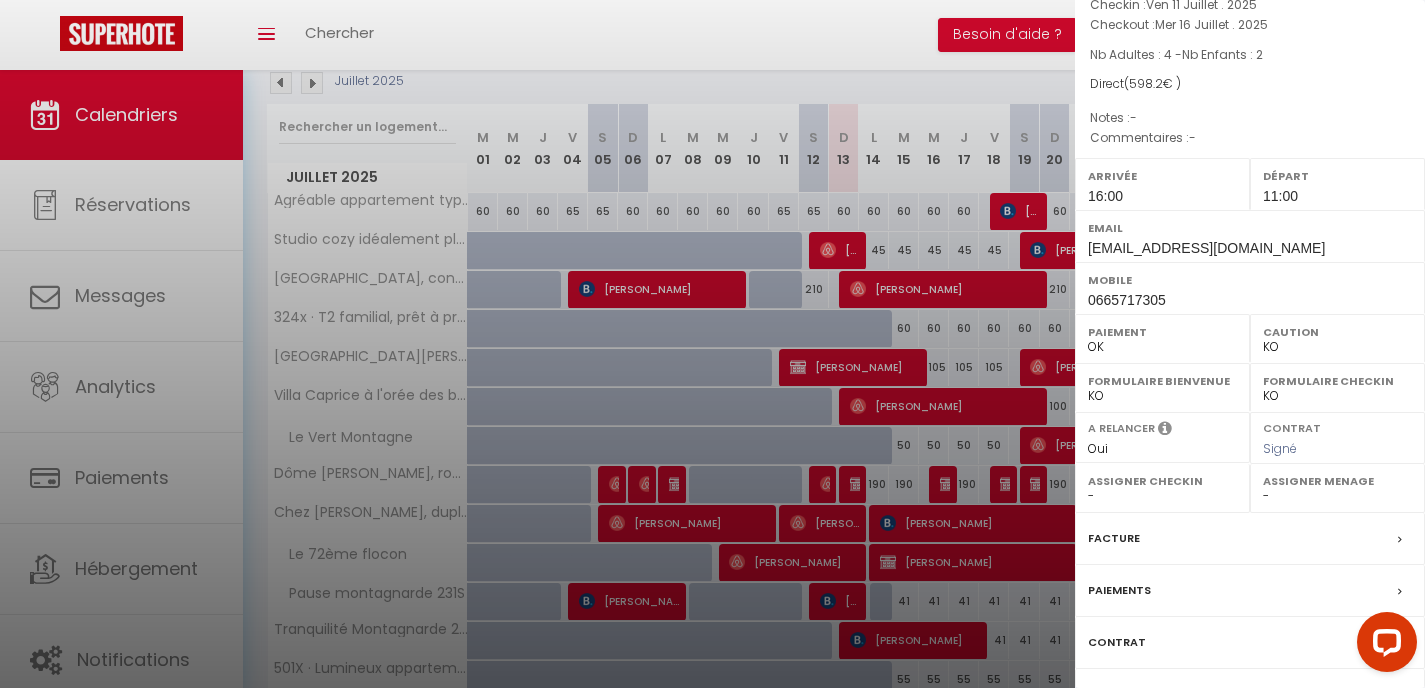 scroll, scrollTop: 263, scrollLeft: 0, axis: vertical 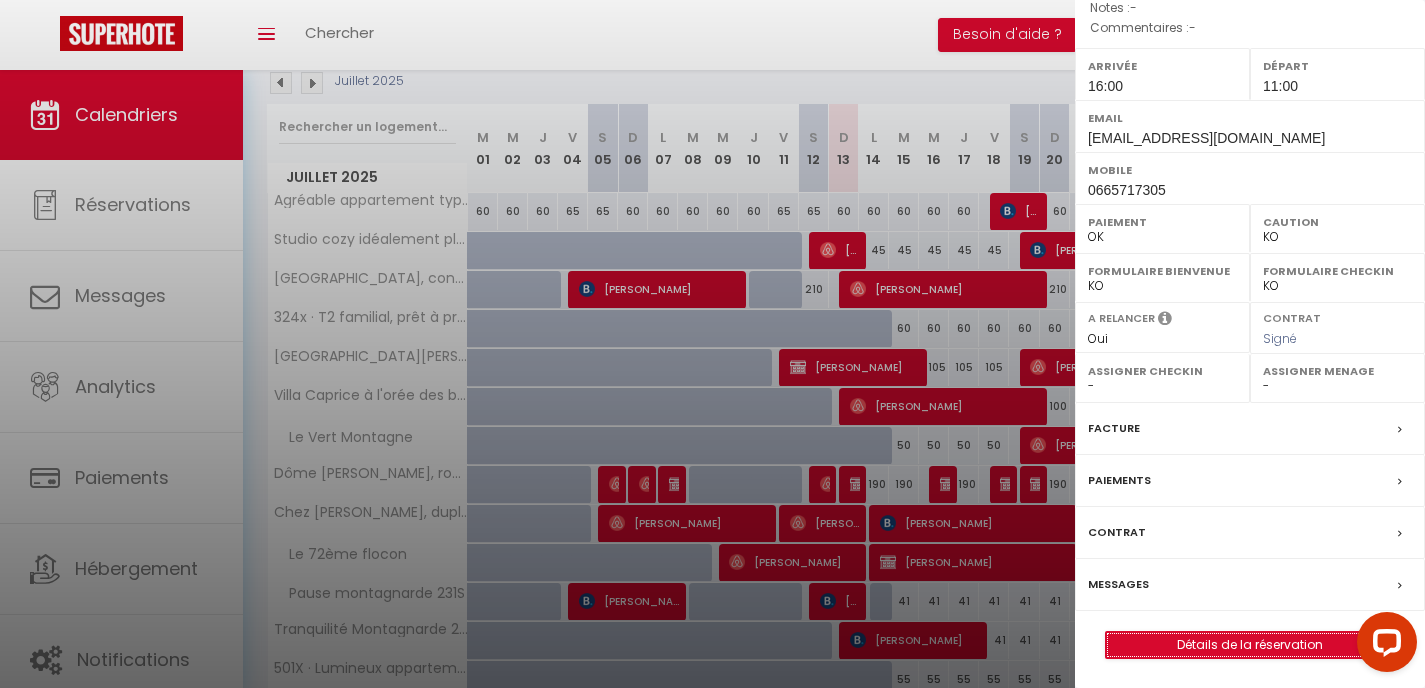 click on "Détails de la réservation" at bounding box center [1250, 645] 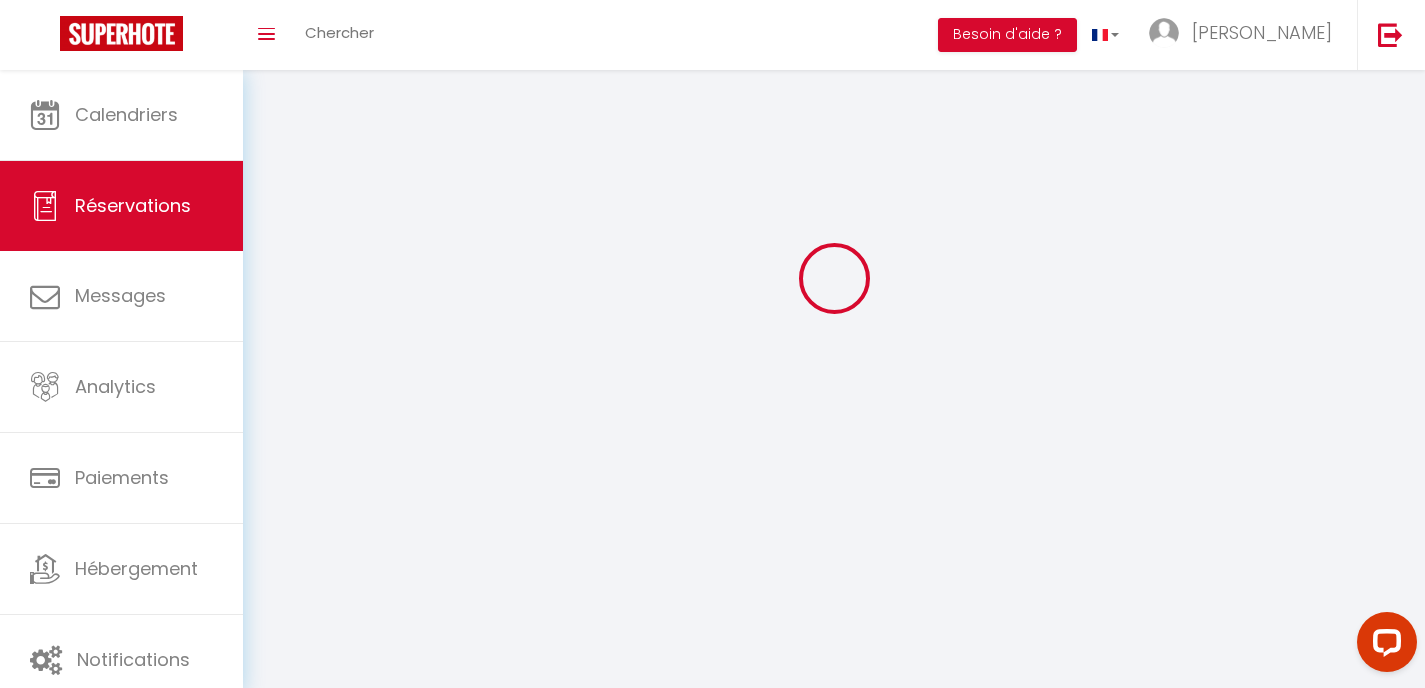 scroll, scrollTop: 0, scrollLeft: 0, axis: both 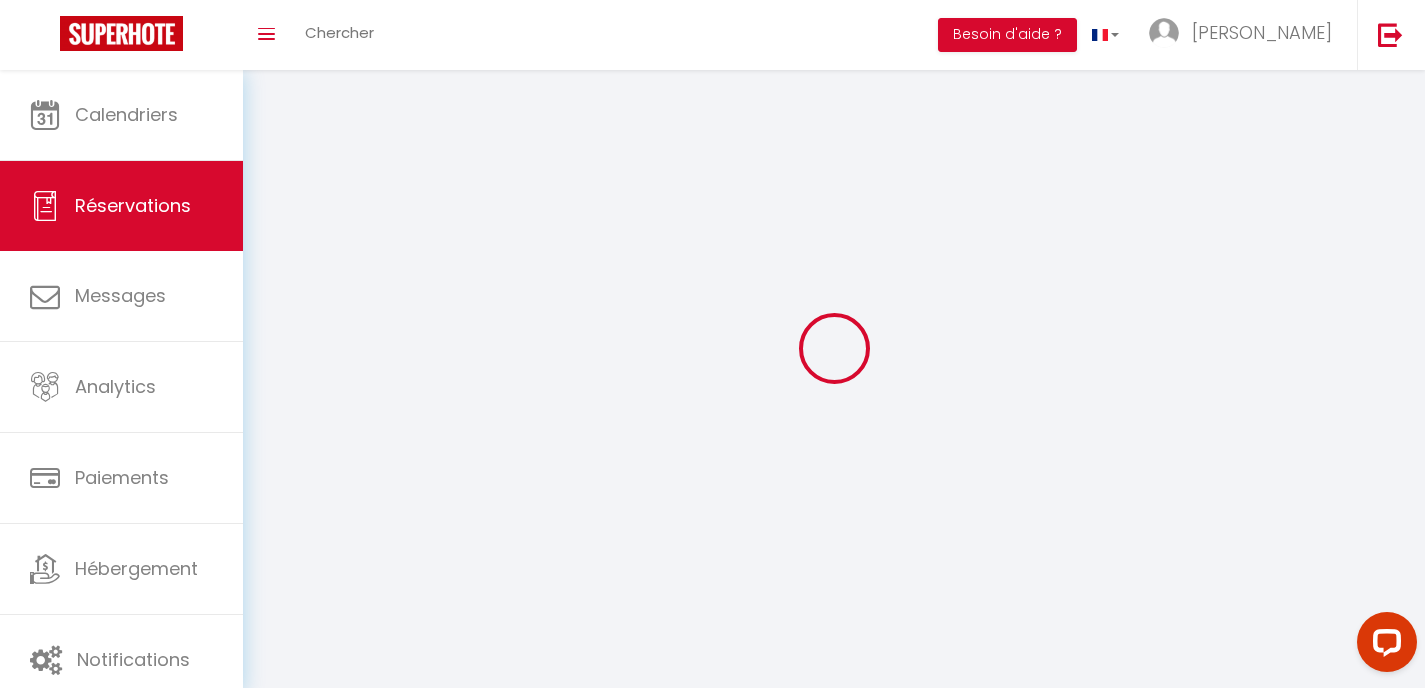 type 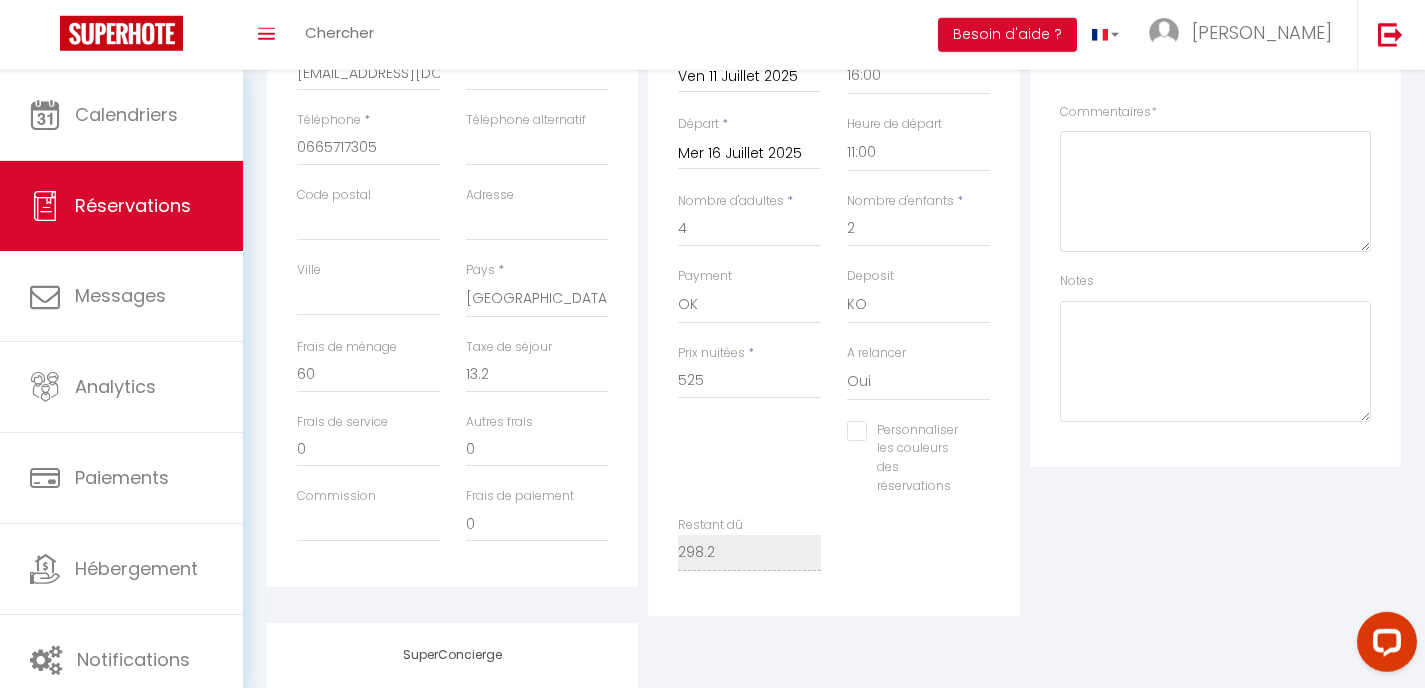 scroll, scrollTop: 462, scrollLeft: 0, axis: vertical 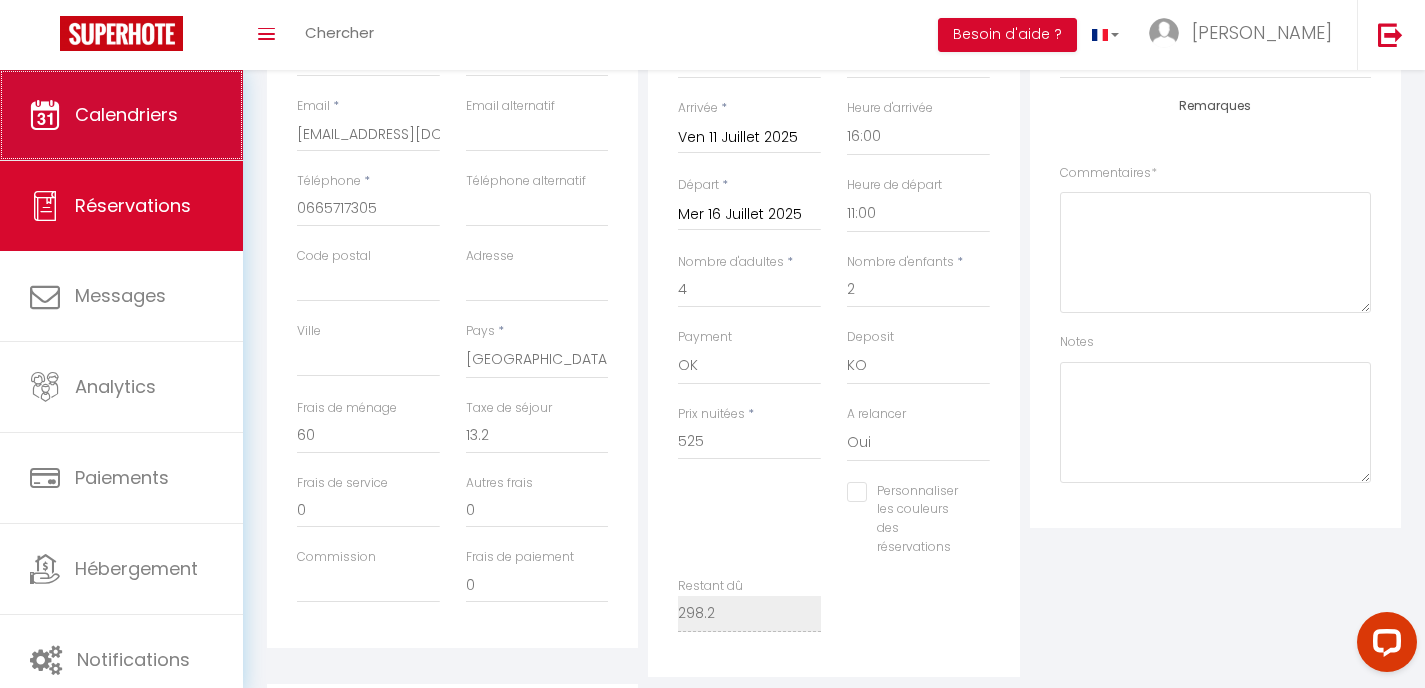 click on "Calendriers" at bounding box center (126, 114) 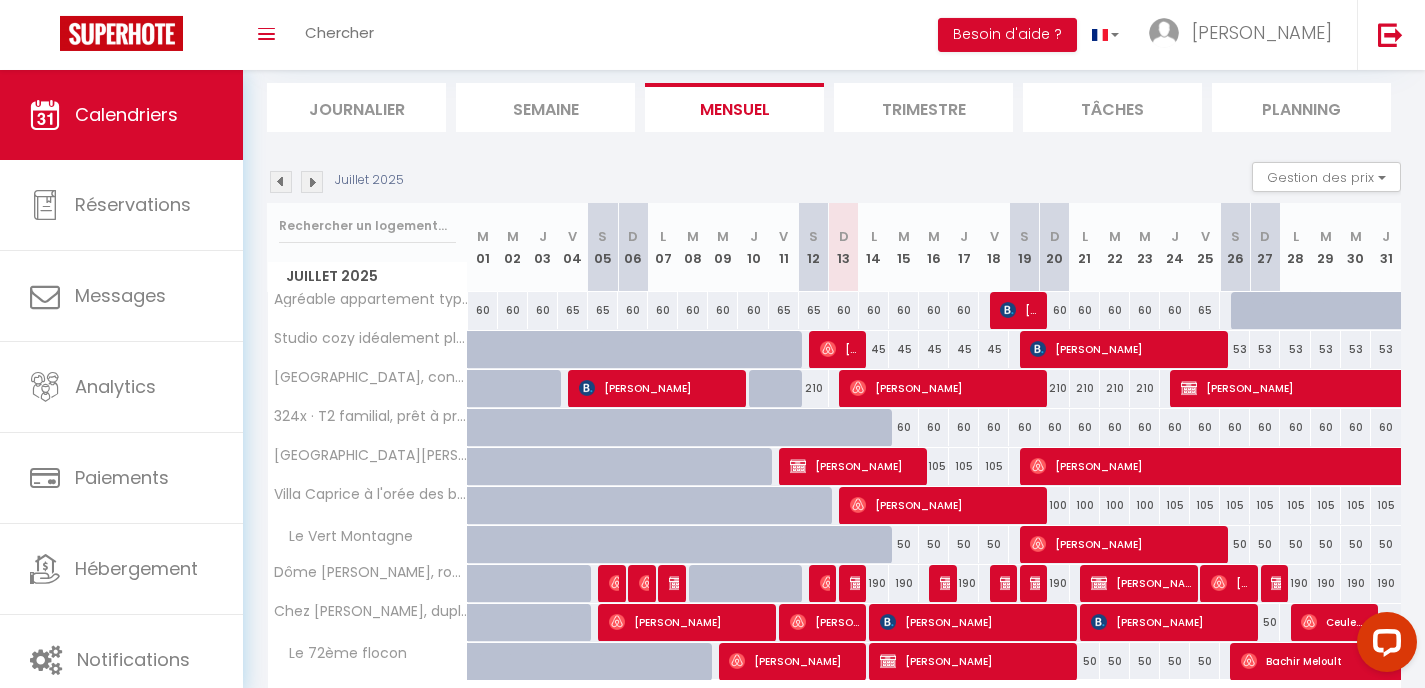 scroll, scrollTop: 128, scrollLeft: 0, axis: vertical 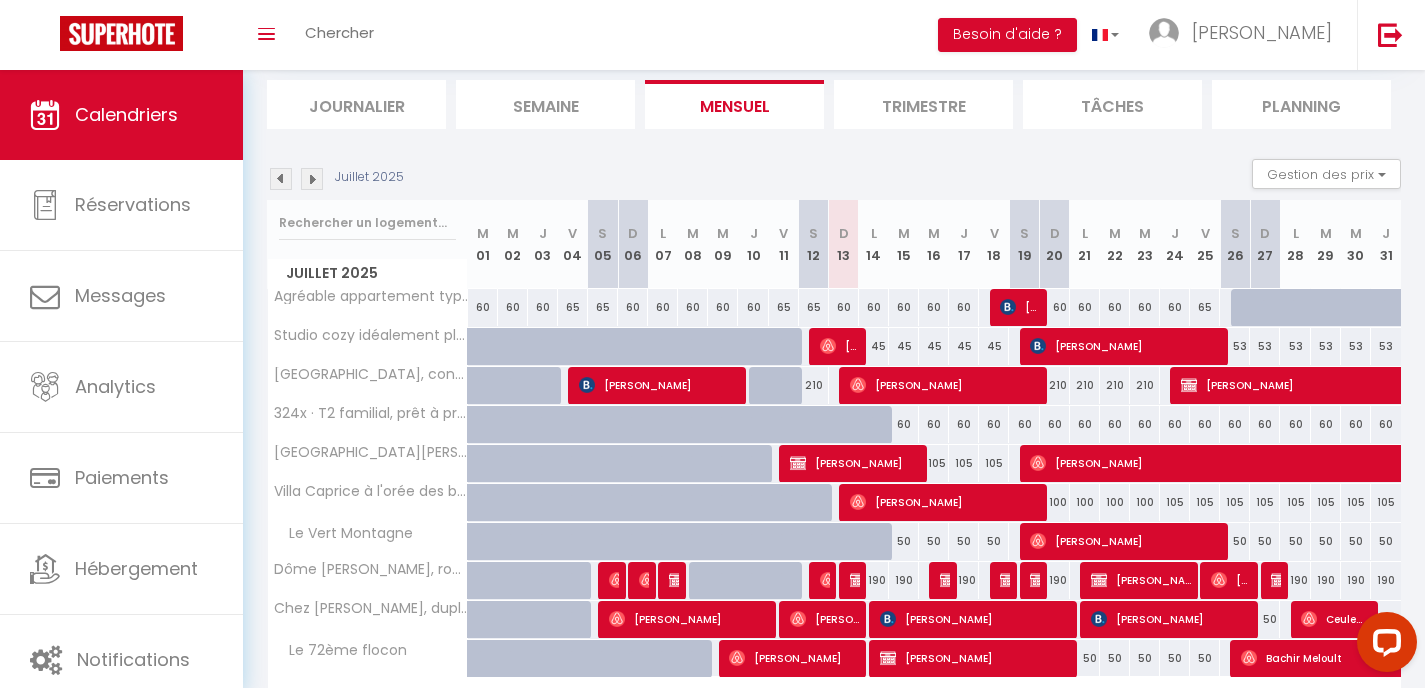 click on "[PERSON_NAME]" at bounding box center [1352, 463] 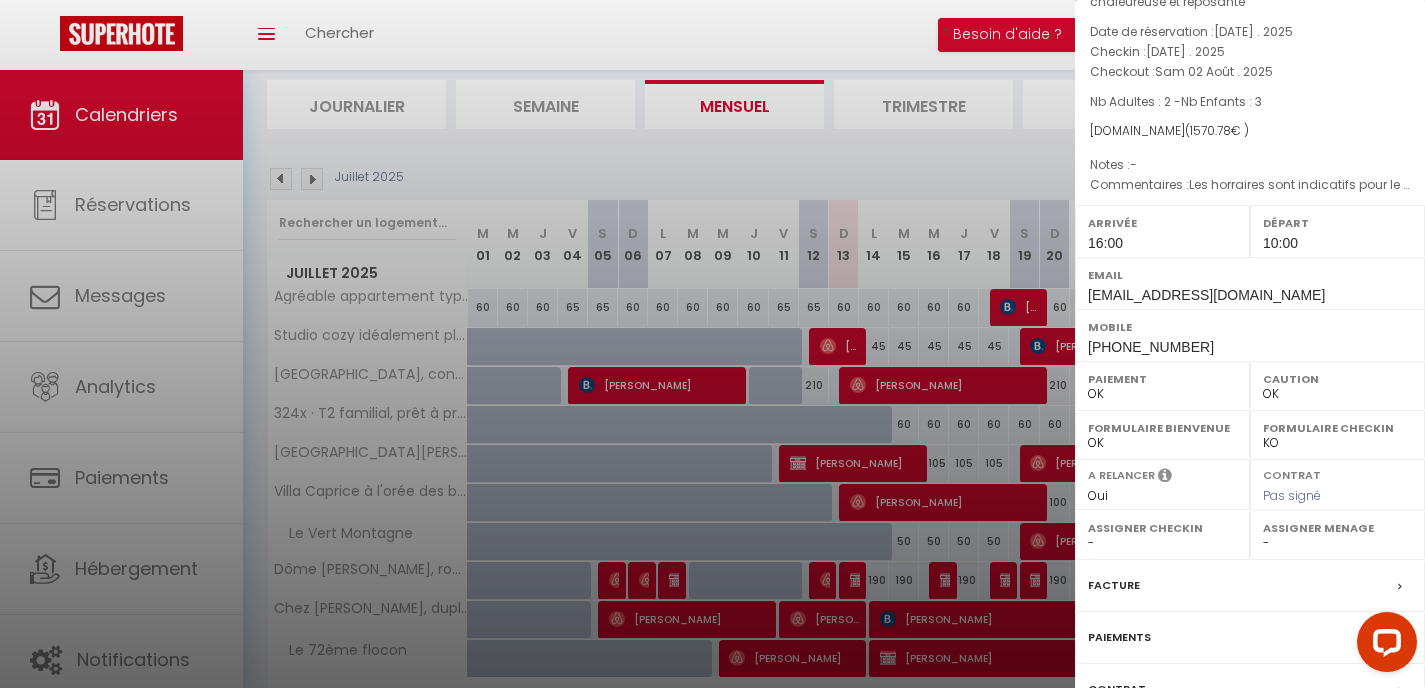 scroll, scrollTop: 29, scrollLeft: 0, axis: vertical 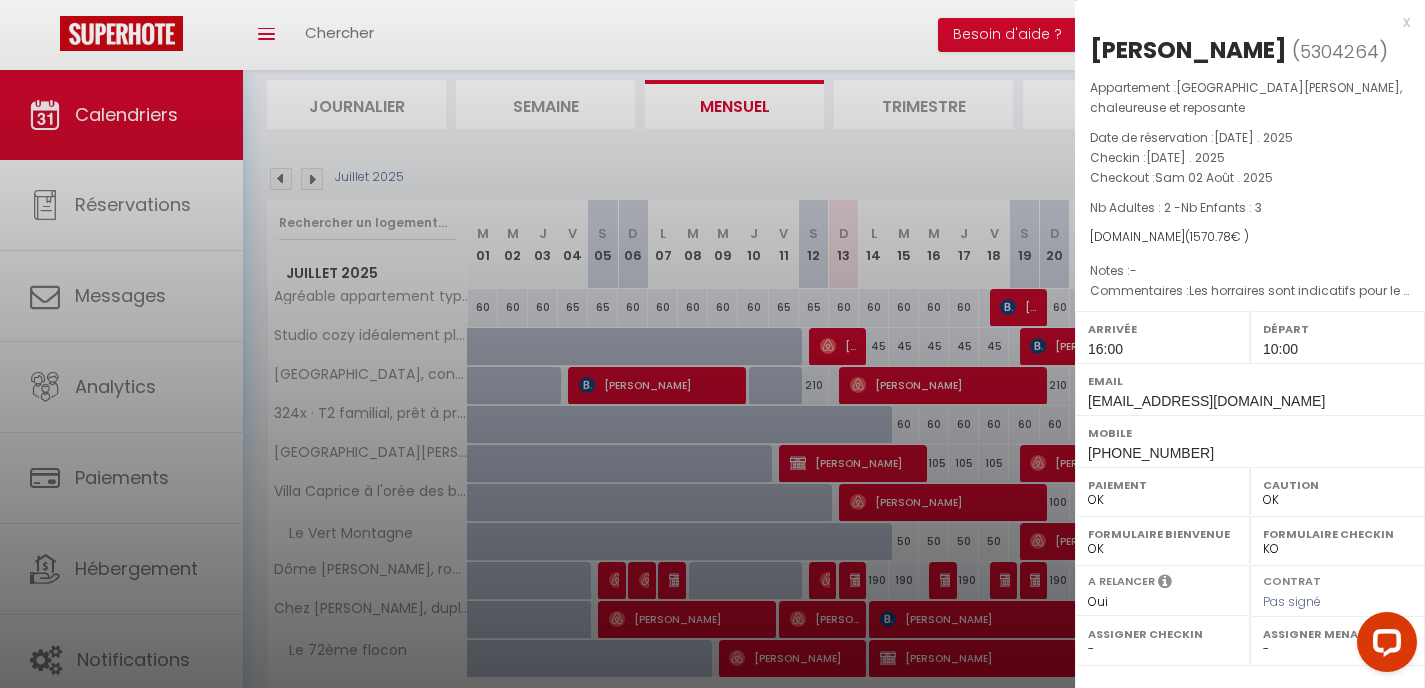 click on "x" at bounding box center (1242, 22) 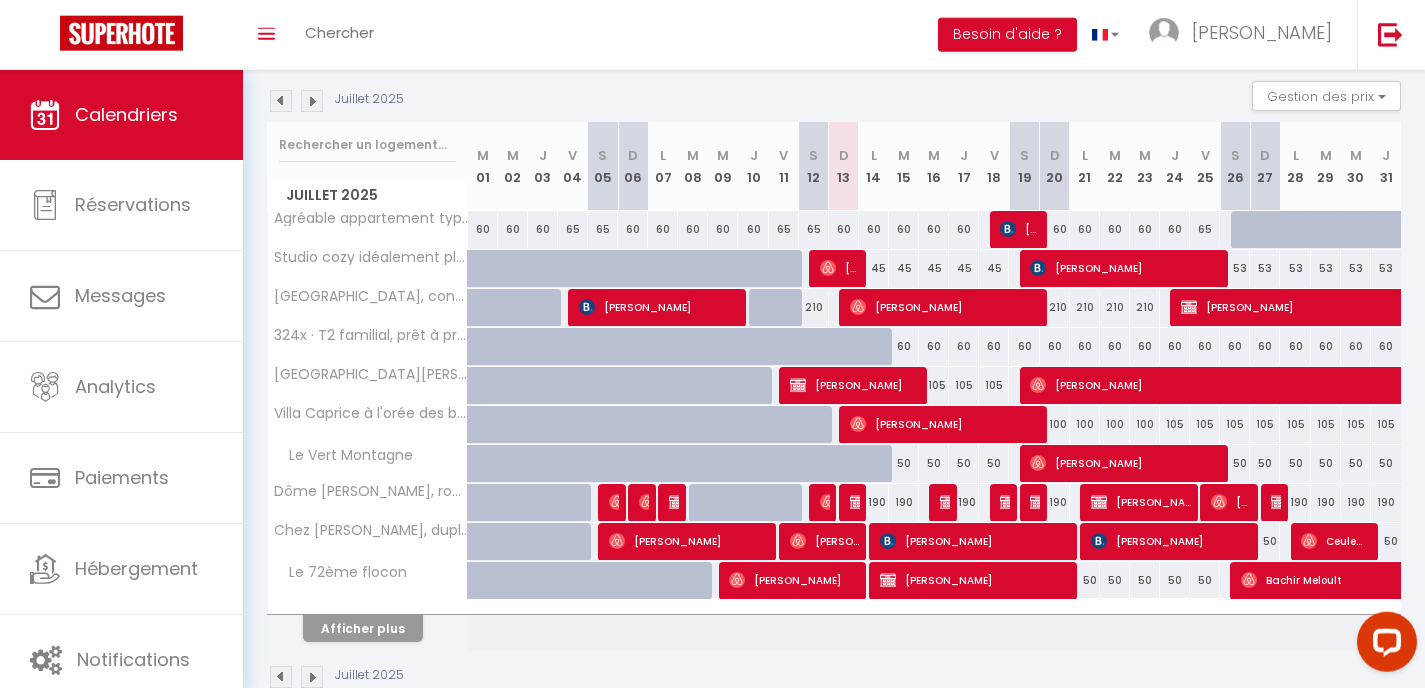 scroll, scrollTop: 224, scrollLeft: 0, axis: vertical 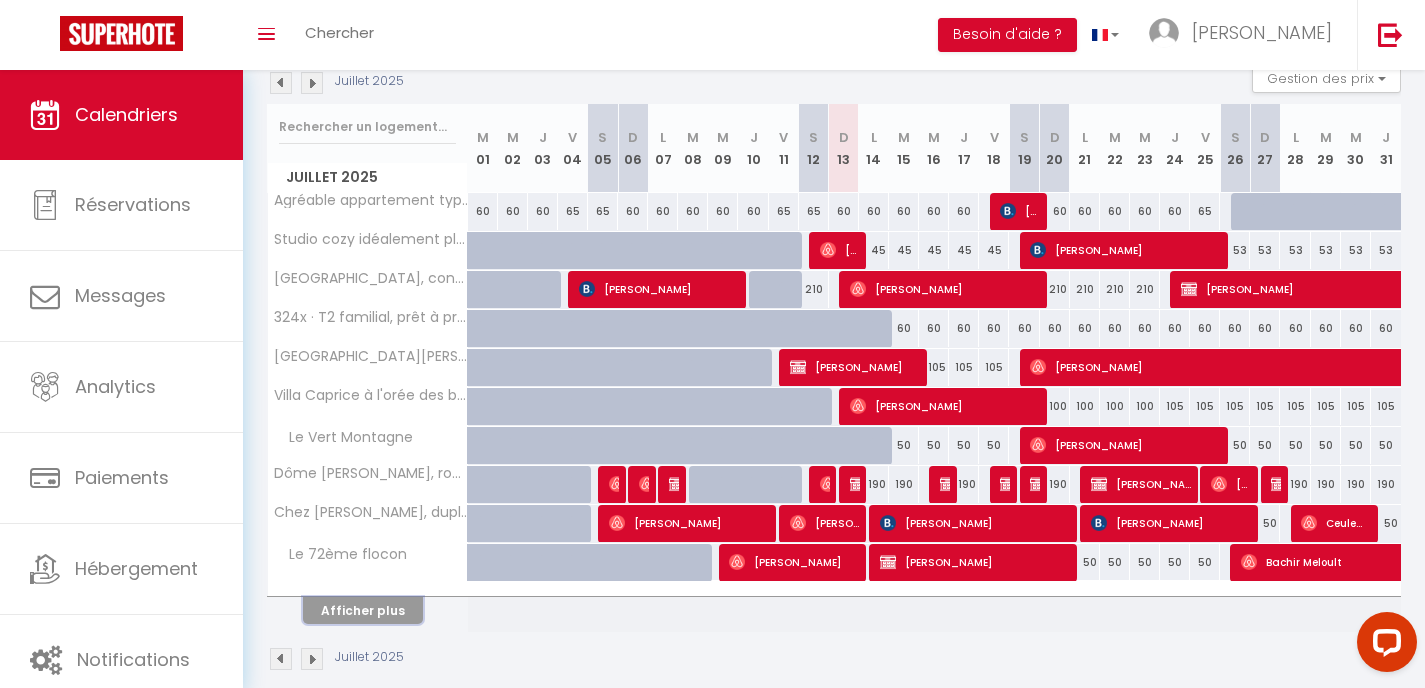 click on "Afficher plus" at bounding box center [363, 610] 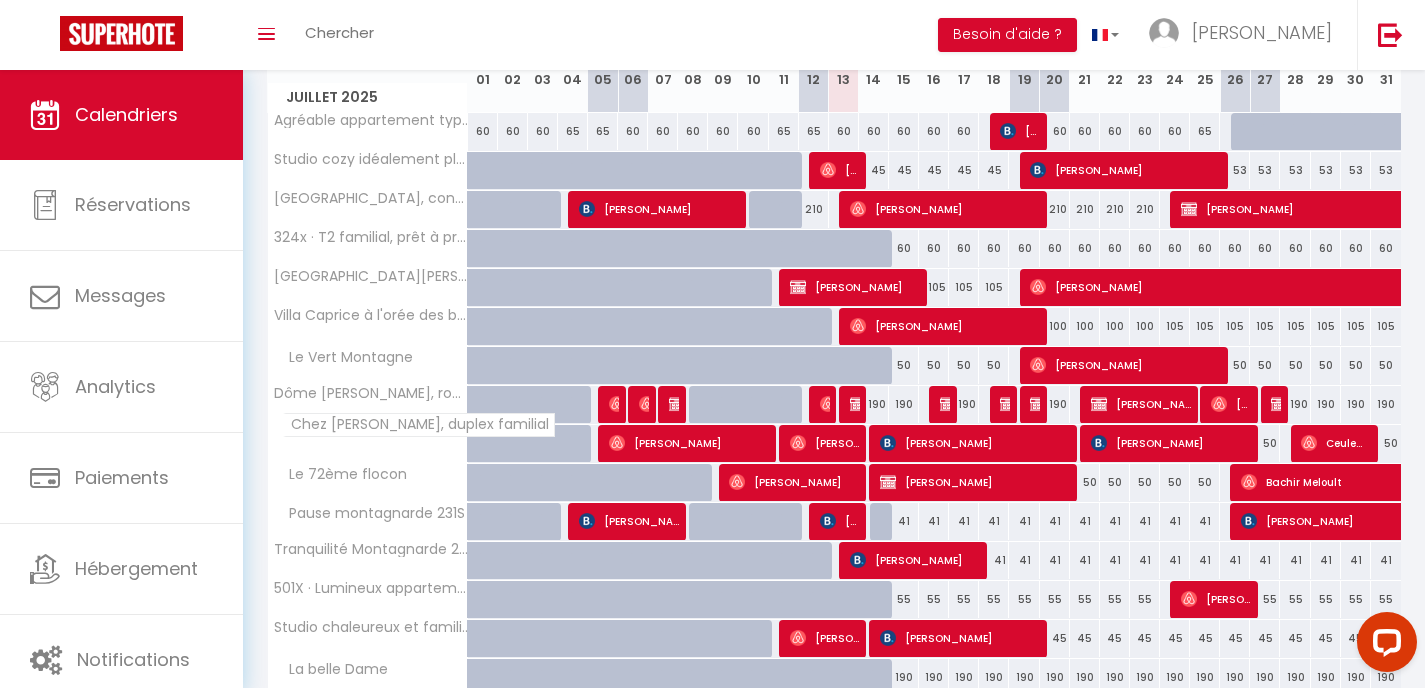 scroll, scrollTop: 320, scrollLeft: 0, axis: vertical 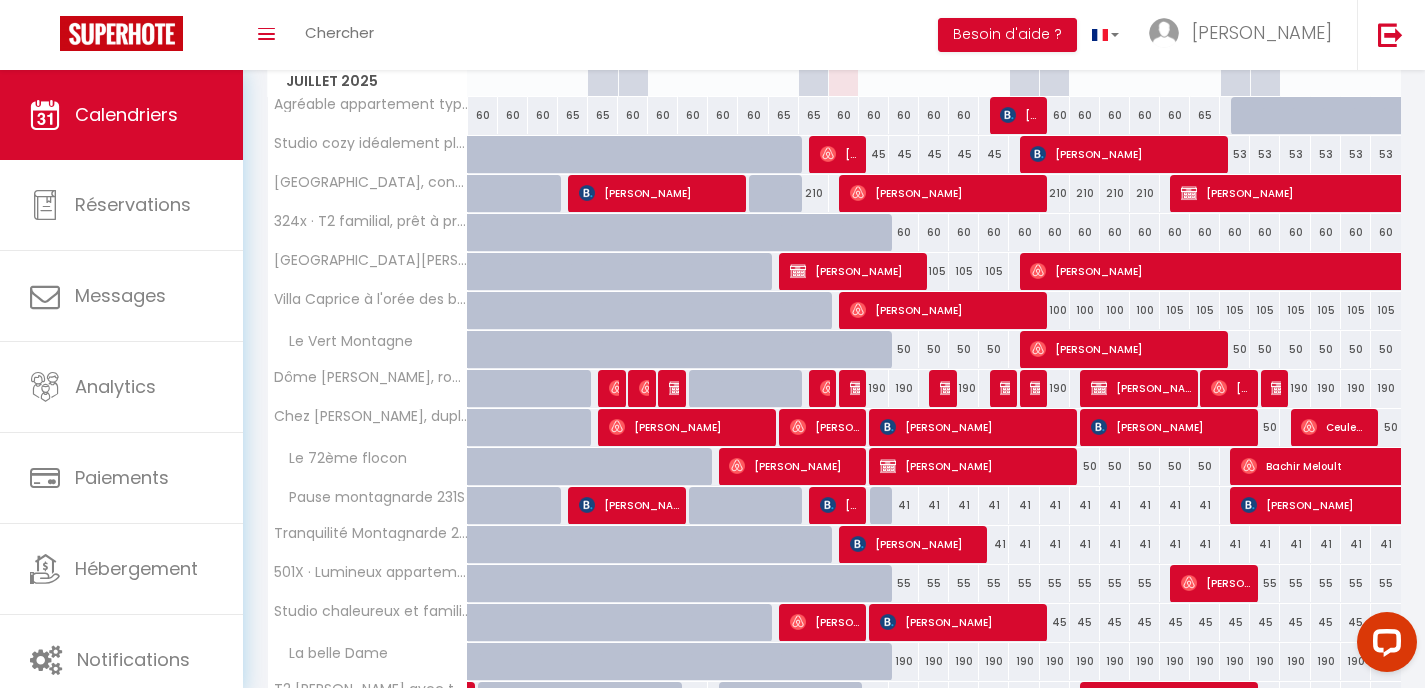 click on "[PERSON_NAME]" at bounding box center (945, 310) 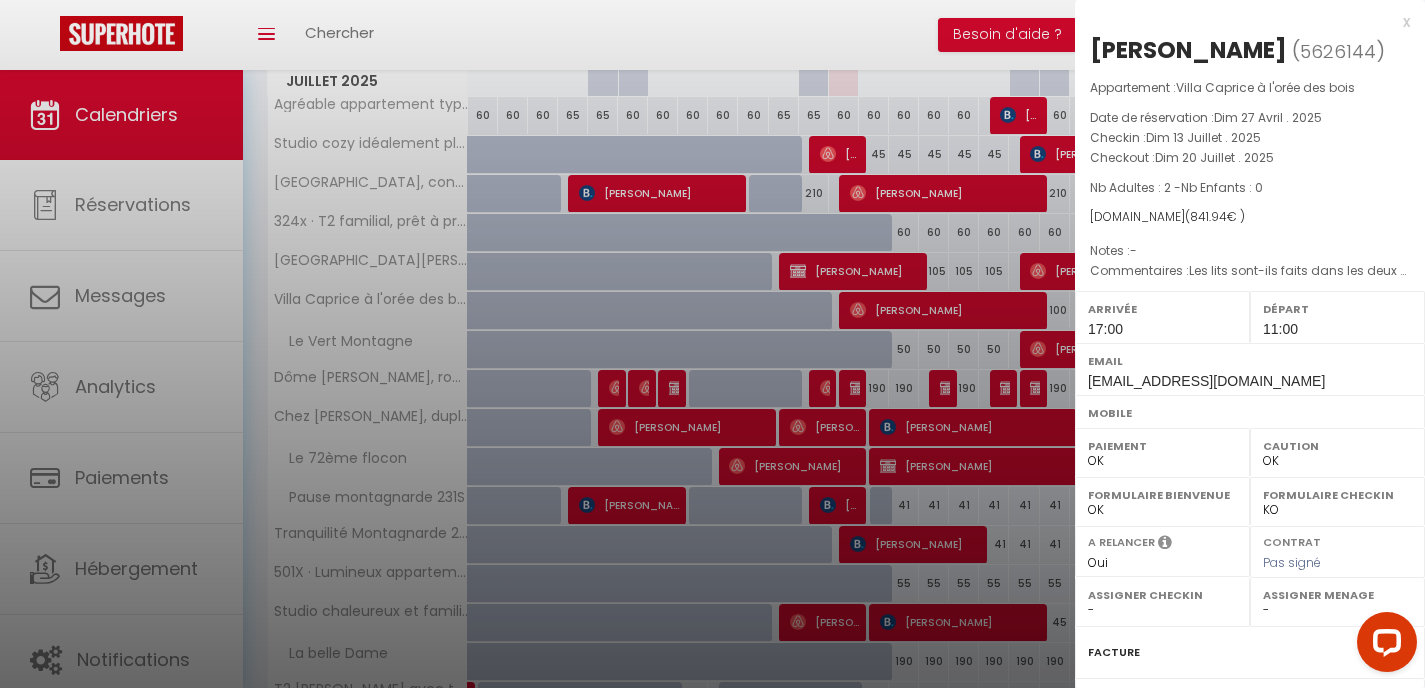 click at bounding box center (712, 344) 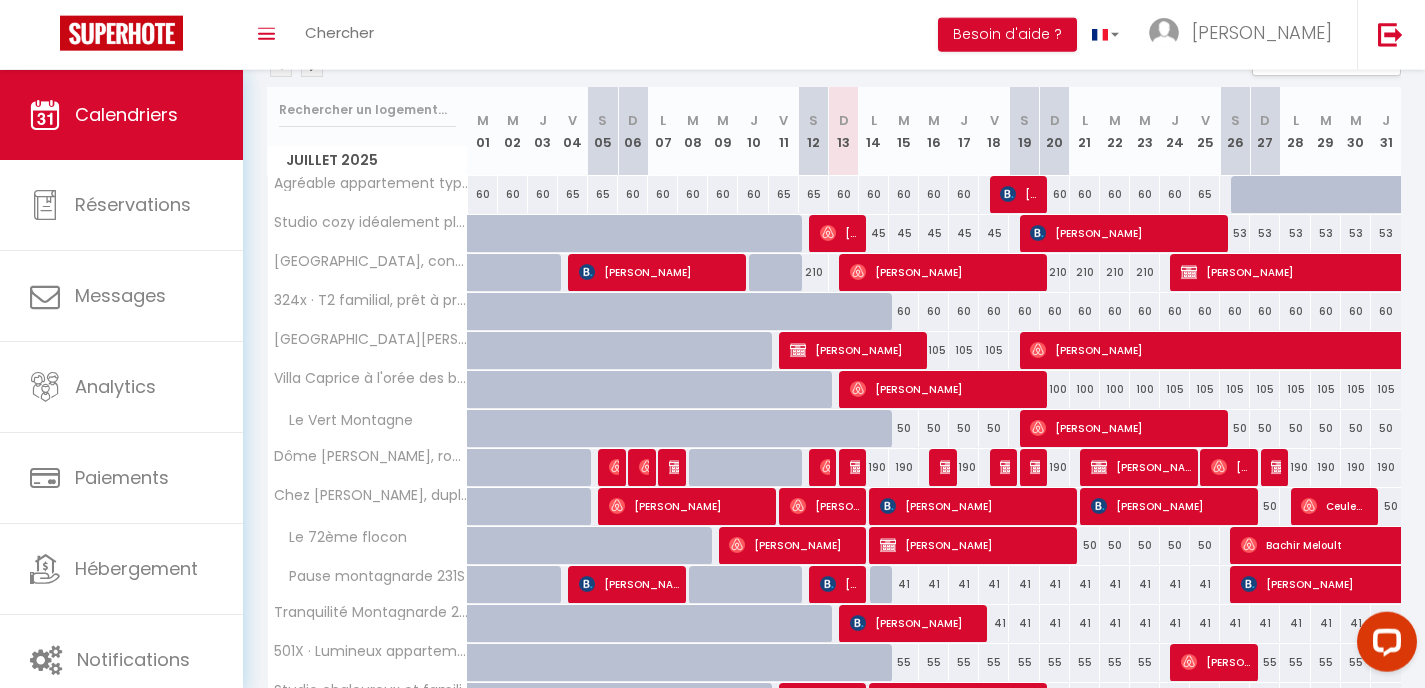 scroll, scrollTop: 208, scrollLeft: 0, axis: vertical 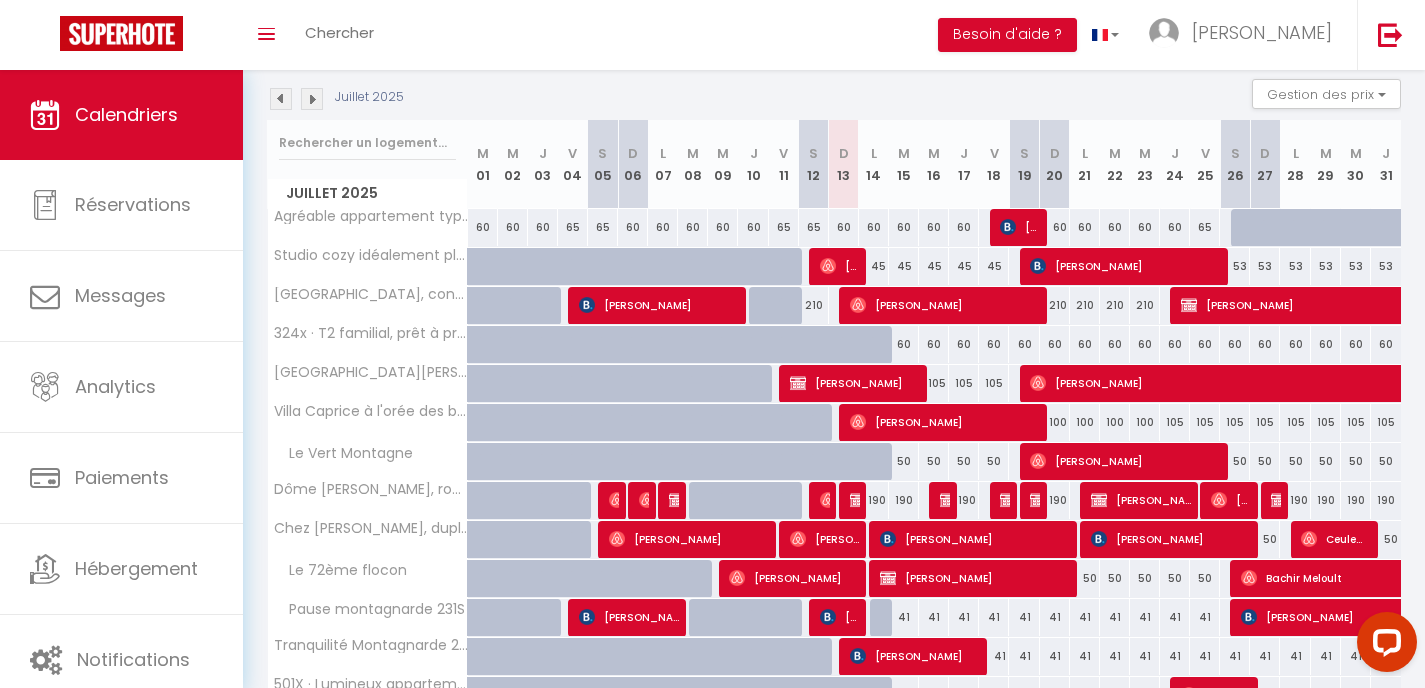 click on "[PERSON_NAME]" at bounding box center [1020, 227] 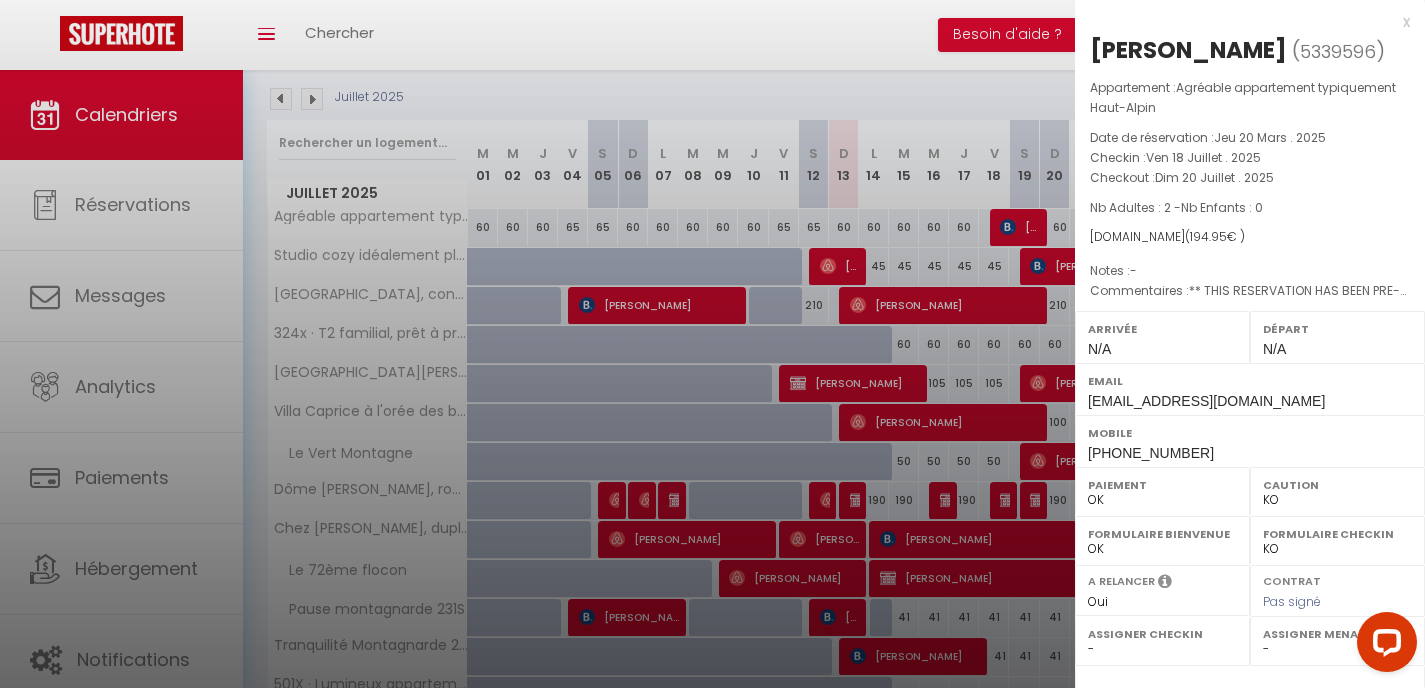 click on "x" at bounding box center [1242, 22] 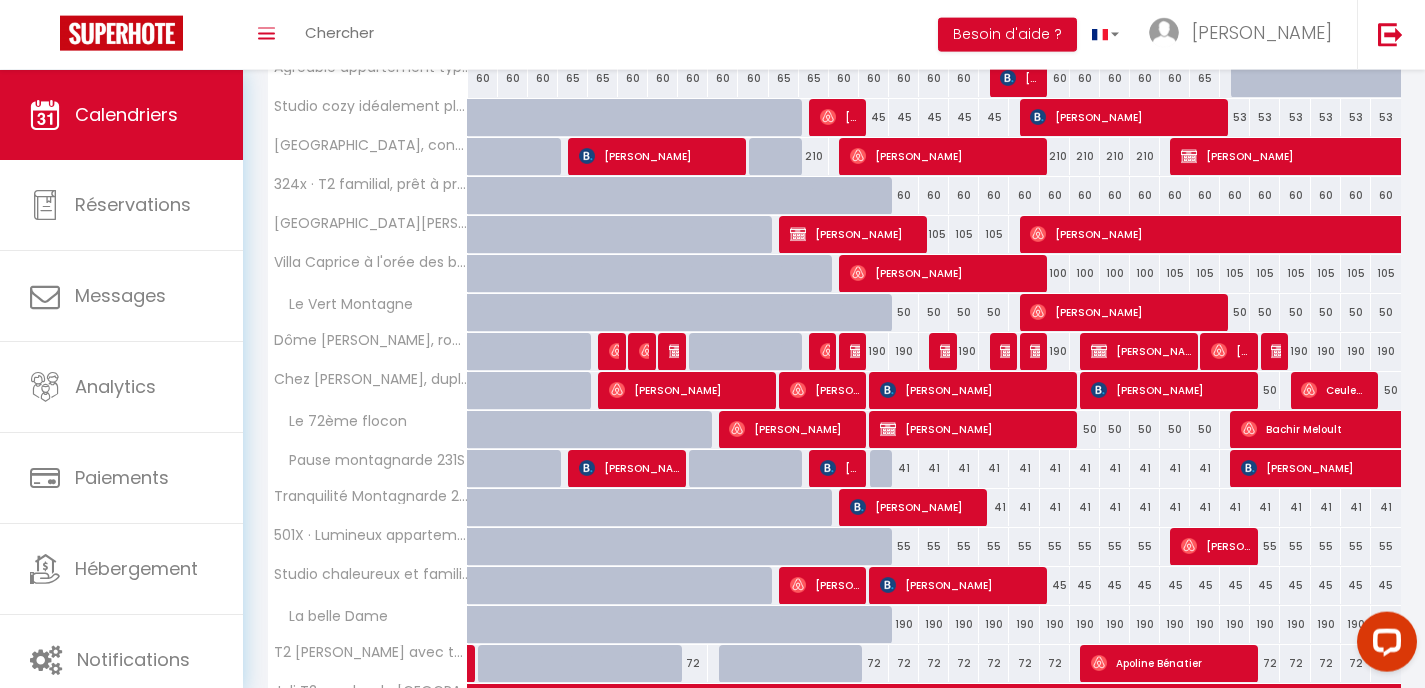 scroll, scrollTop: 368, scrollLeft: 0, axis: vertical 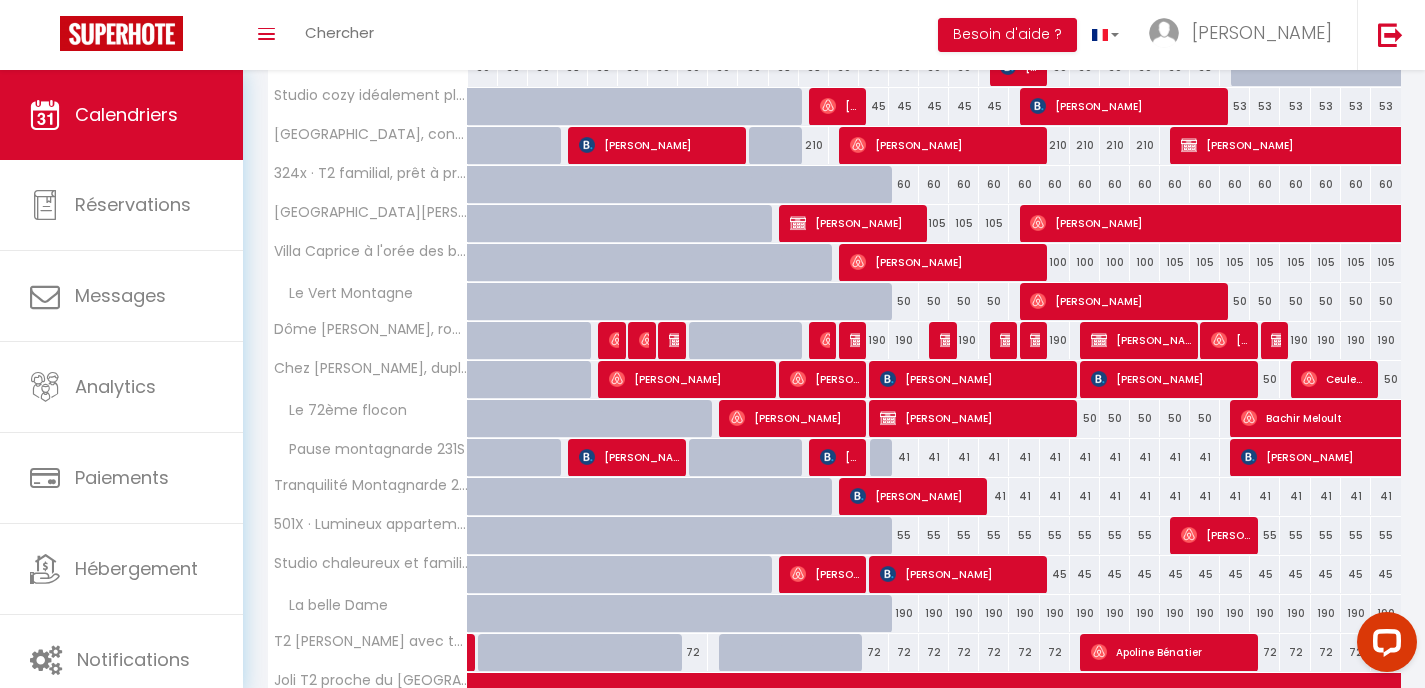 click at bounding box center [1038, 301] 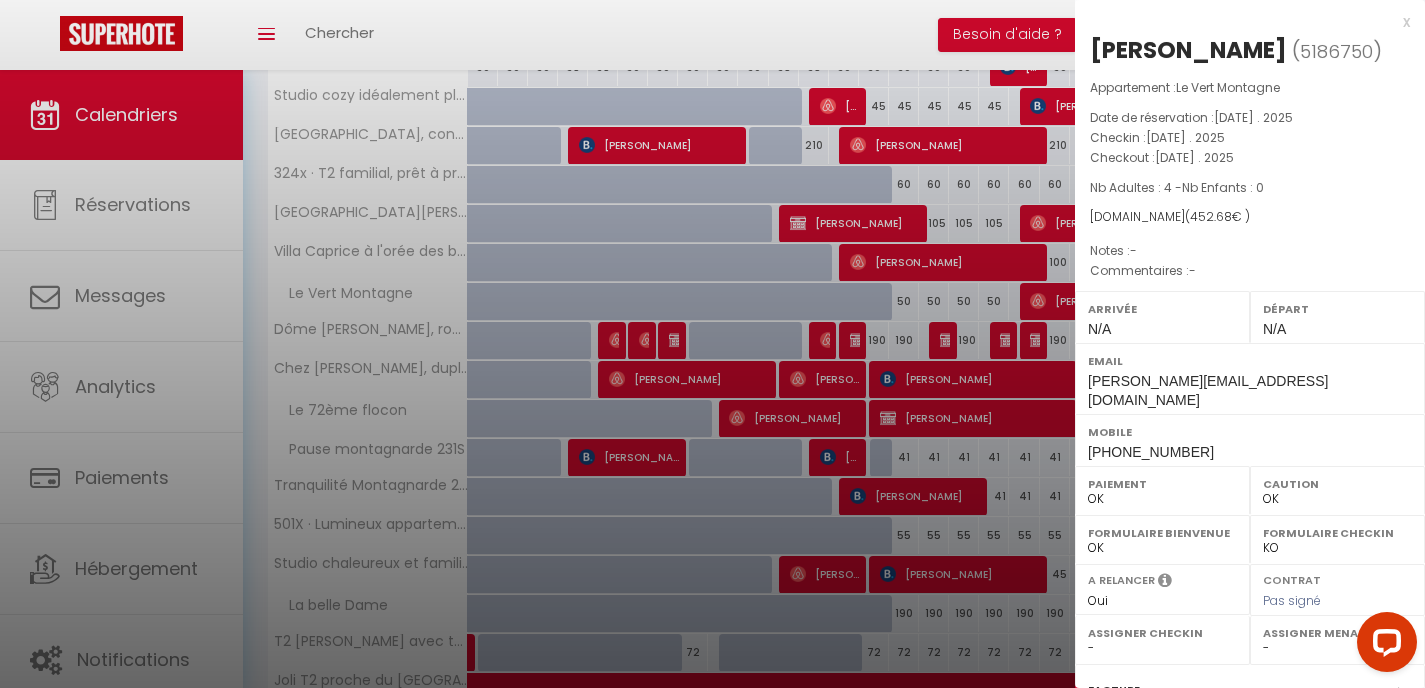 click on "x" at bounding box center [1242, 22] 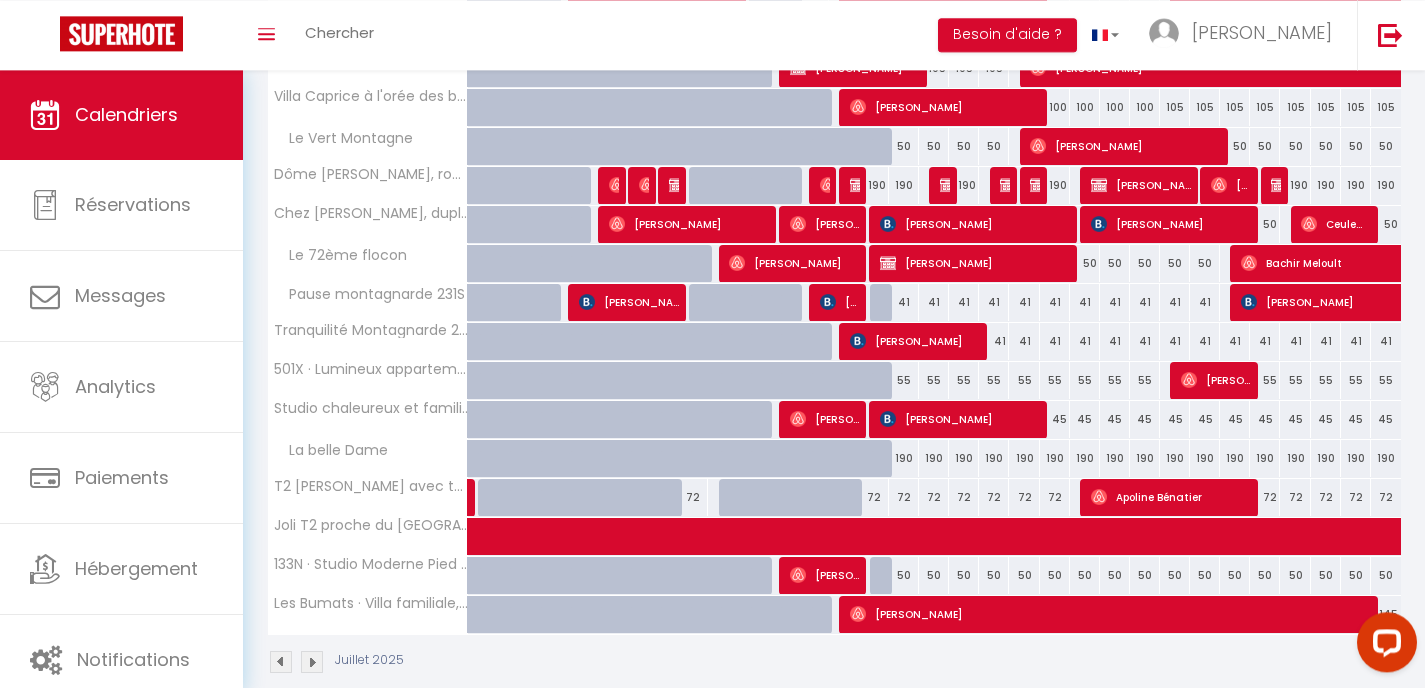 scroll, scrollTop: 520, scrollLeft: 0, axis: vertical 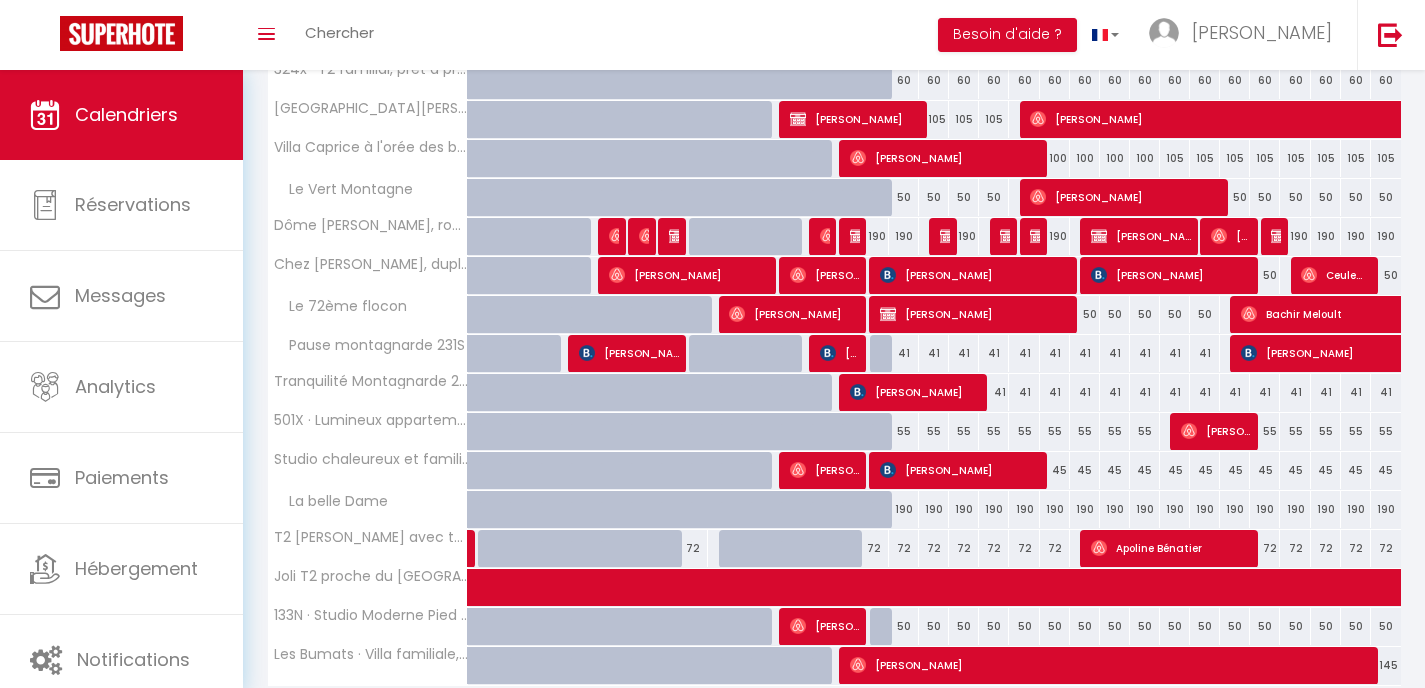 click on "[PERSON_NAME]" at bounding box center [629, 353] 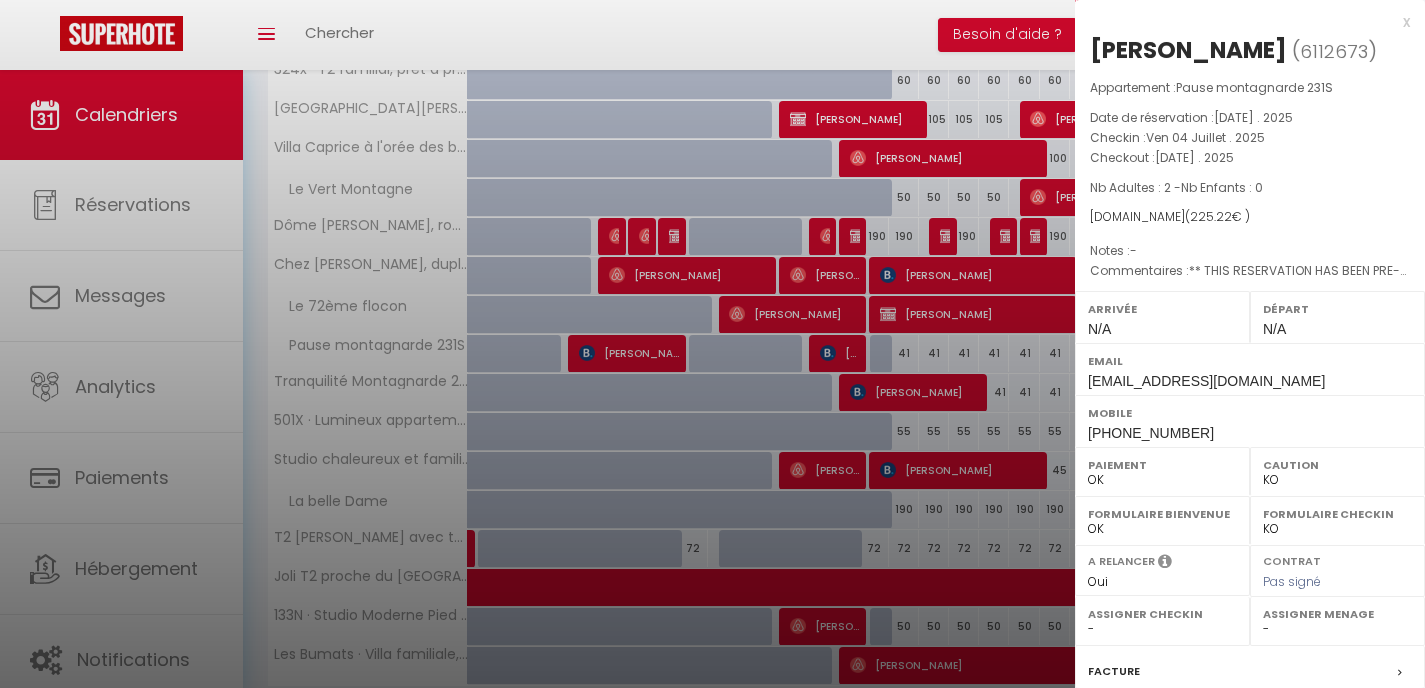 click on "x" at bounding box center [1242, 22] 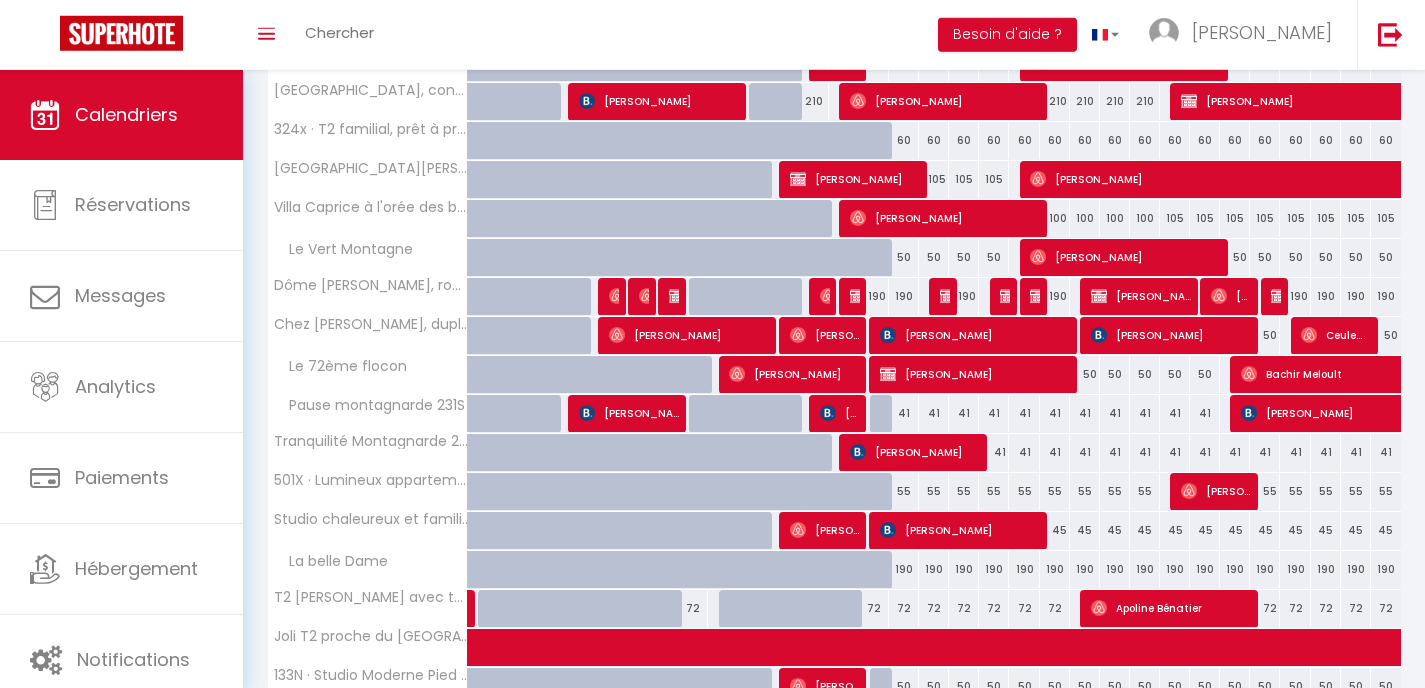 scroll, scrollTop: 440, scrollLeft: 0, axis: vertical 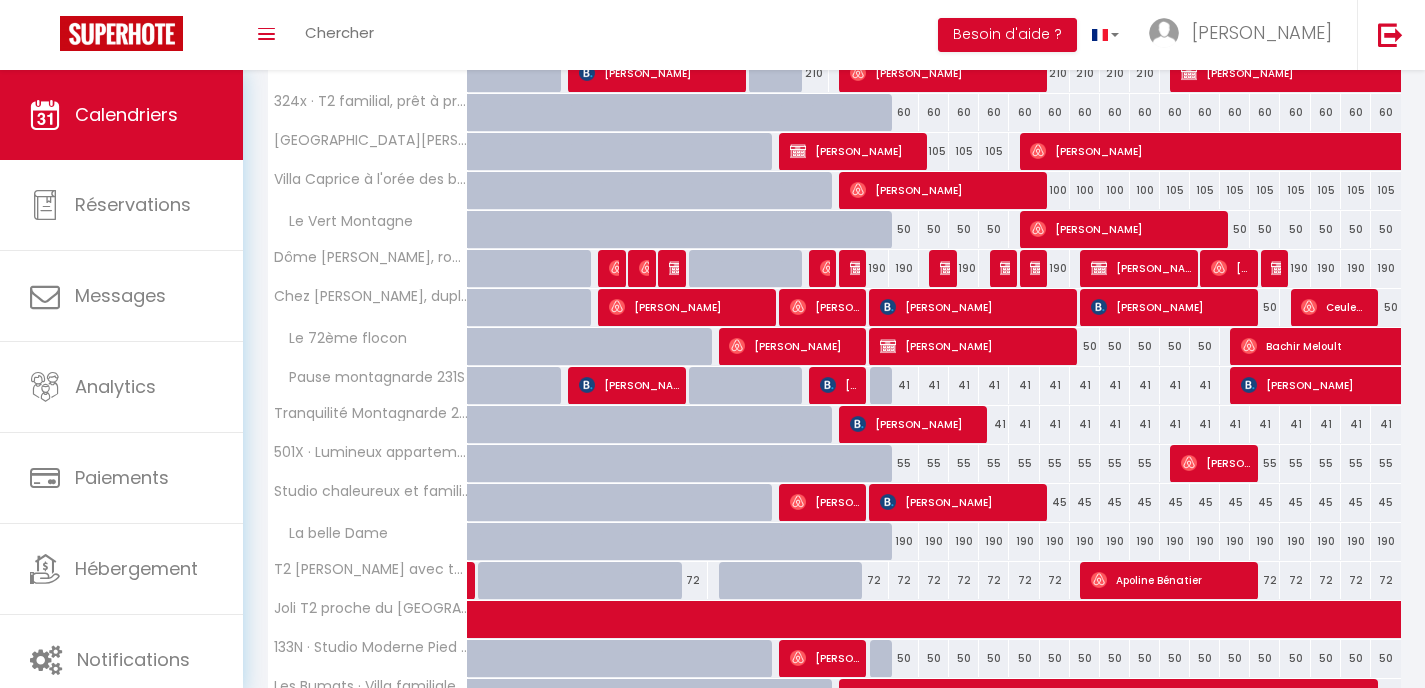 click on "72" at bounding box center [874, 580] 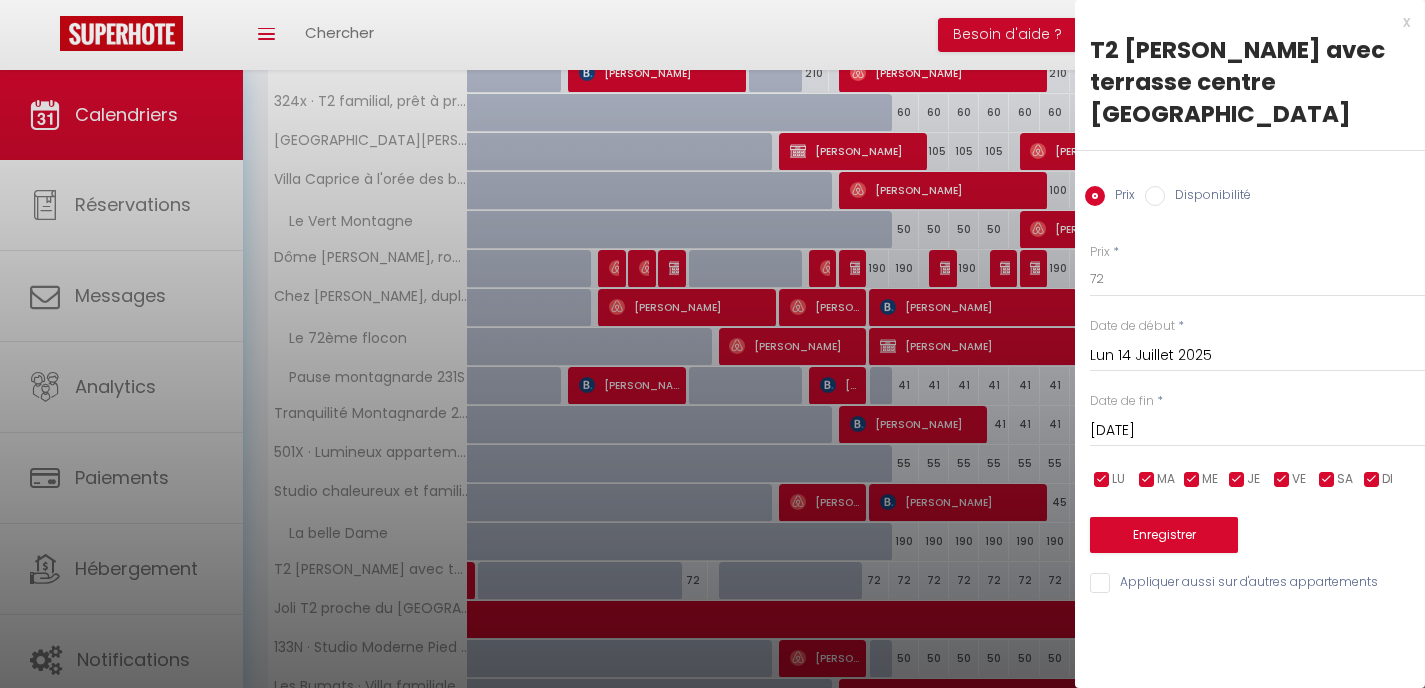 click on "Disponibilité" at bounding box center [1208, 197] 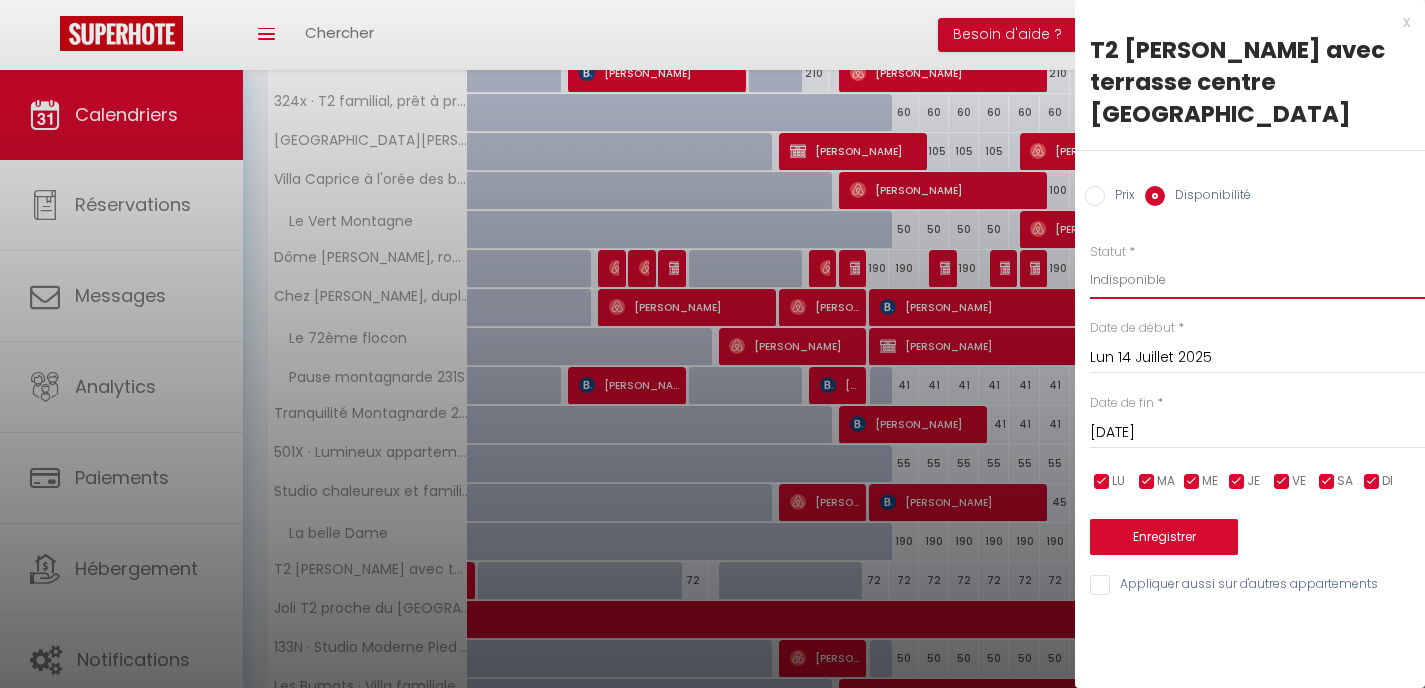 click on "Indisponible" at bounding box center [0, 0] 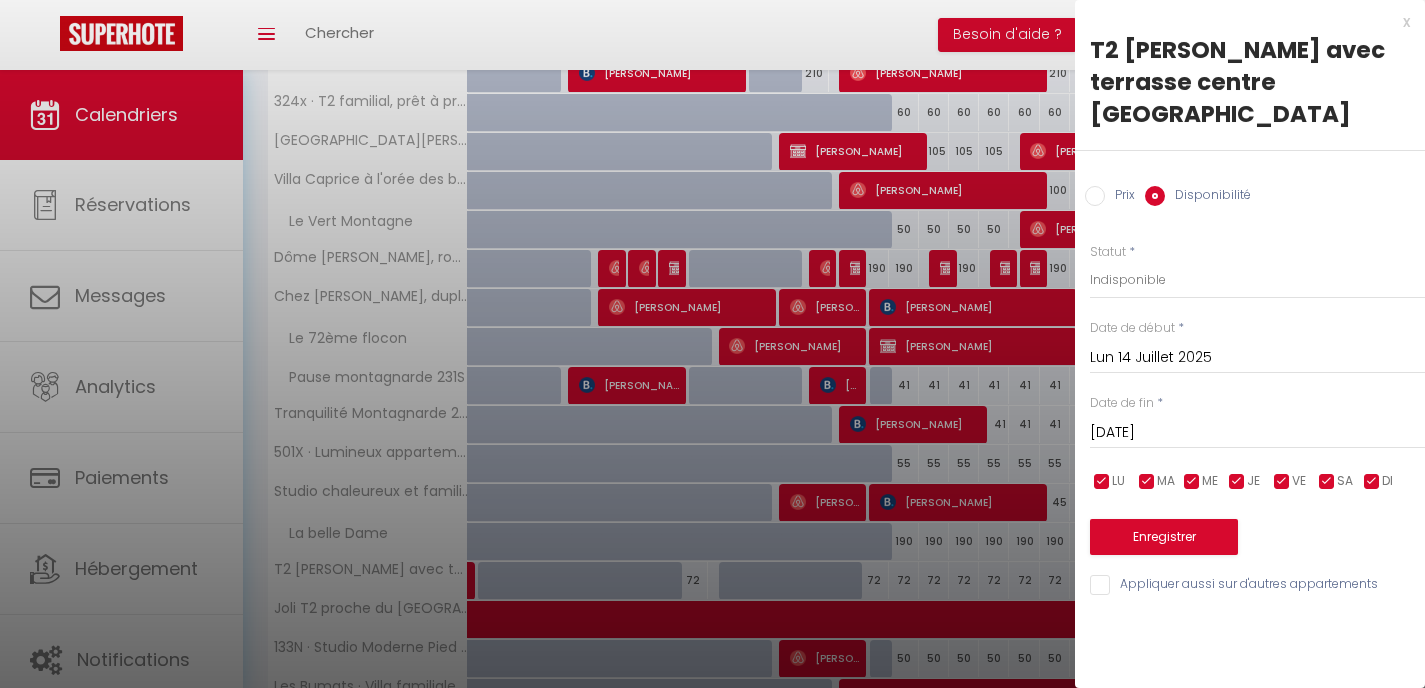 click on "[DATE]" at bounding box center [1257, 433] 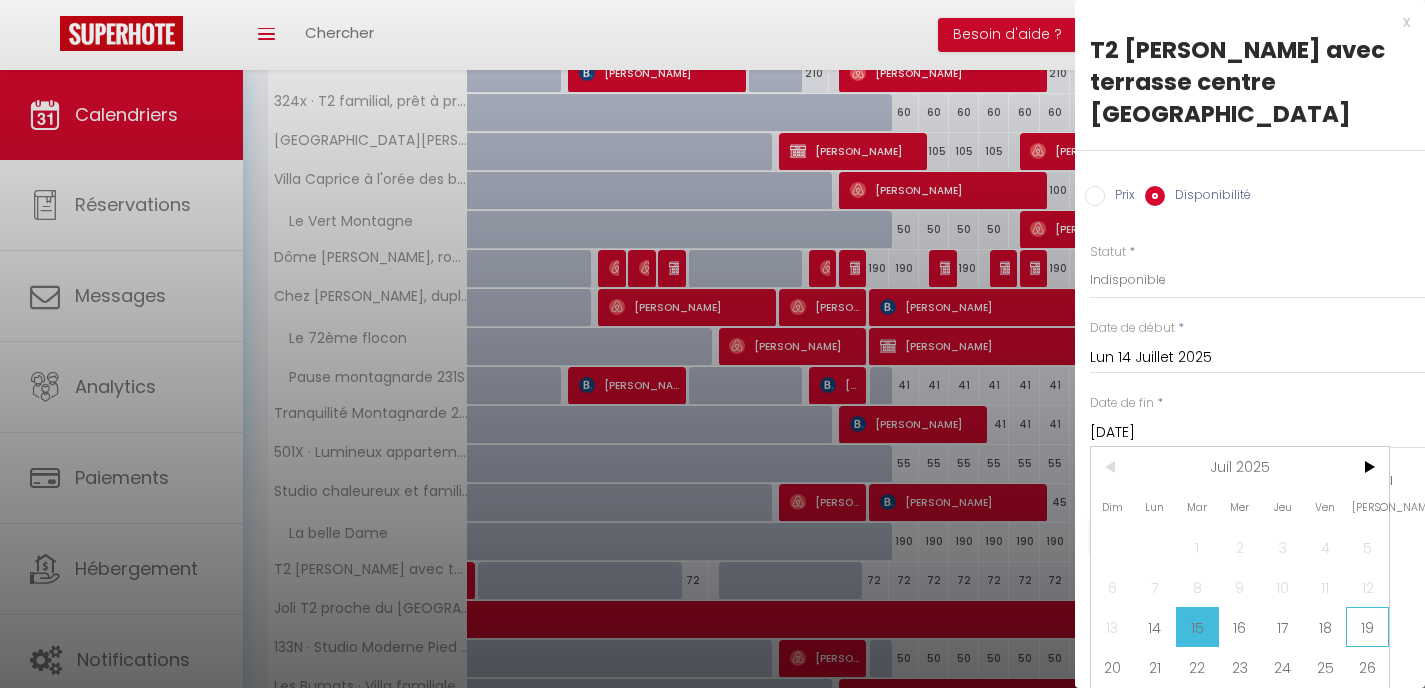 click on "19" at bounding box center (1367, 627) 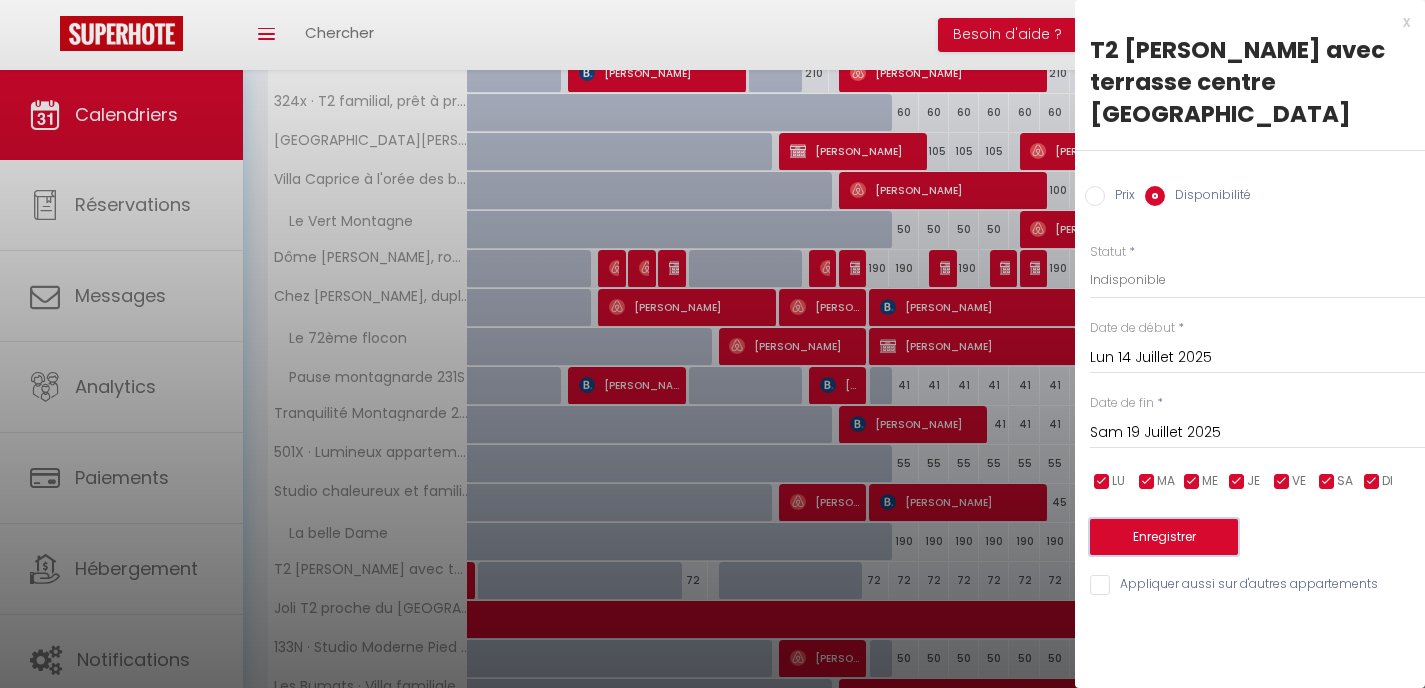 click on "Enregistrer" at bounding box center (1164, 537) 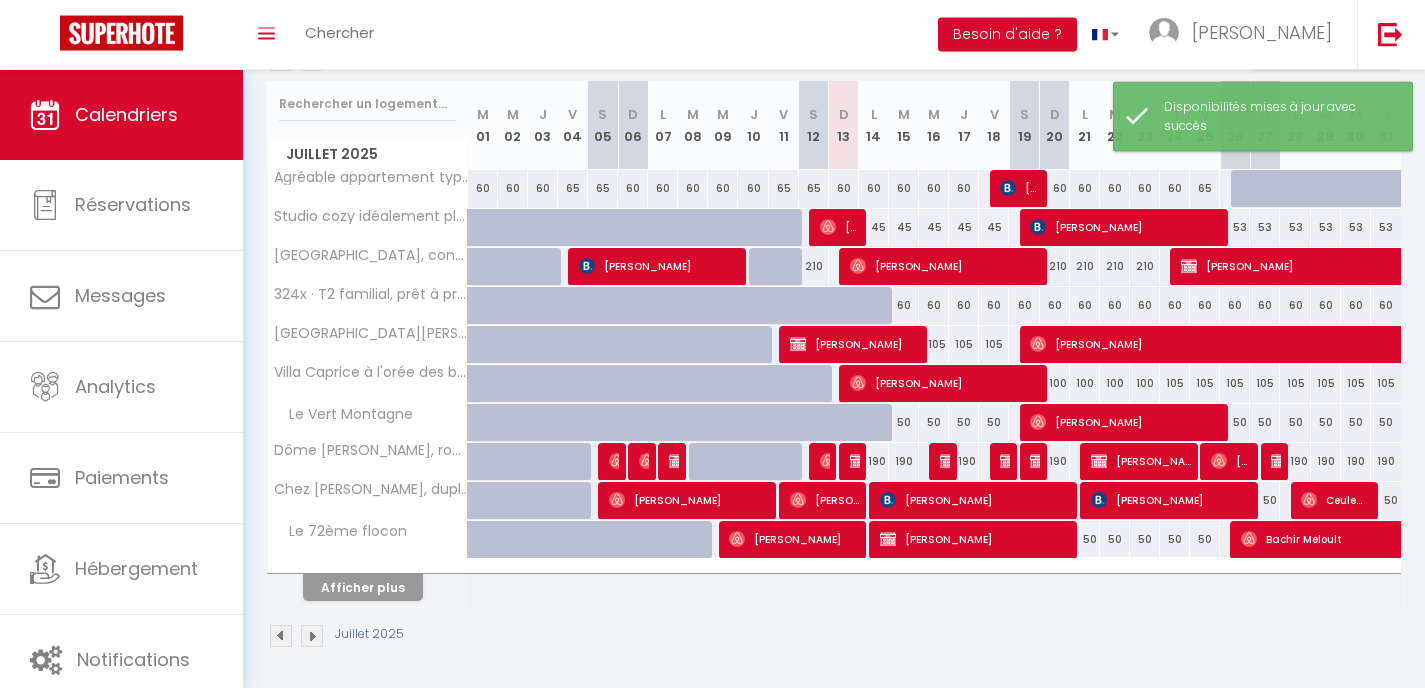 scroll, scrollTop: 250, scrollLeft: 0, axis: vertical 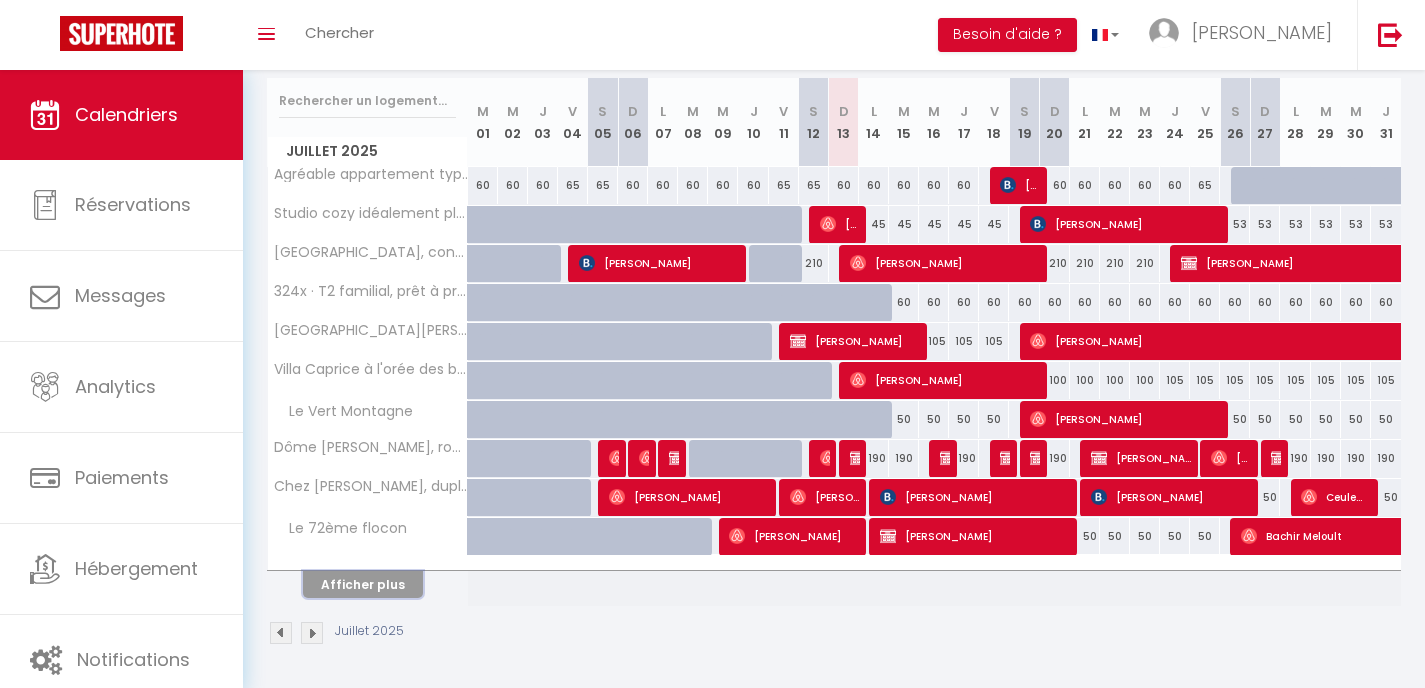 click on "Afficher plus" at bounding box center [363, 584] 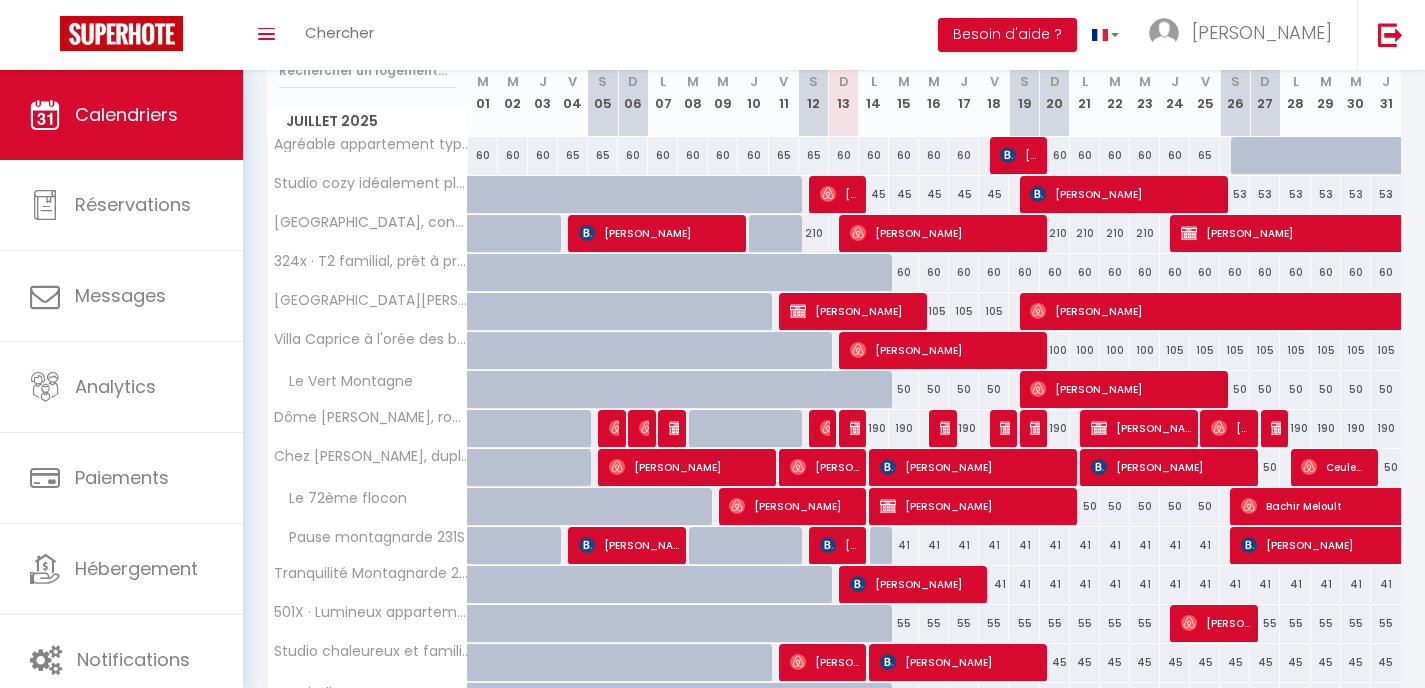 scroll, scrollTop: 264, scrollLeft: 0, axis: vertical 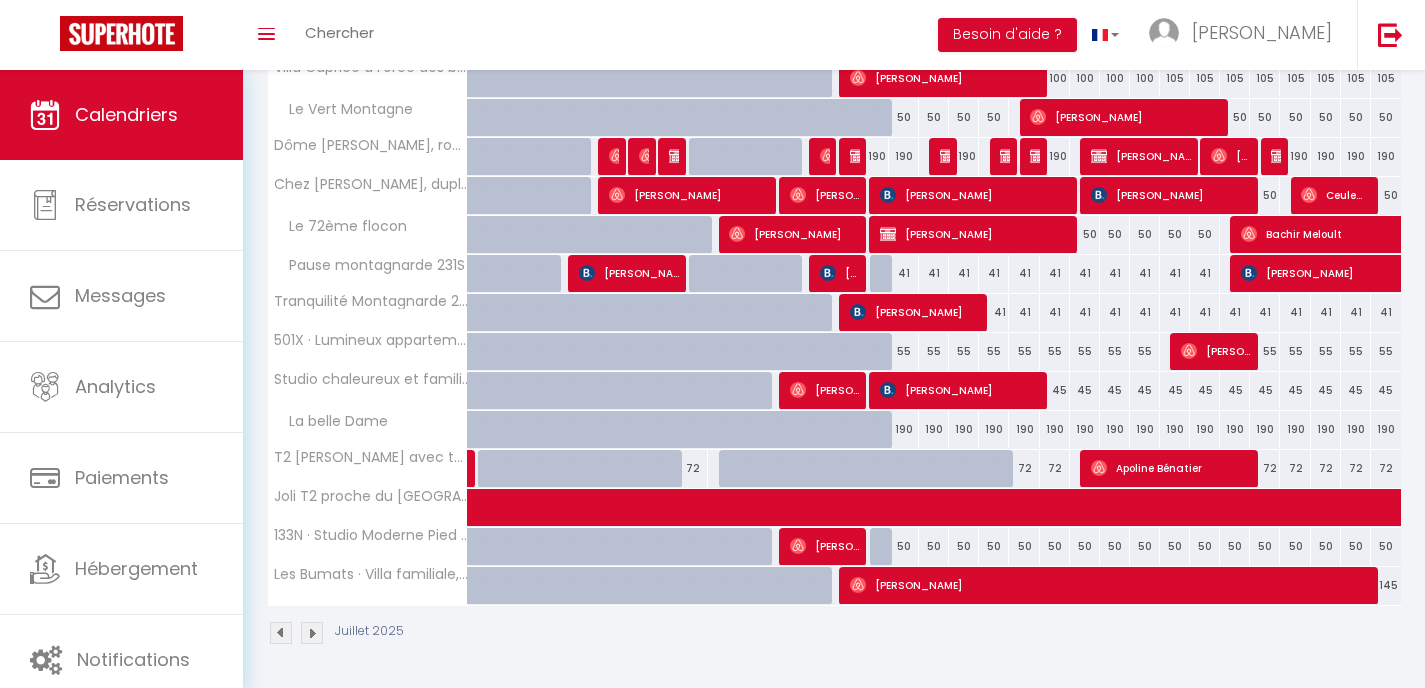 click on "[PERSON_NAME]" at bounding box center (1110, 585) 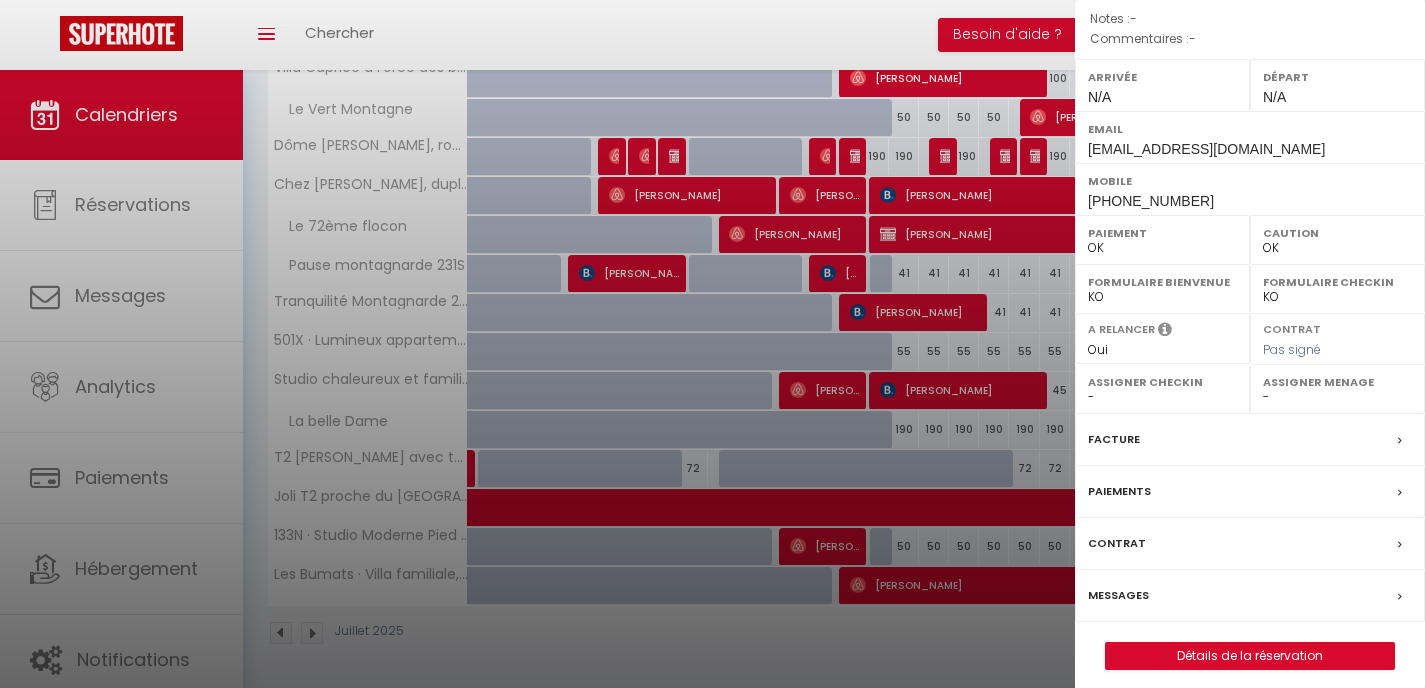 scroll, scrollTop: 263, scrollLeft: 0, axis: vertical 